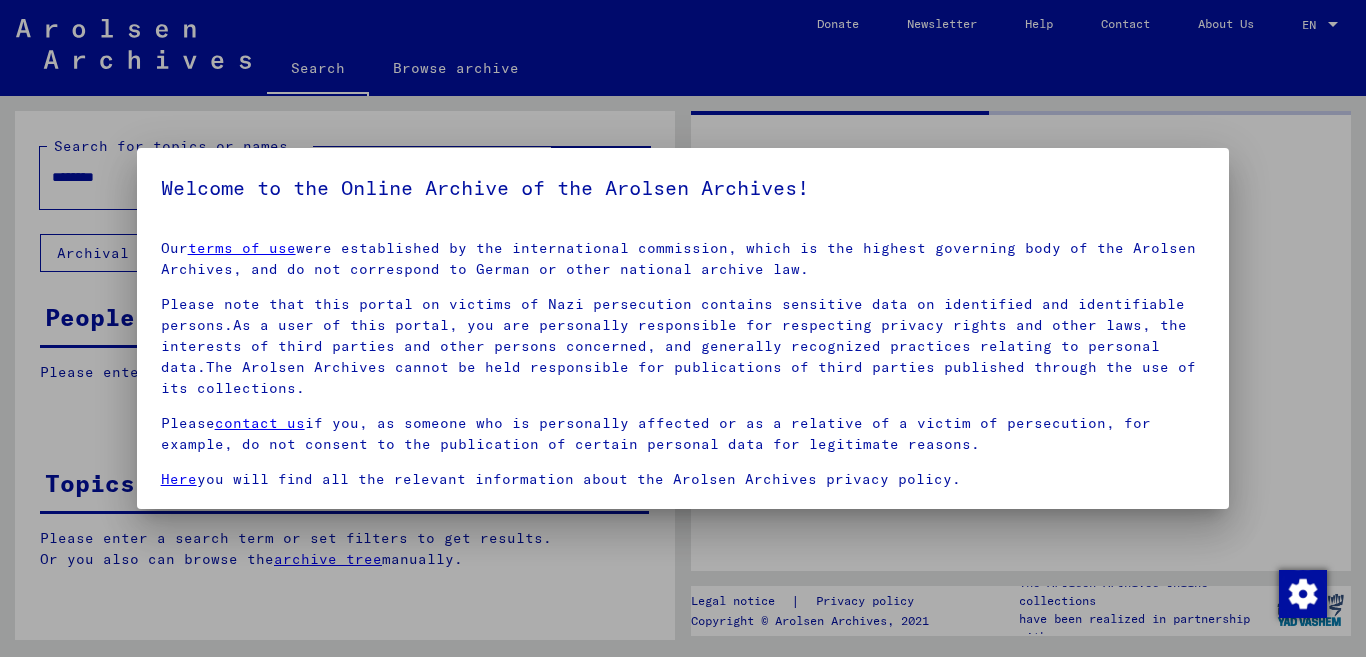 scroll, scrollTop: 0, scrollLeft: 0, axis: both 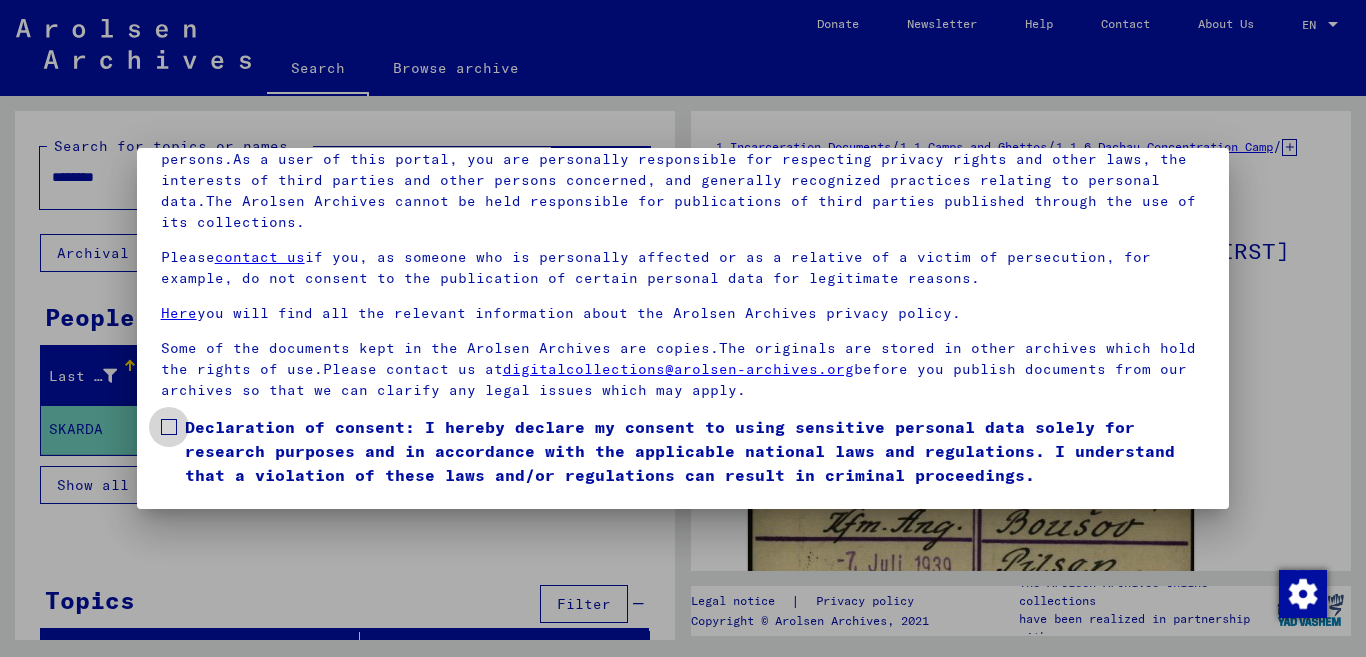 click at bounding box center [169, 427] 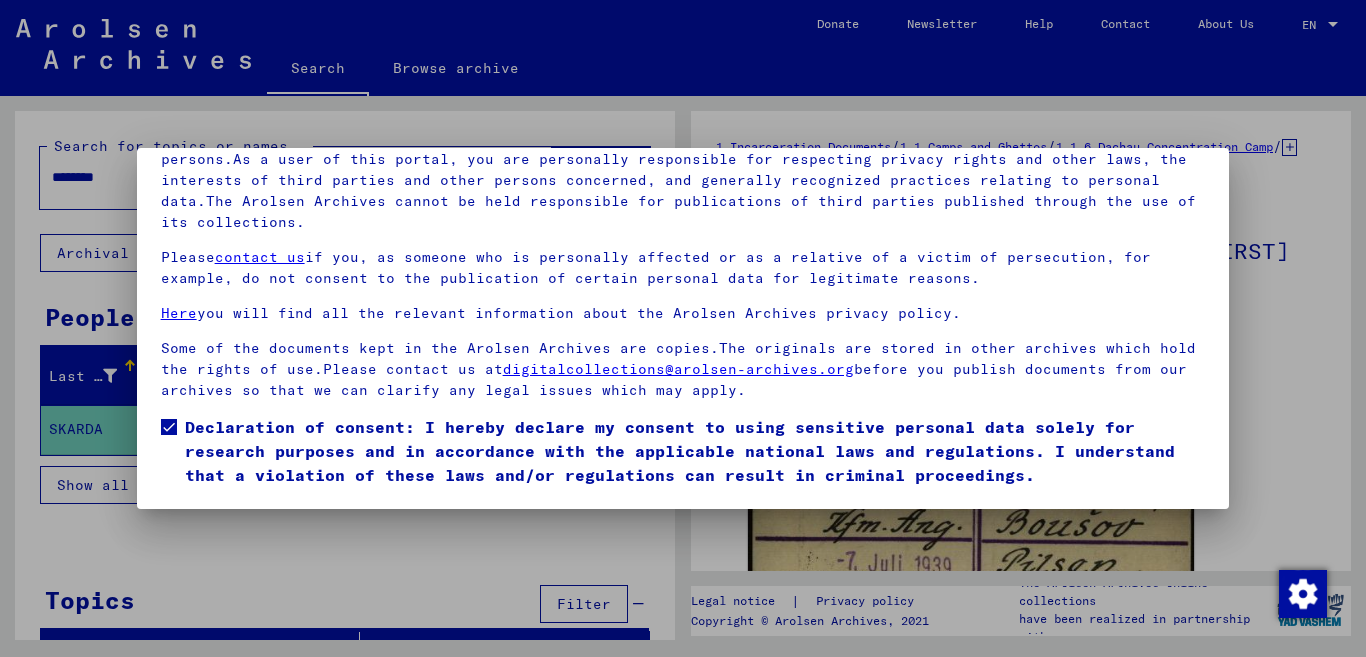 scroll, scrollTop: 50, scrollLeft: 0, axis: vertical 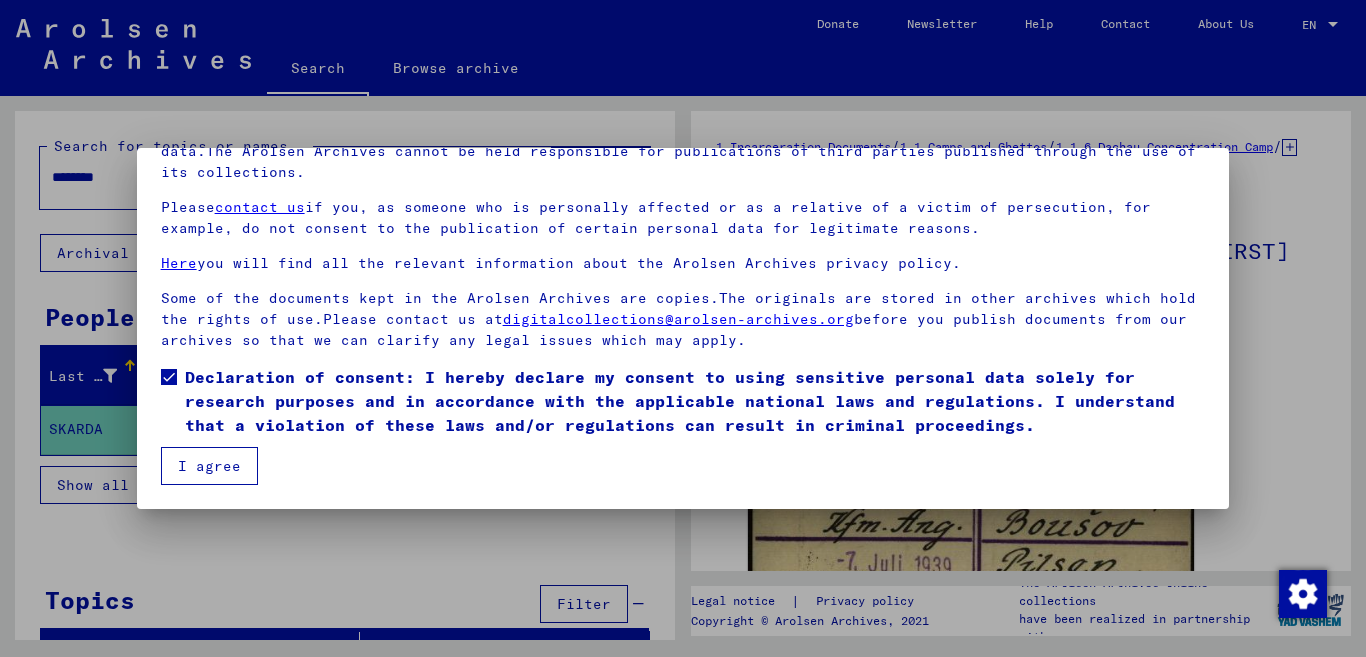 click on "I agree" at bounding box center (209, 466) 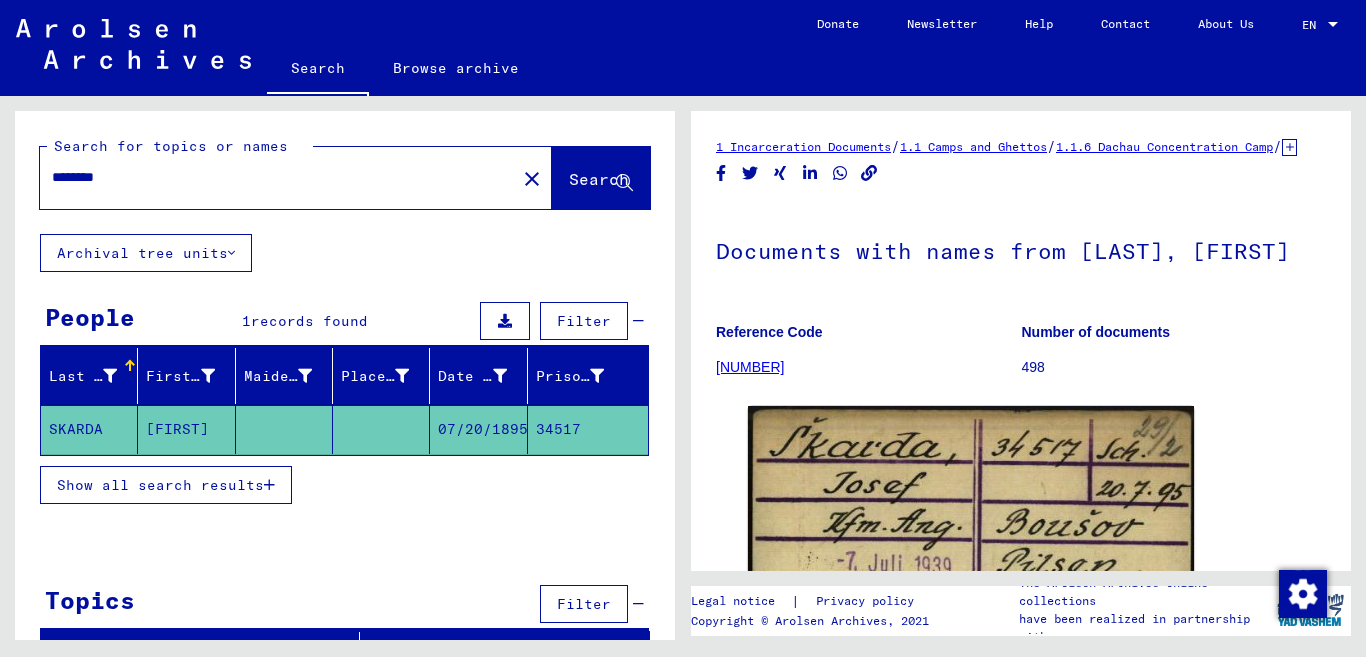 drag, startPoint x: 147, startPoint y: 185, endPoint x: 30, endPoint y: 179, distance: 117.15375 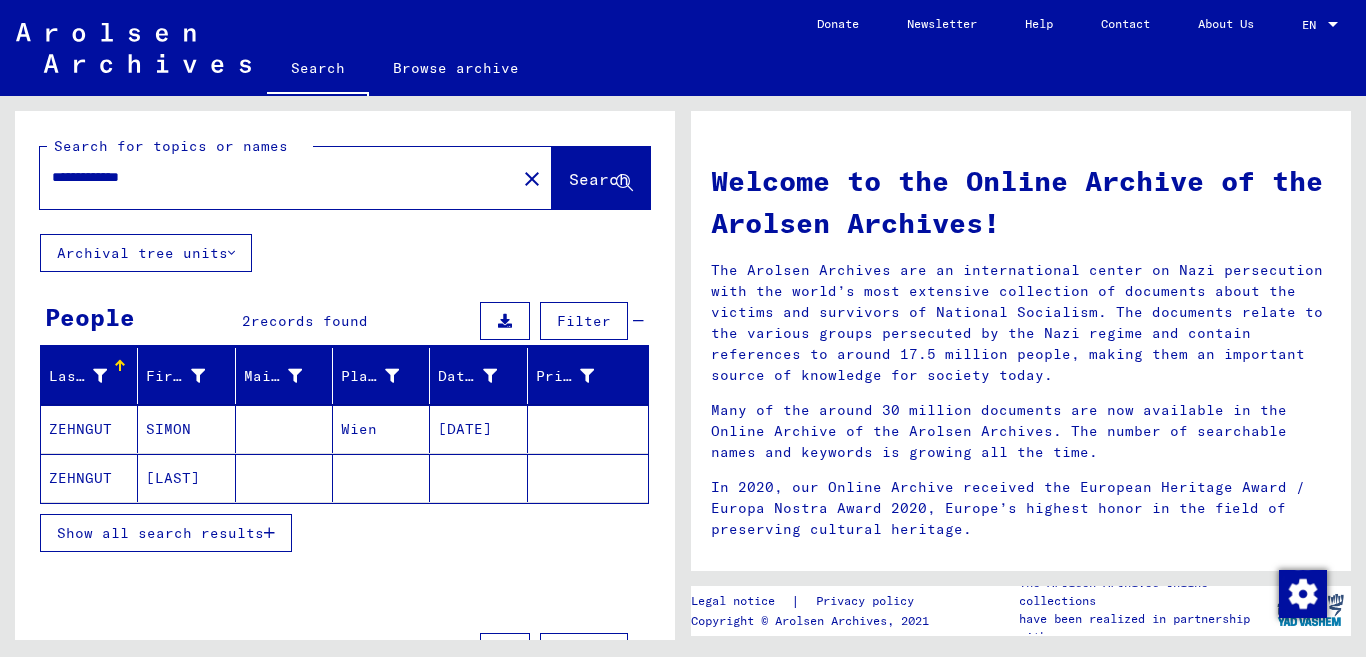 click on "ZEHNGUT" at bounding box center [89, 478] 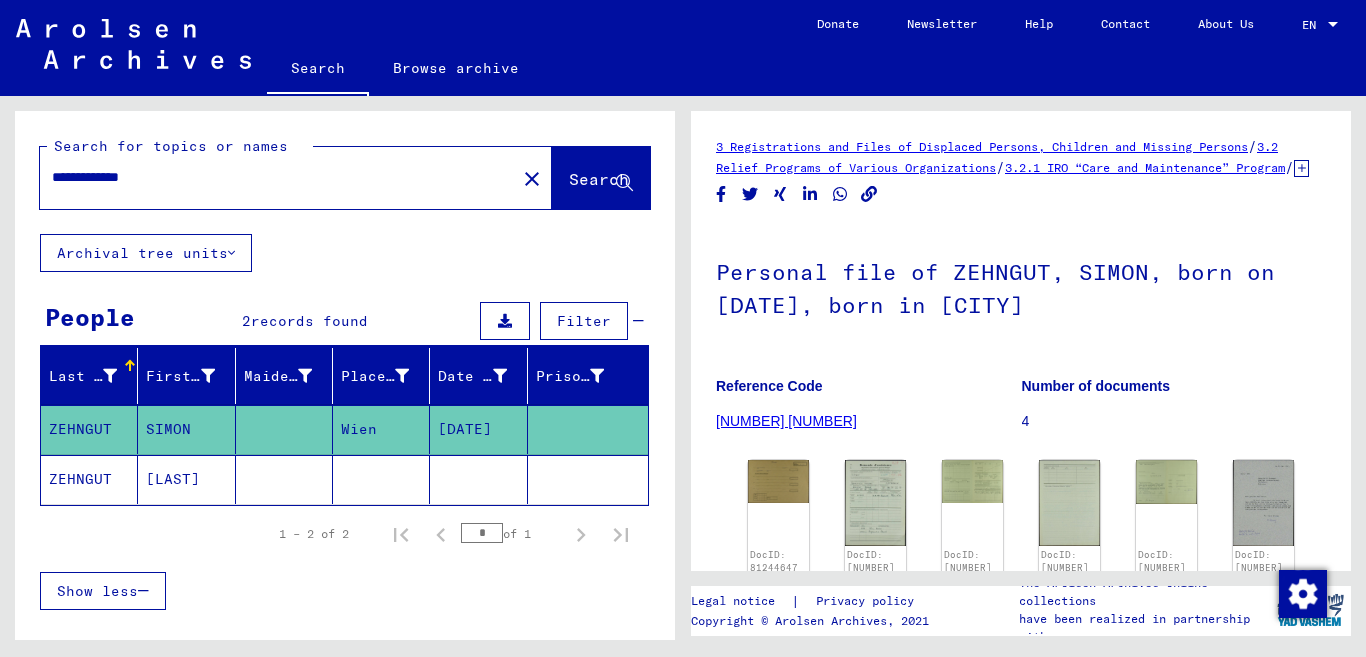 scroll, scrollTop: 0, scrollLeft: 0, axis: both 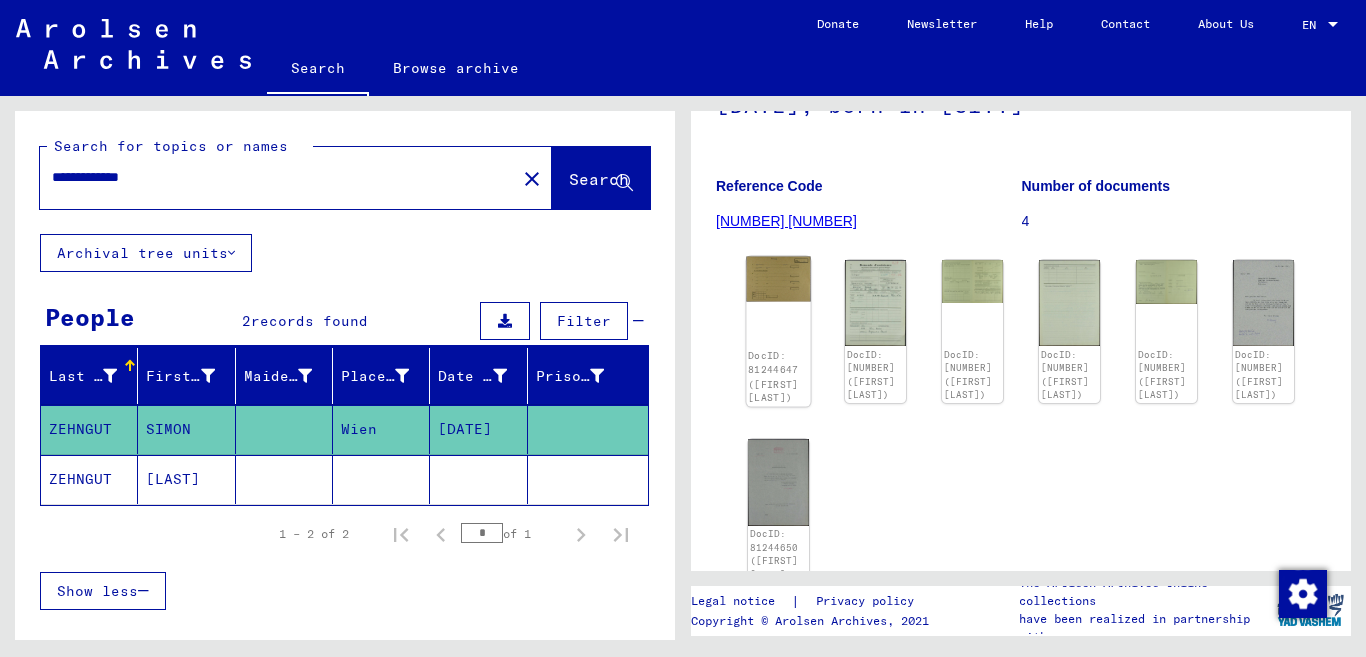 click 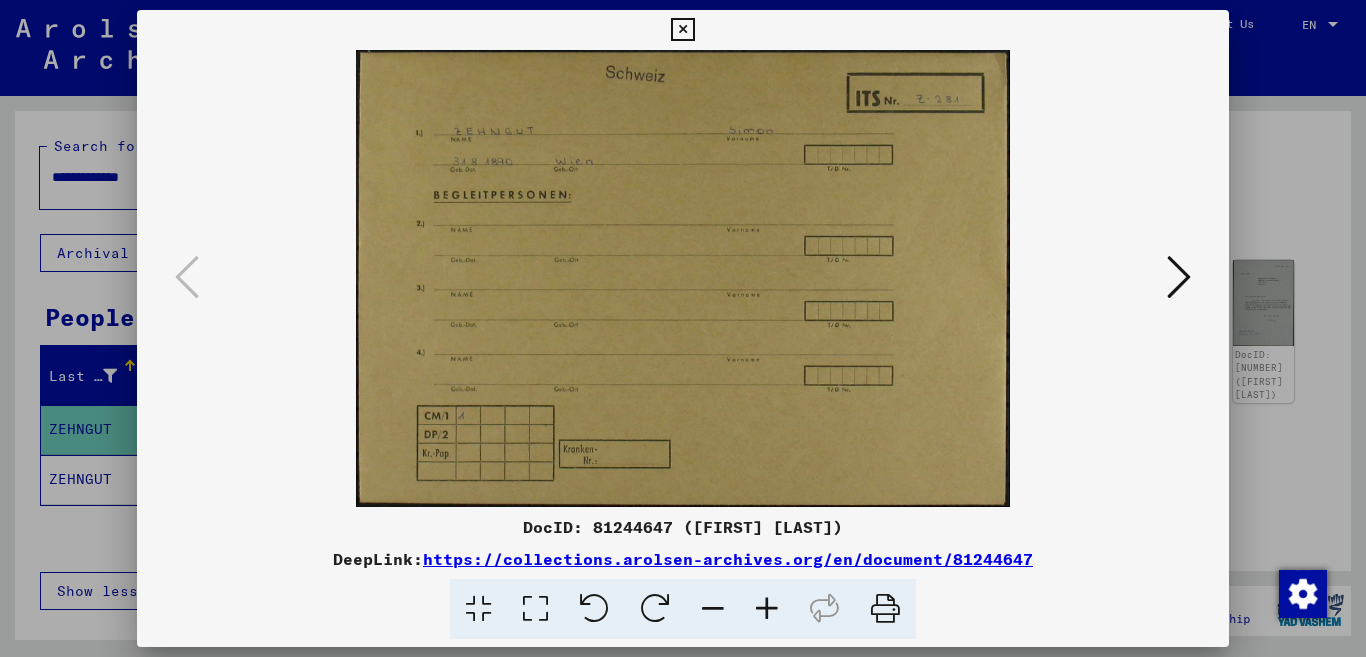 click at bounding box center (1179, 277) 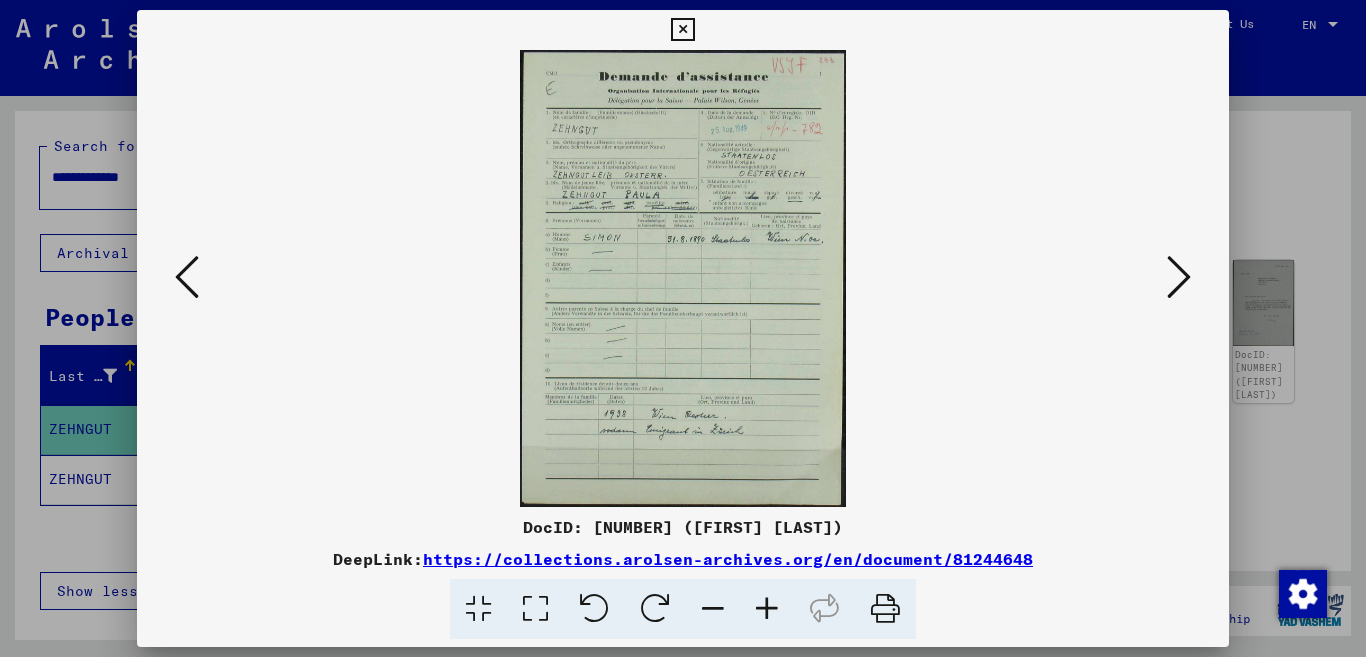 click at bounding box center [683, 278] 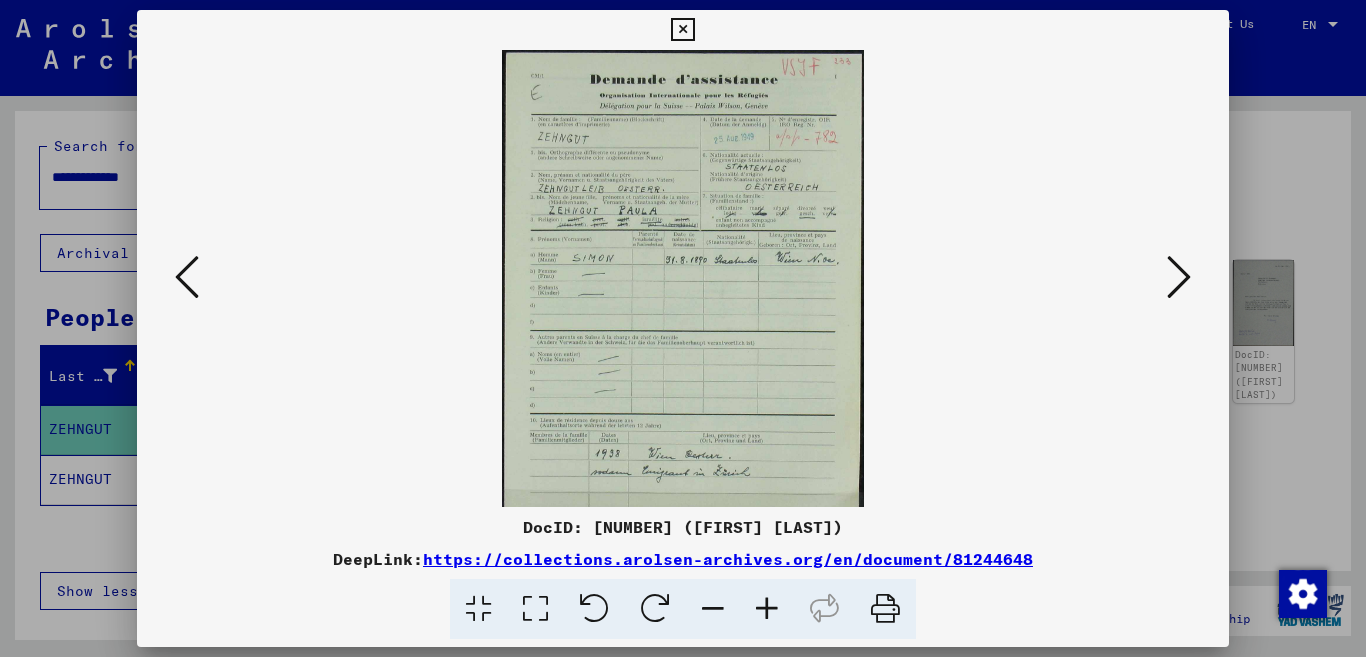 click at bounding box center [767, 609] 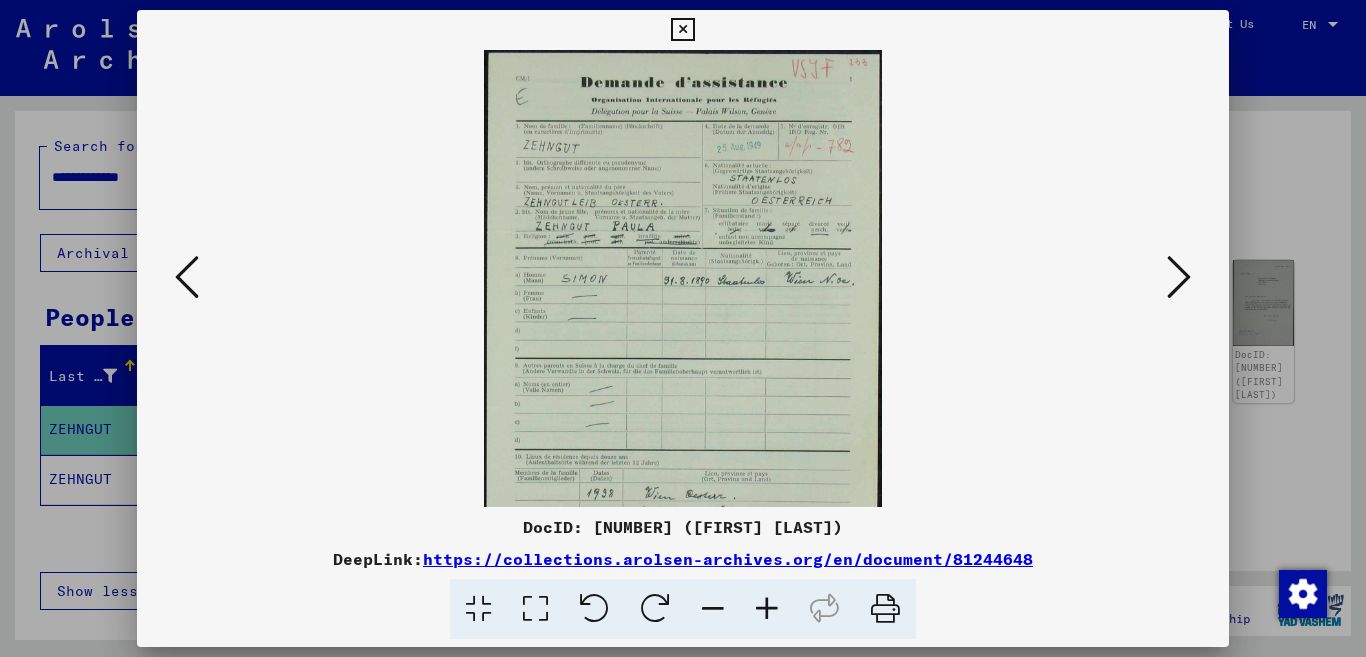 click at bounding box center [767, 609] 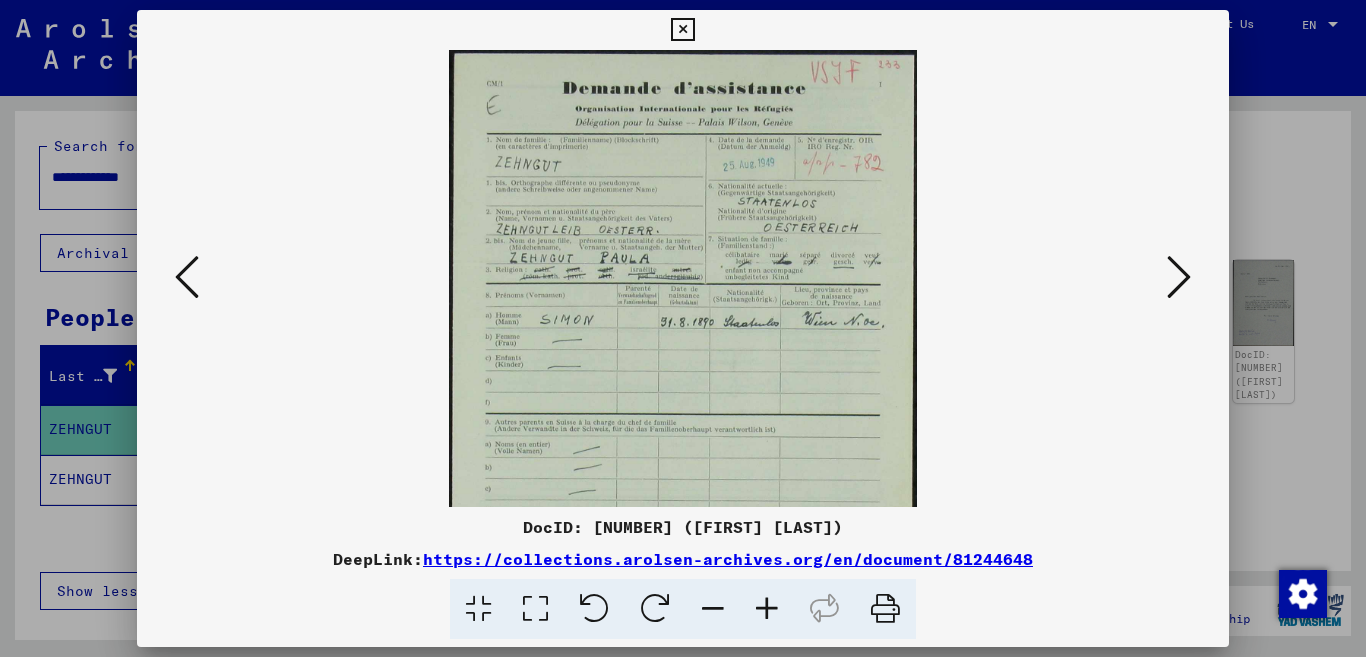 click at bounding box center (767, 609) 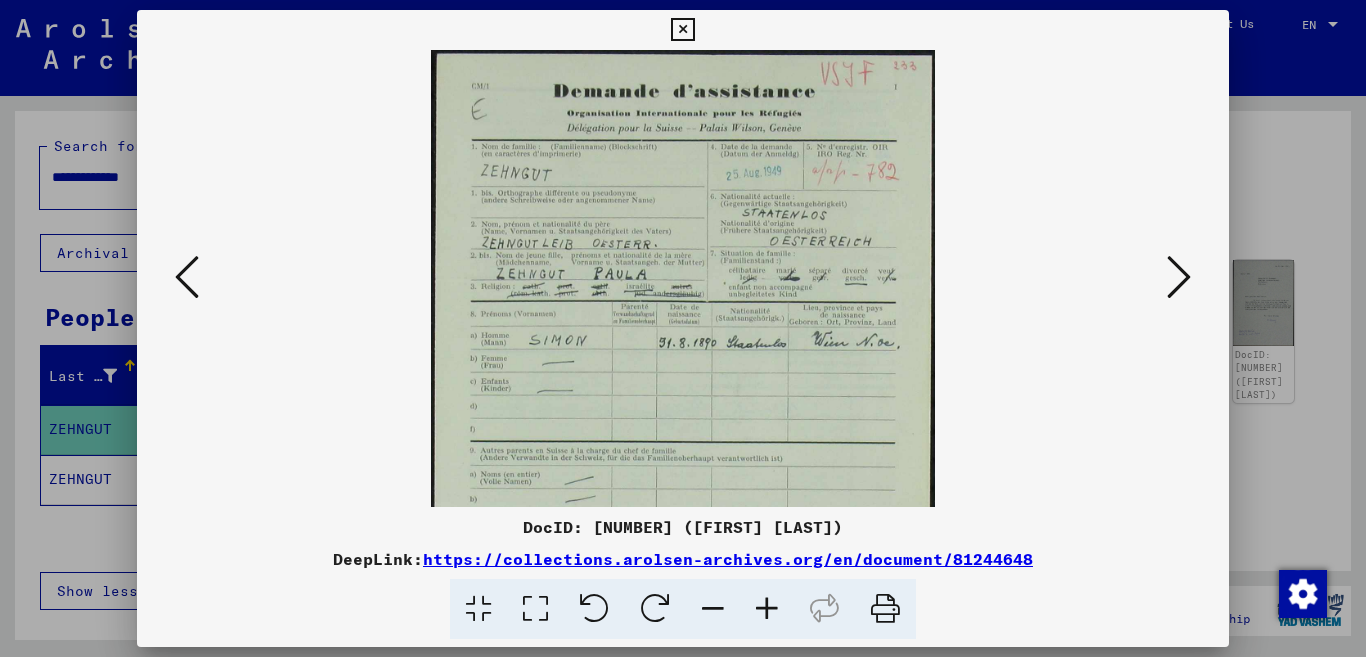 click at bounding box center [767, 609] 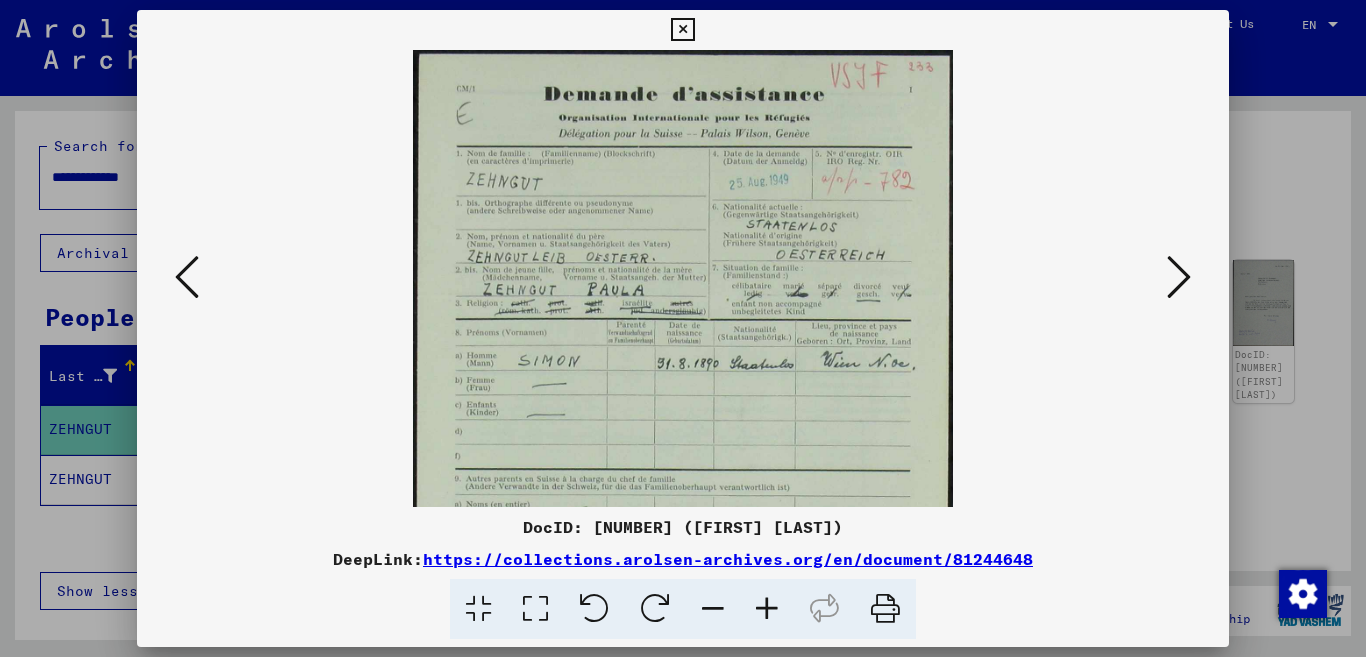 click at bounding box center (767, 609) 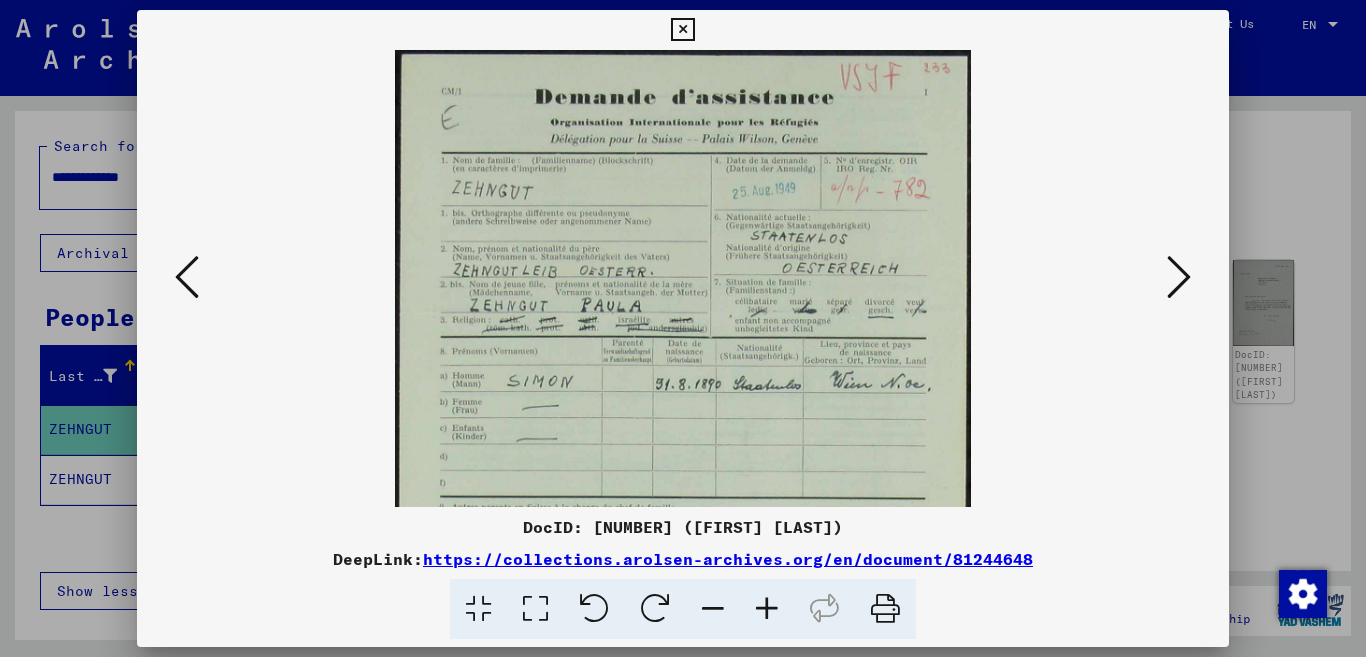 click at bounding box center [767, 609] 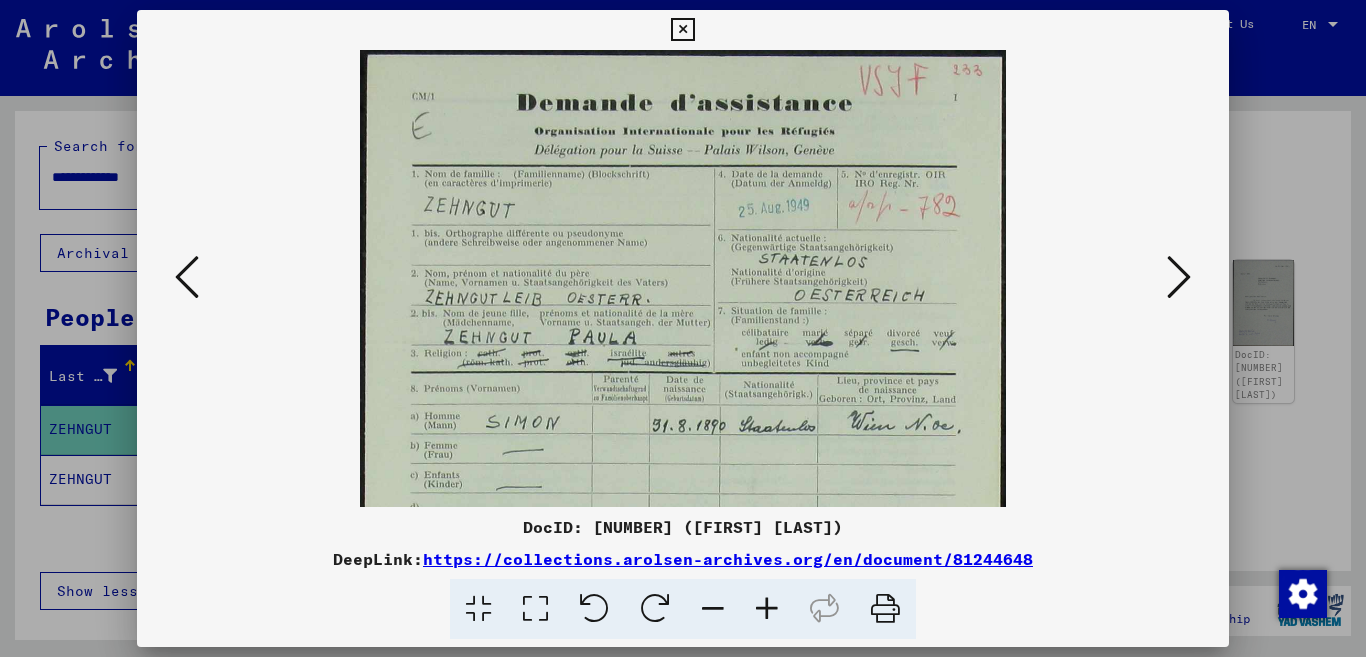 click at bounding box center [767, 609] 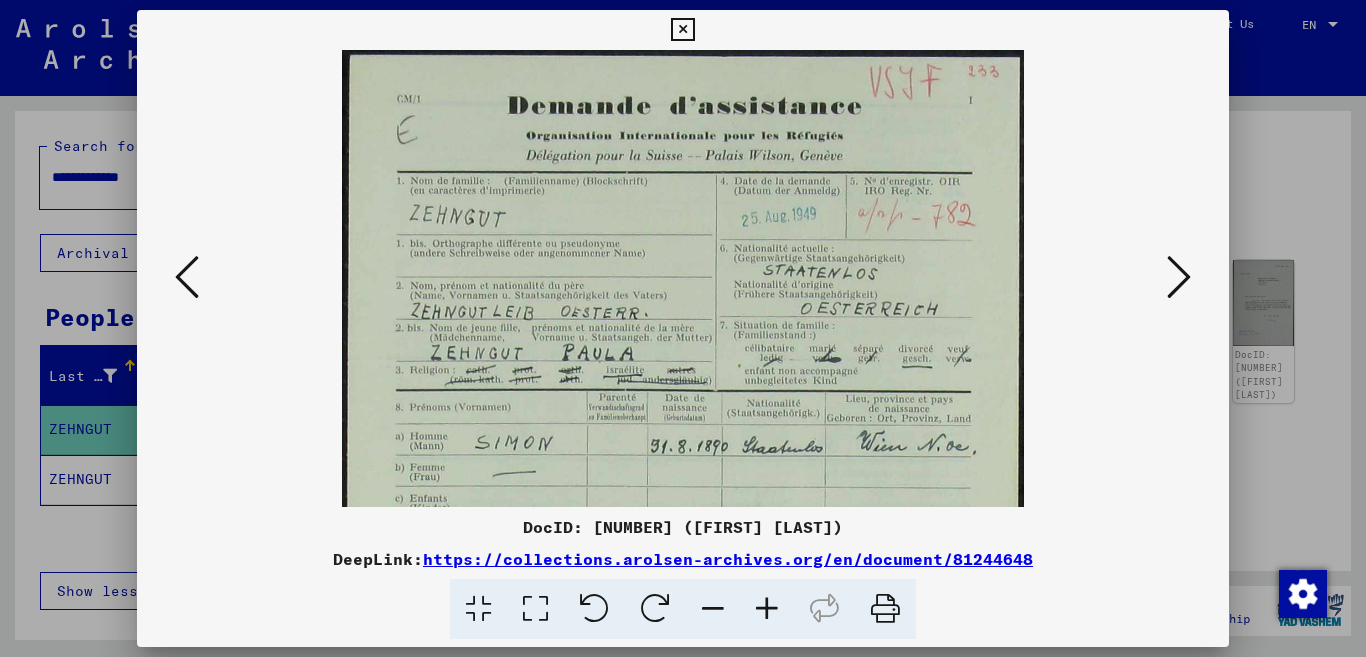 click at bounding box center [767, 609] 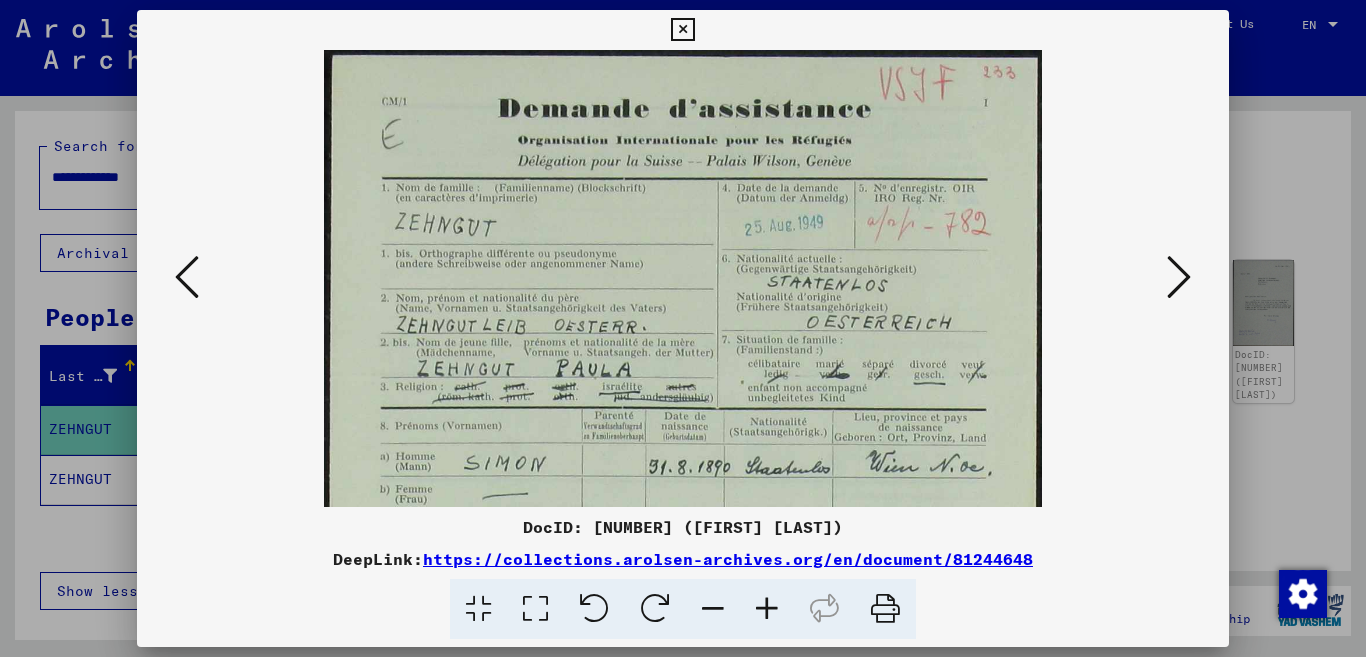 click at bounding box center (767, 609) 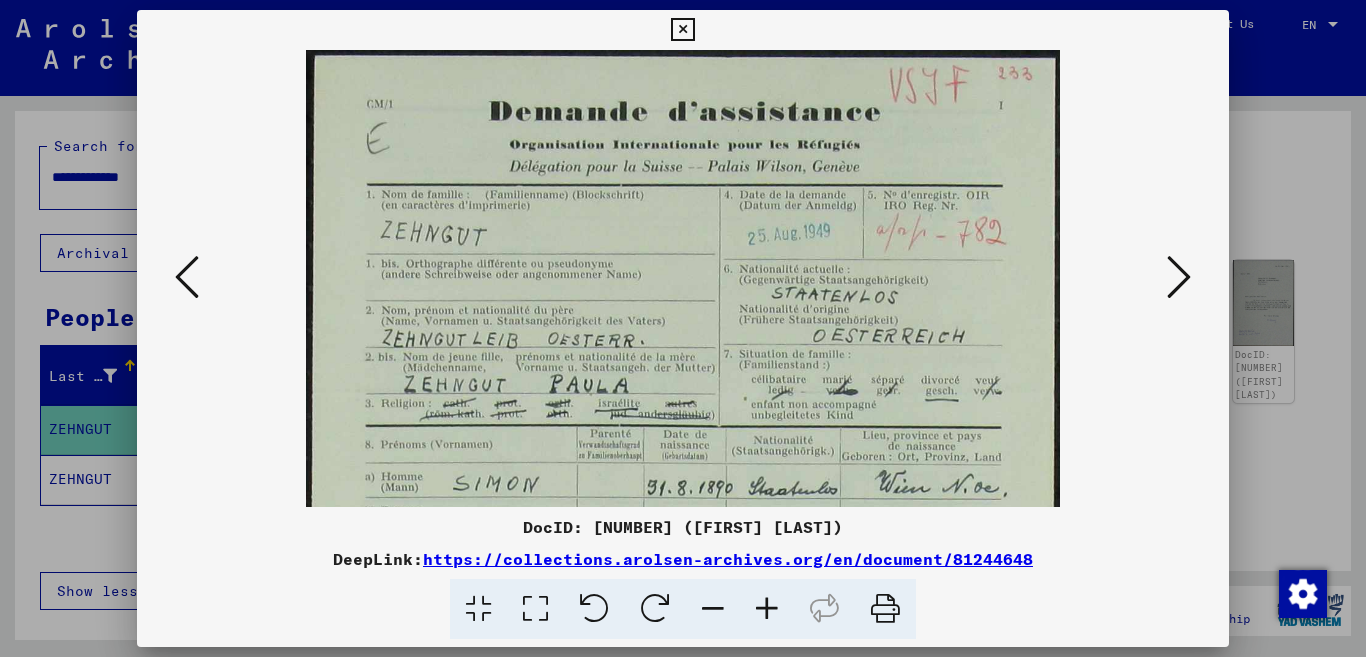 click at bounding box center [767, 609] 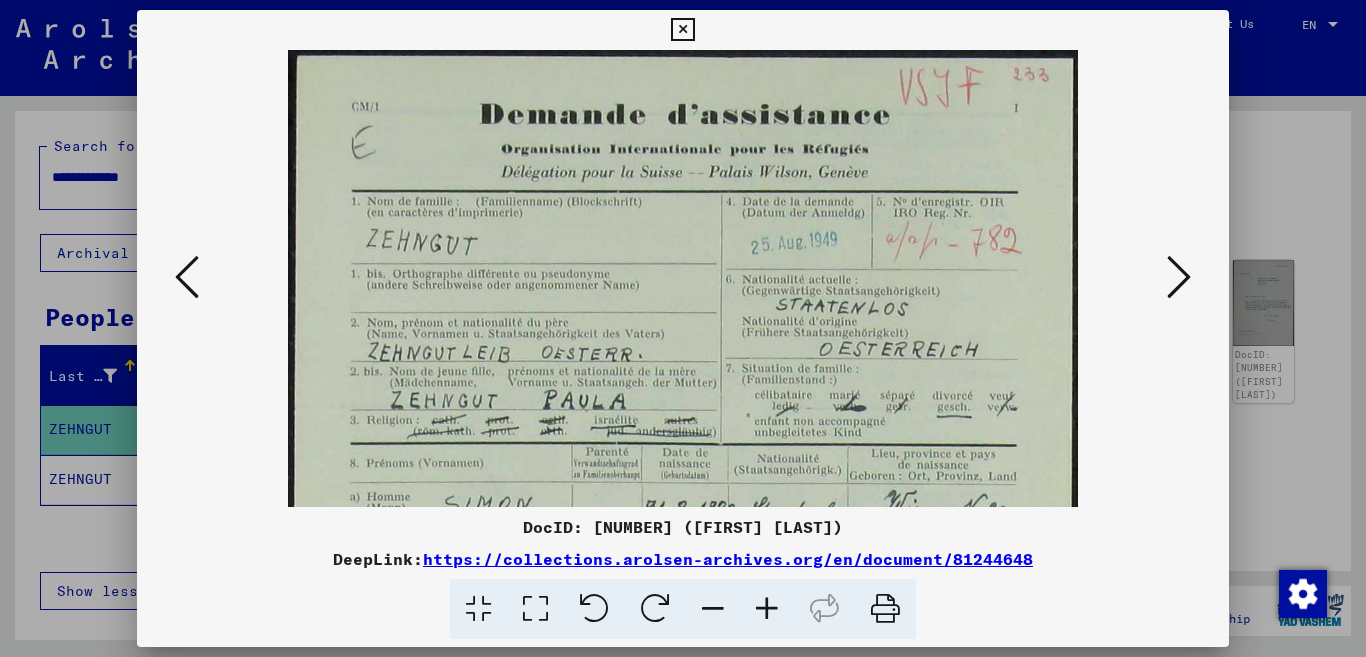 click at bounding box center (767, 609) 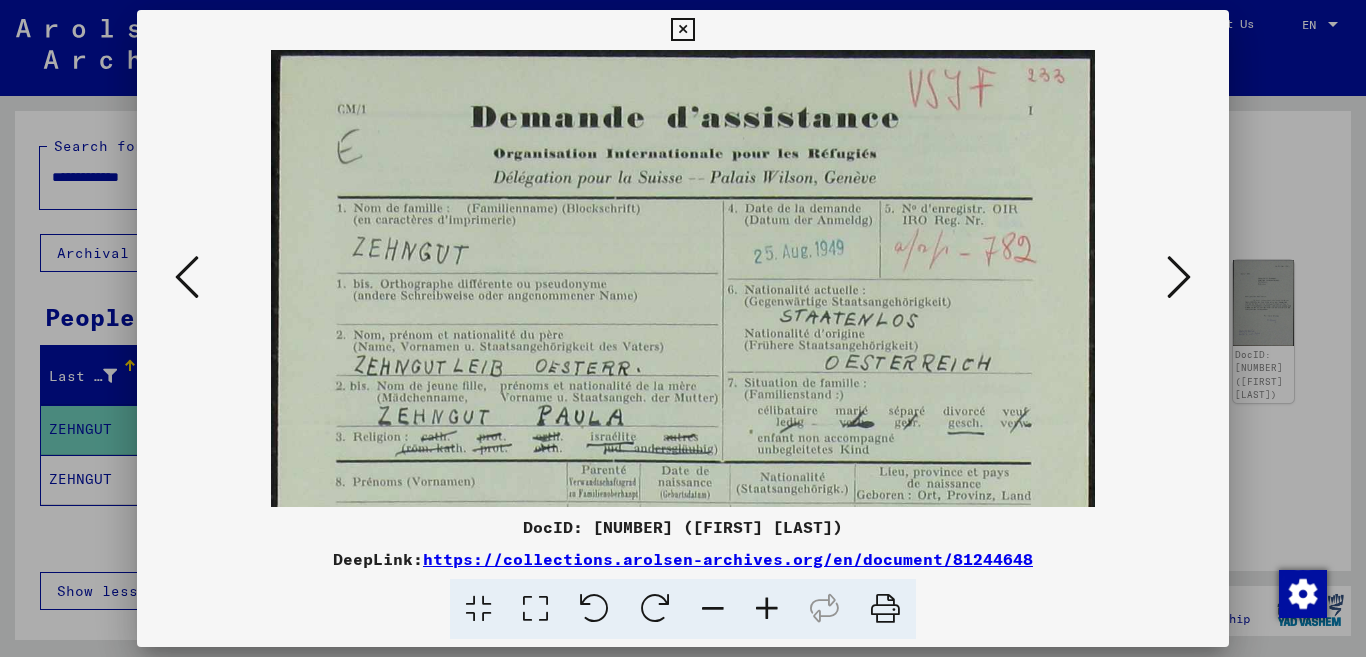 scroll, scrollTop: 177, scrollLeft: 0, axis: vertical 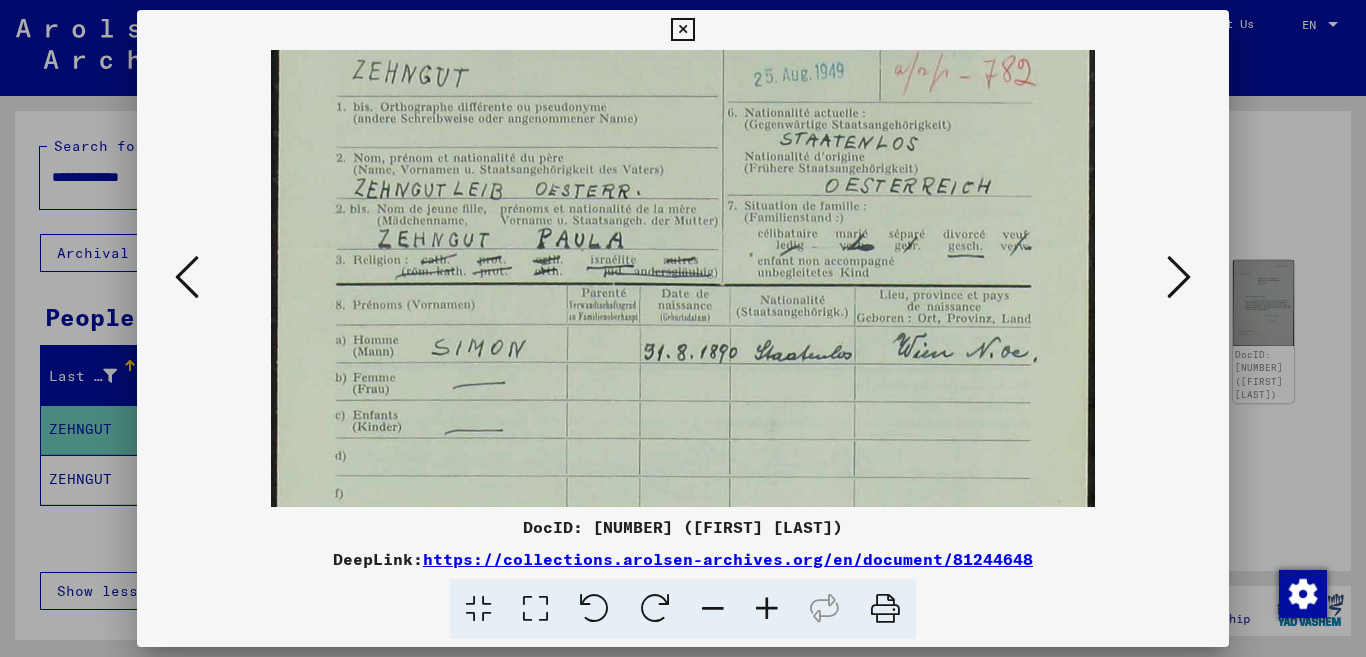 drag, startPoint x: 560, startPoint y: 356, endPoint x: 576, endPoint y: 179, distance: 177.7217 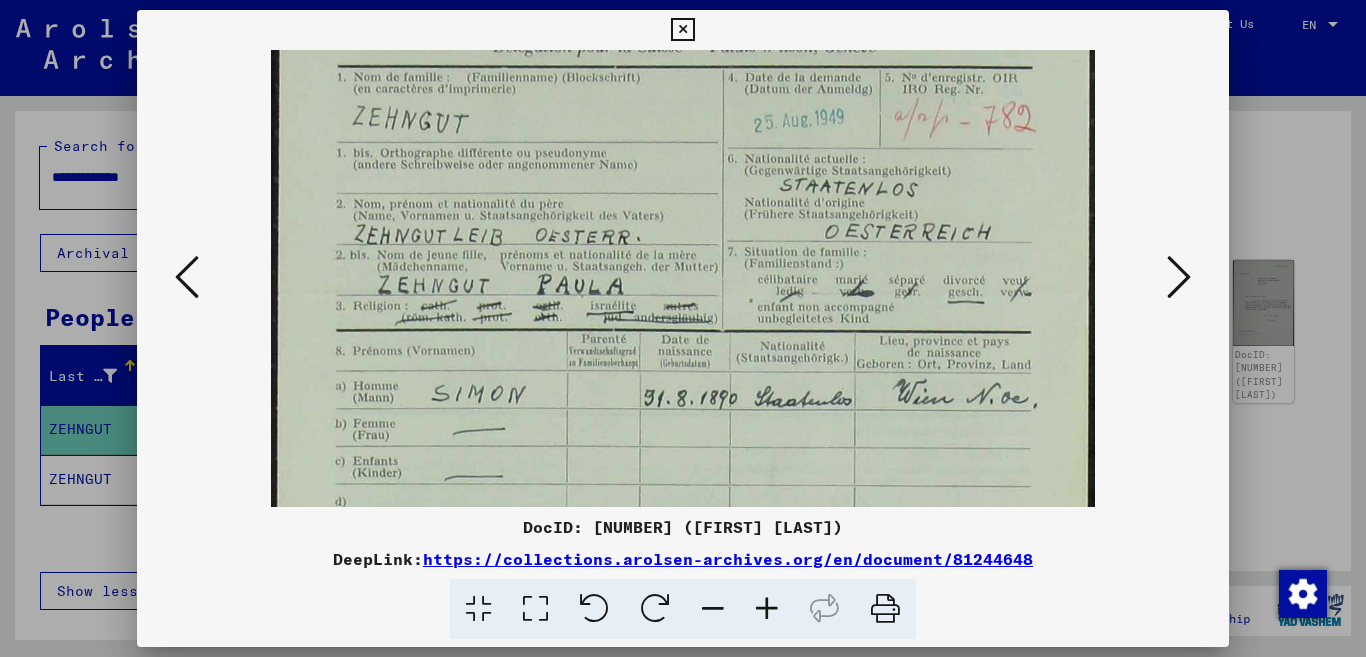 drag, startPoint x: 542, startPoint y: 227, endPoint x: 535, endPoint y: 273, distance: 46.52956 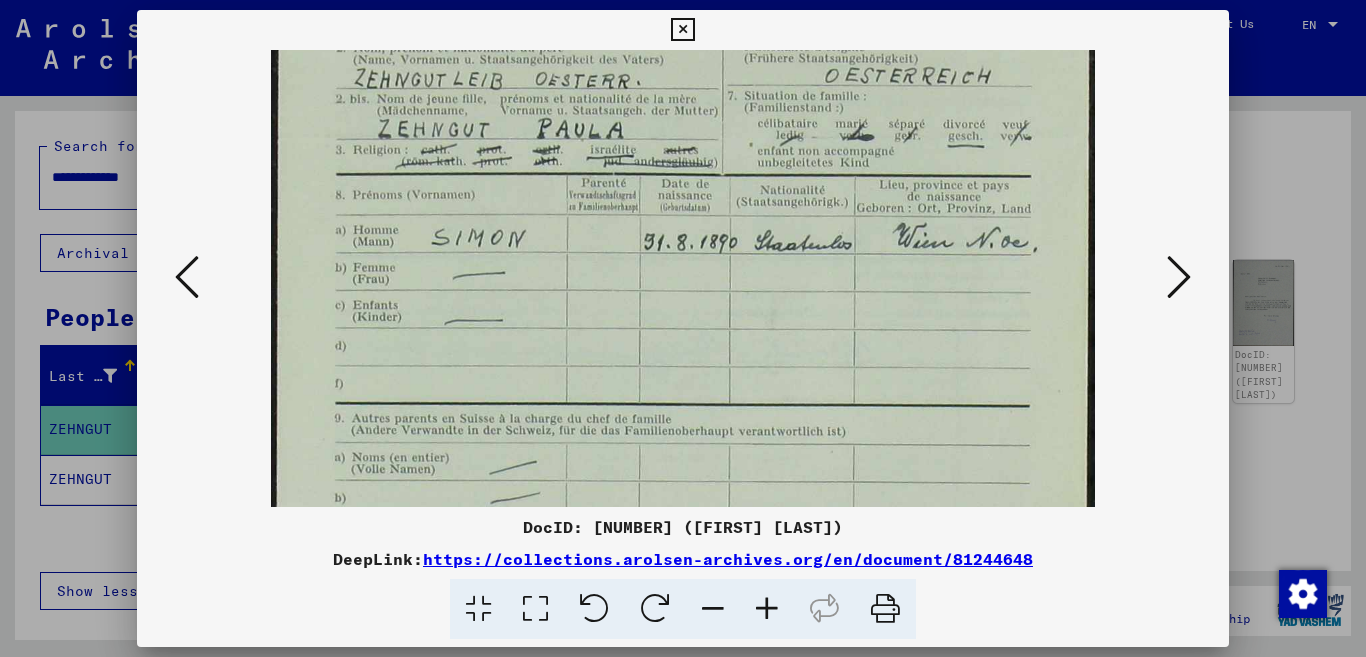 drag, startPoint x: 522, startPoint y: 294, endPoint x: 522, endPoint y: 276, distance: 18 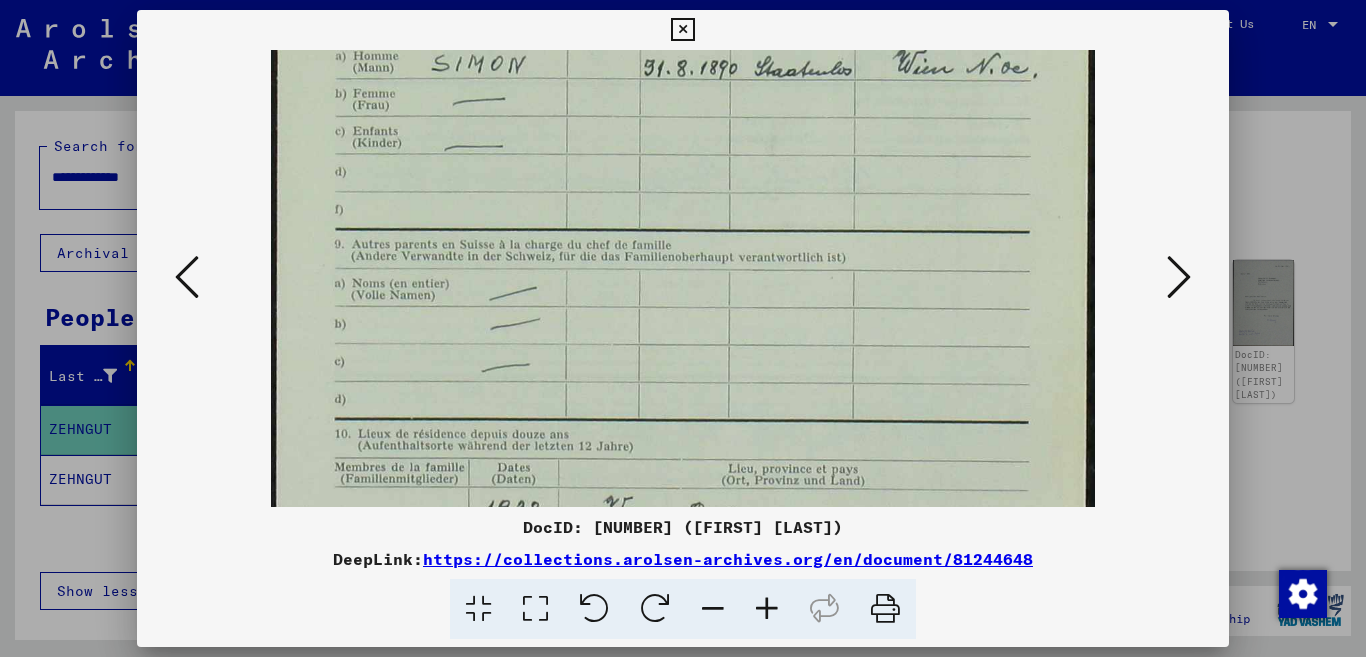 drag, startPoint x: 531, startPoint y: 302, endPoint x: 531, endPoint y: 277, distance: 25 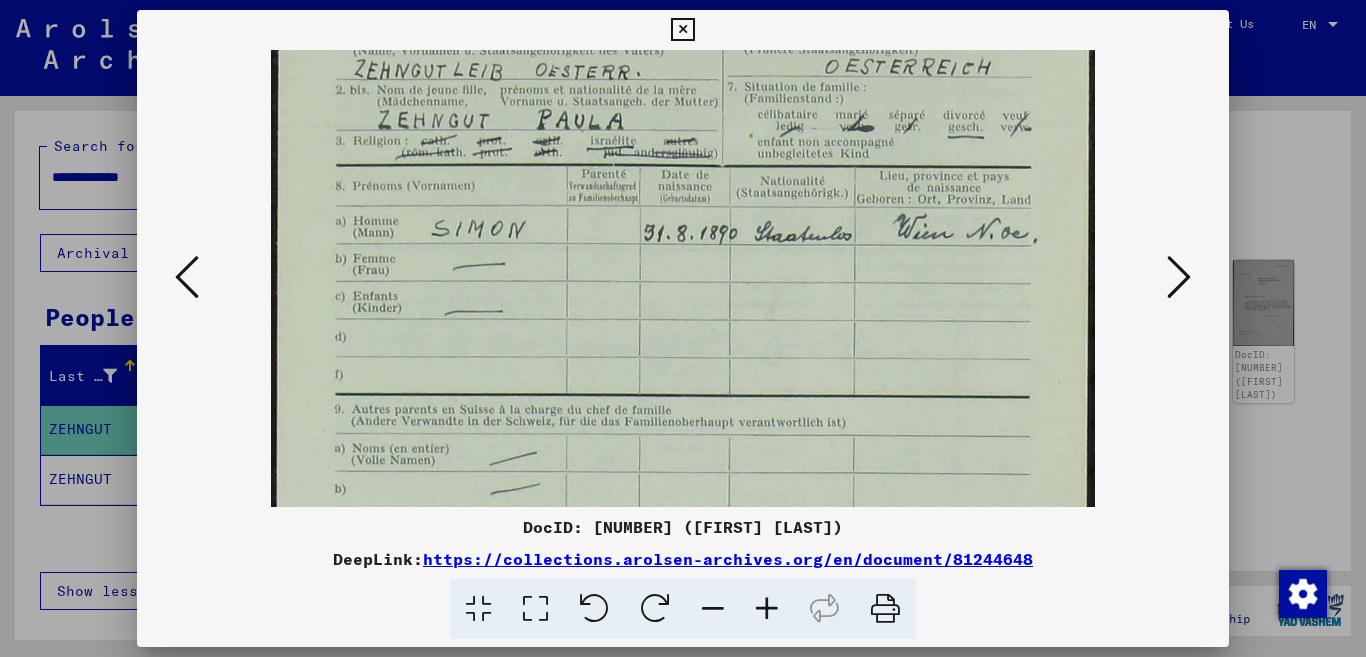 scroll, scrollTop: 243, scrollLeft: 0, axis: vertical 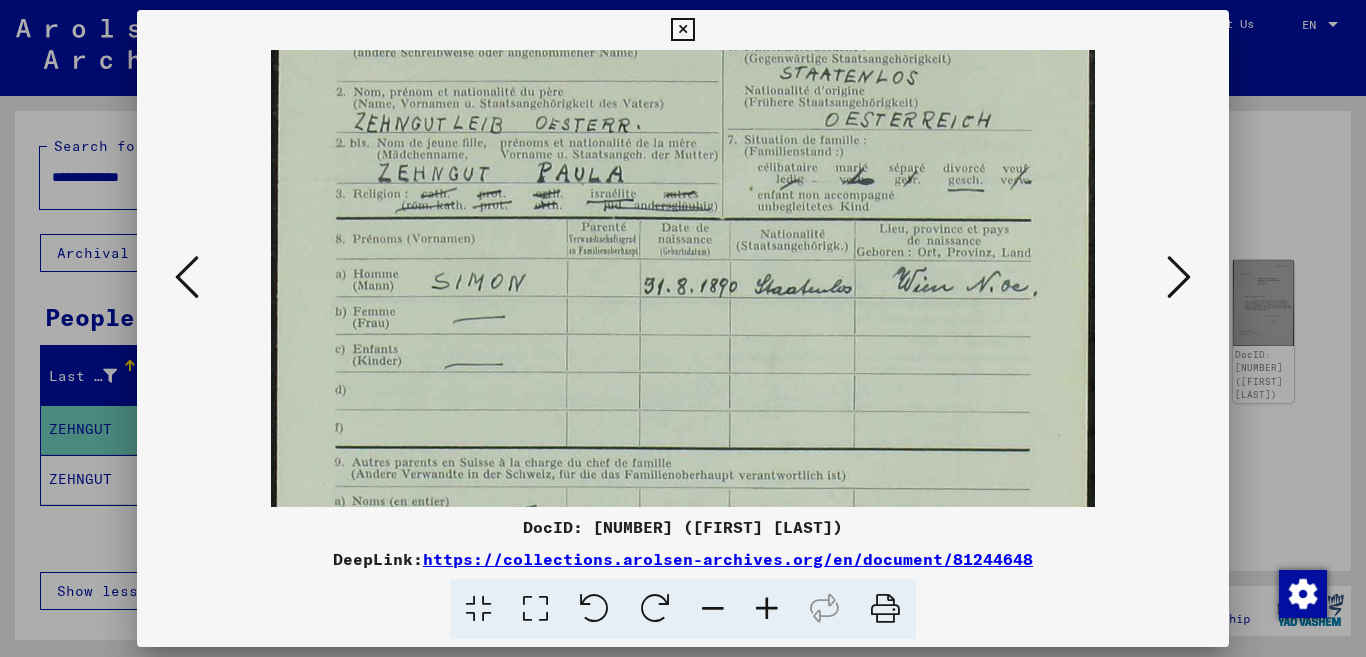 drag, startPoint x: 545, startPoint y: 338, endPoint x: 541, endPoint y: 373, distance: 35.22783 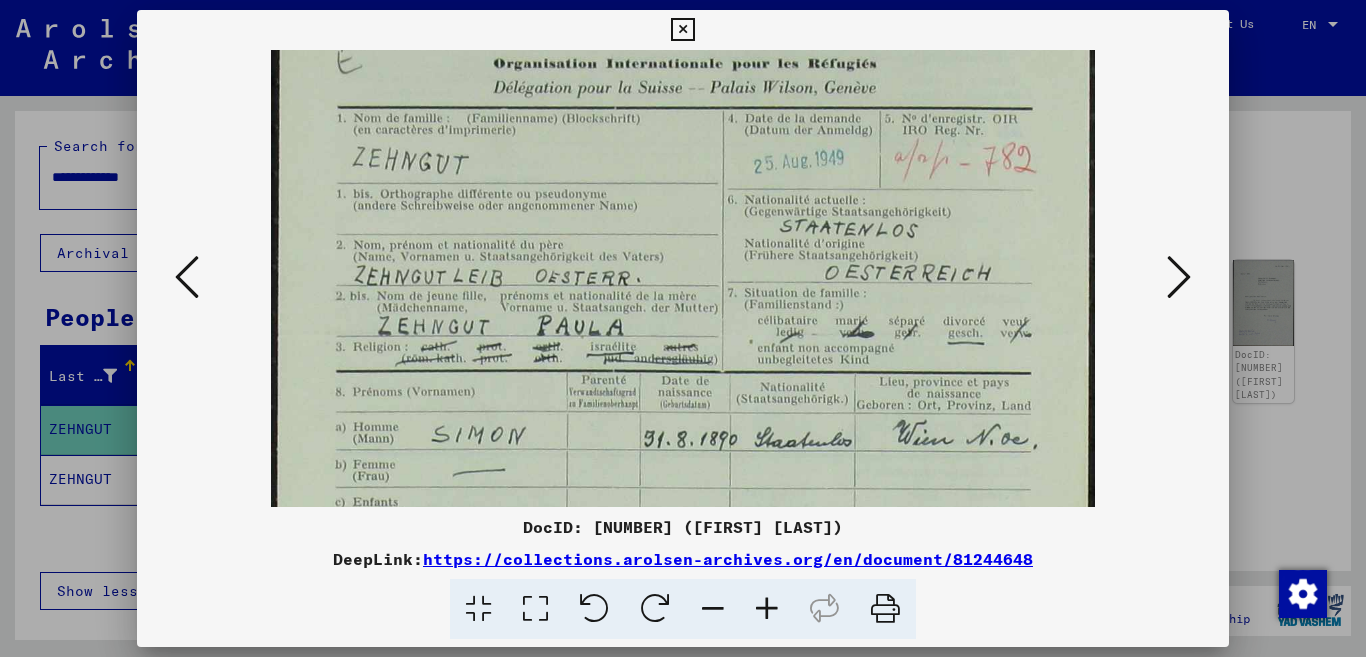 drag, startPoint x: 510, startPoint y: 388, endPoint x: 509, endPoint y: 402, distance: 14.035668 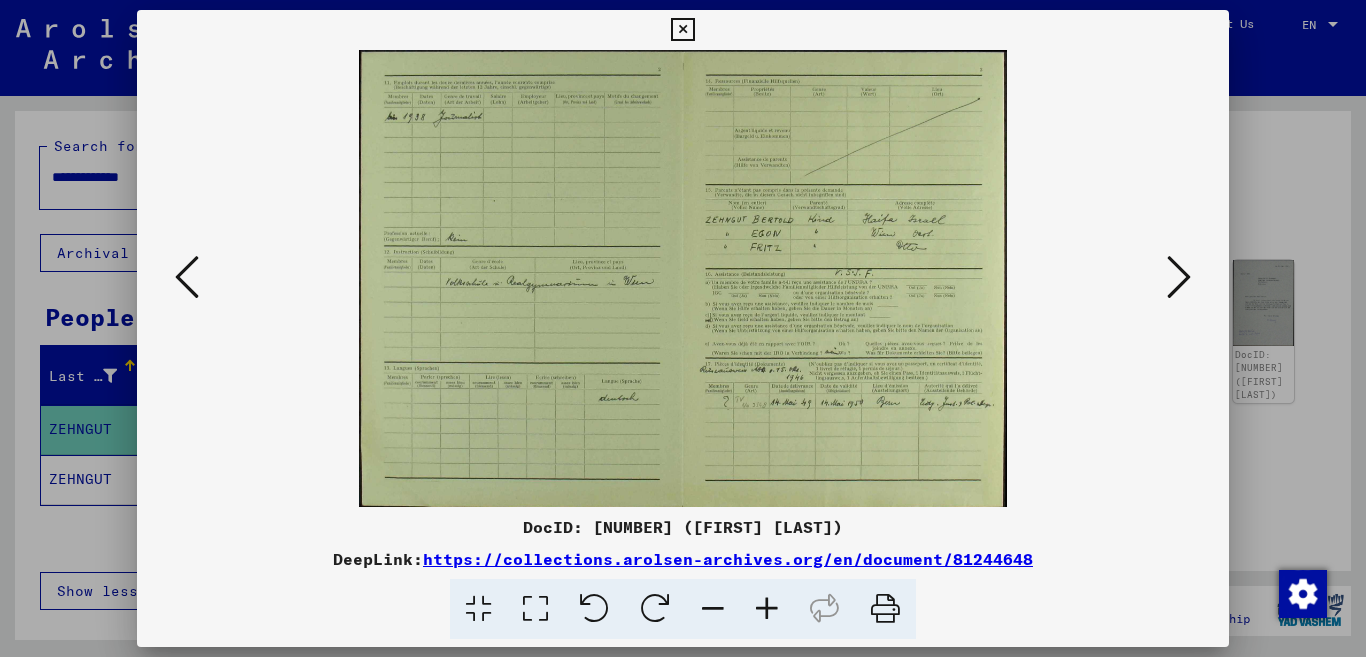 scroll, scrollTop: 0, scrollLeft: 0, axis: both 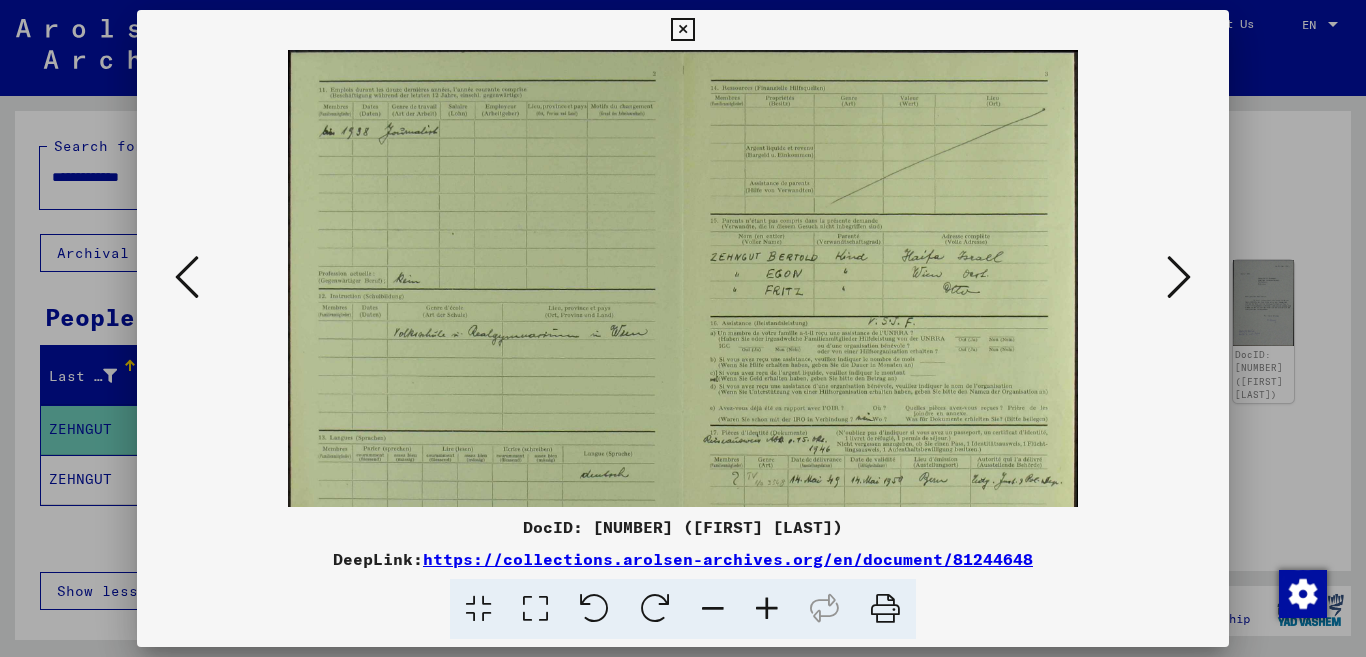 click at bounding box center (767, 609) 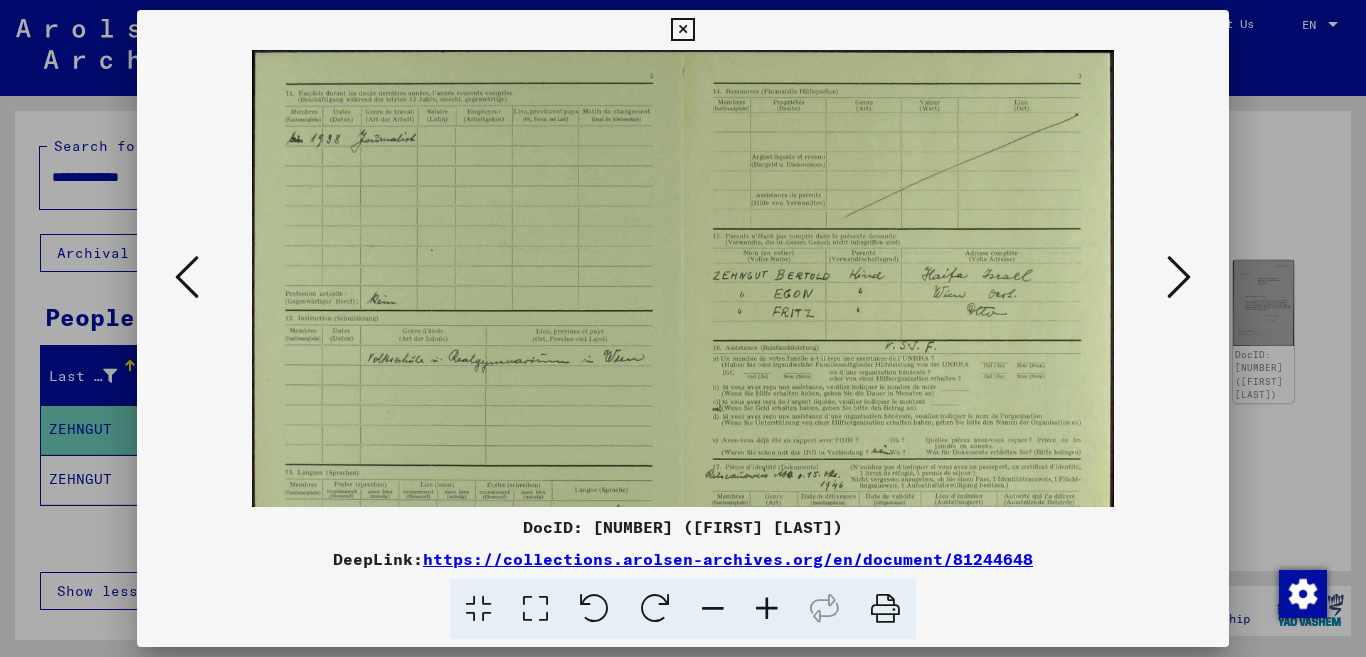 click at bounding box center [767, 609] 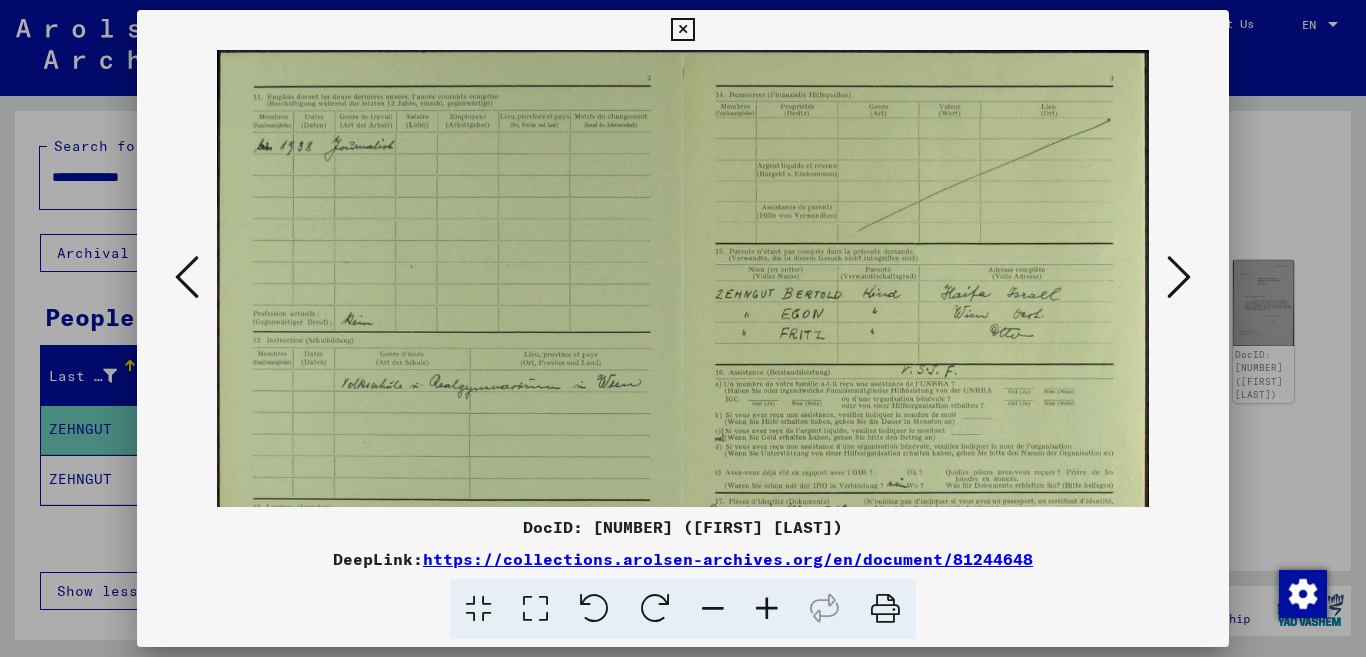 click at bounding box center [767, 609] 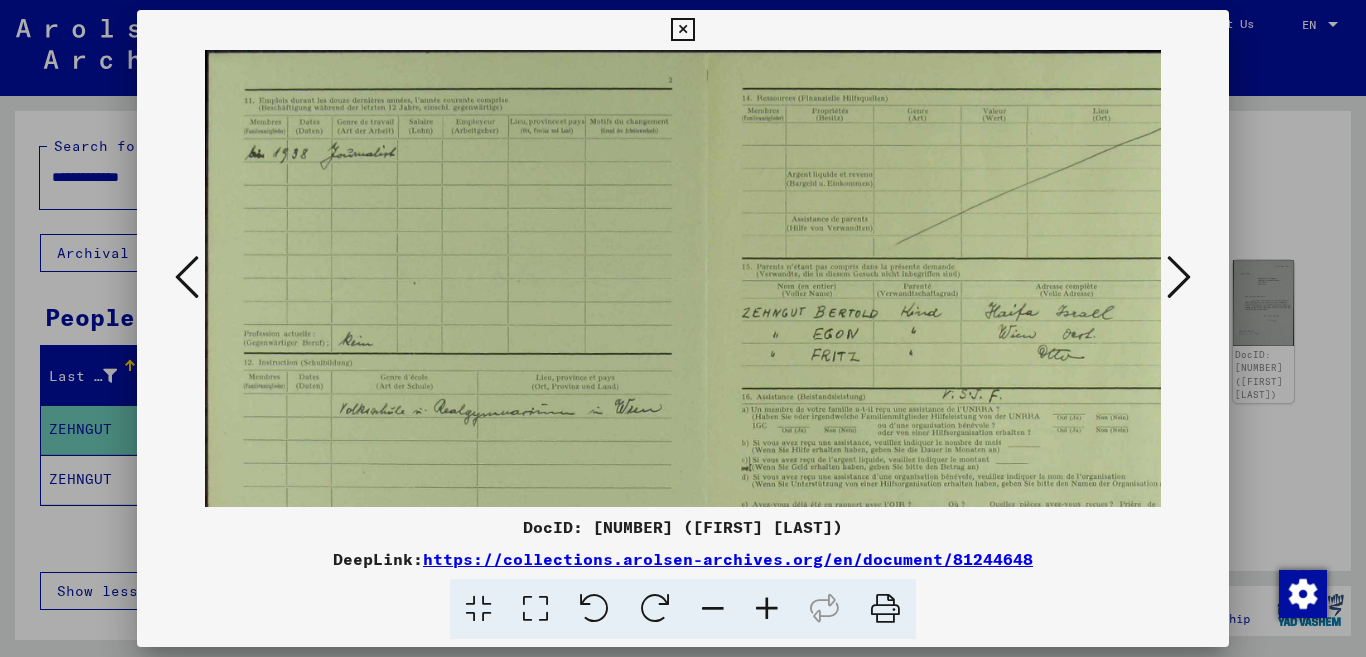 click at bounding box center [767, 609] 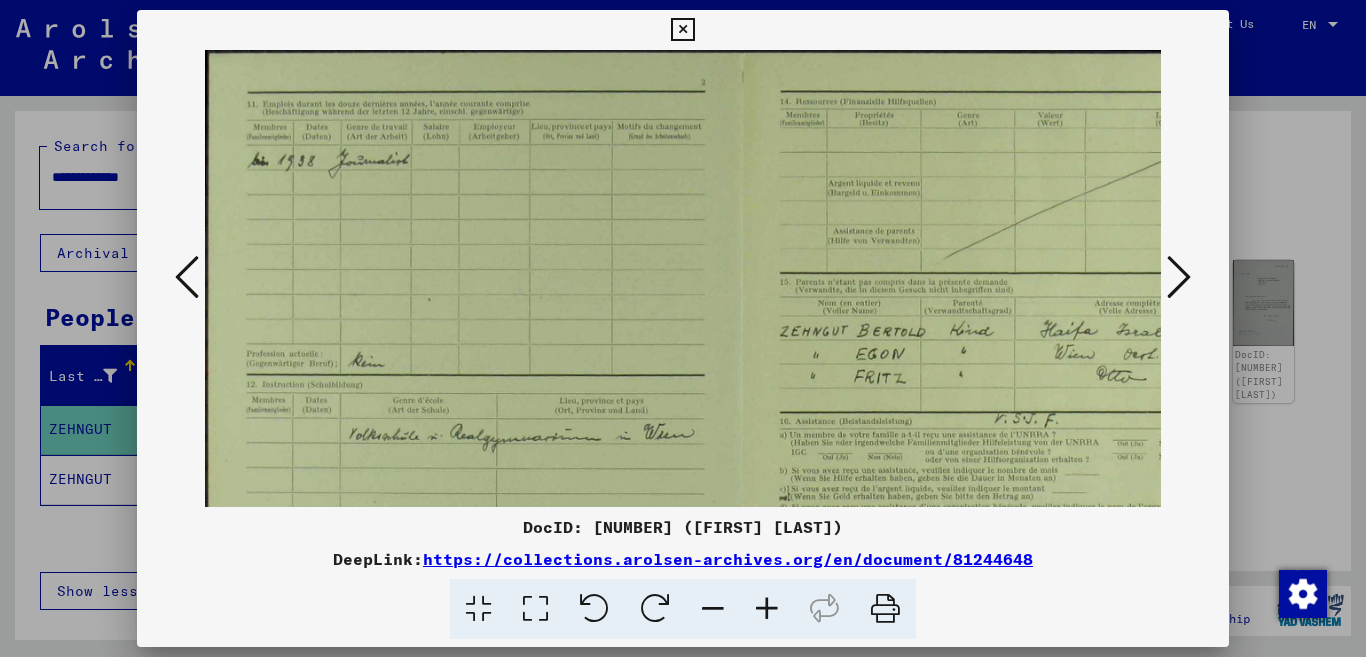 click at bounding box center (767, 609) 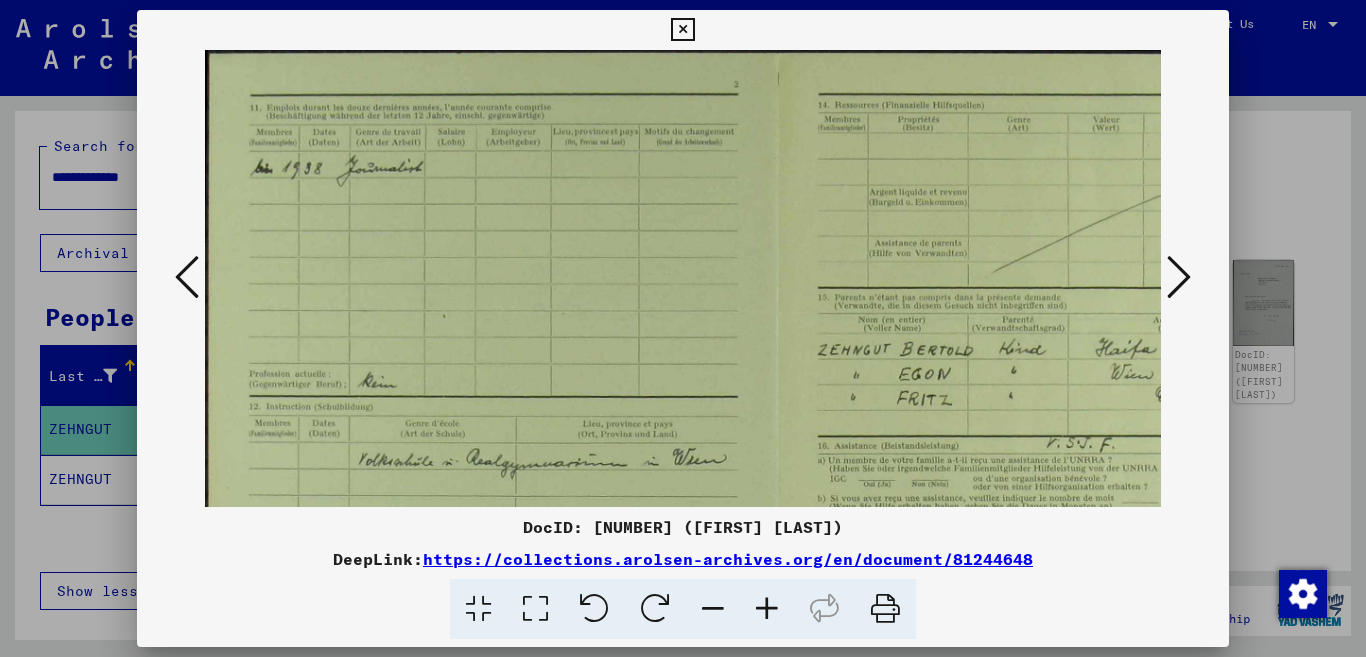 click at bounding box center [767, 609] 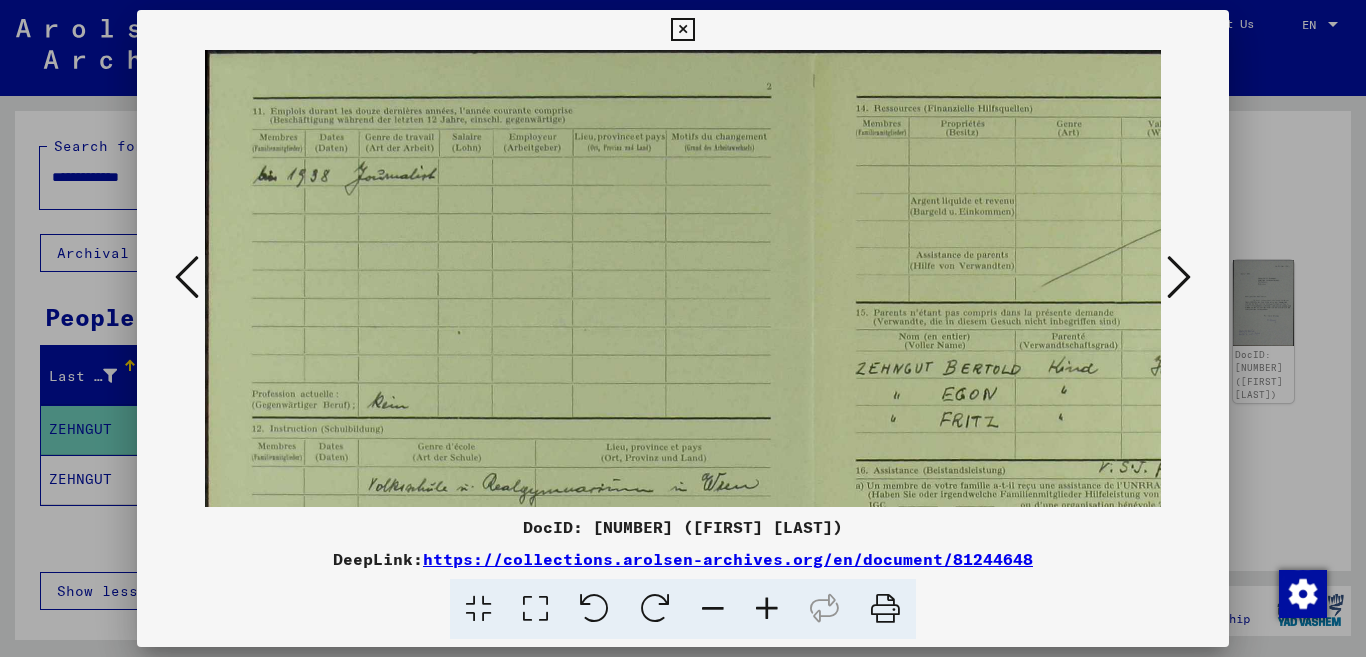 click at bounding box center [767, 609] 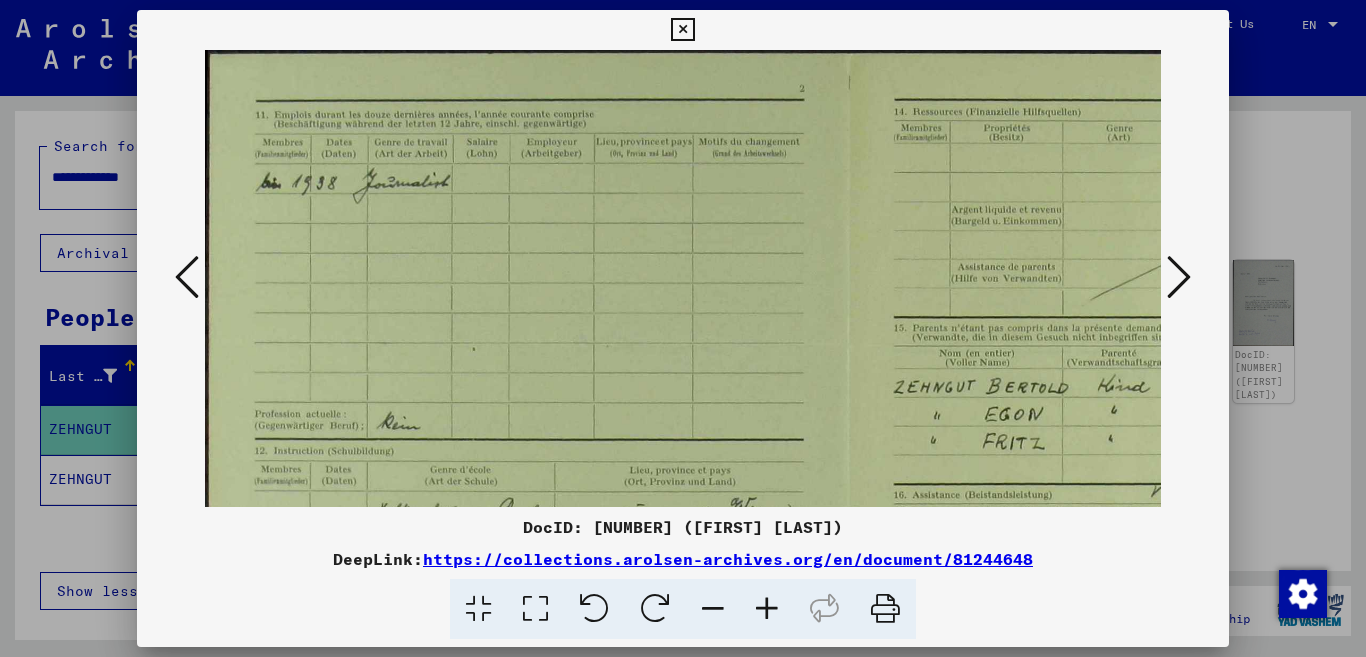 click at bounding box center (767, 609) 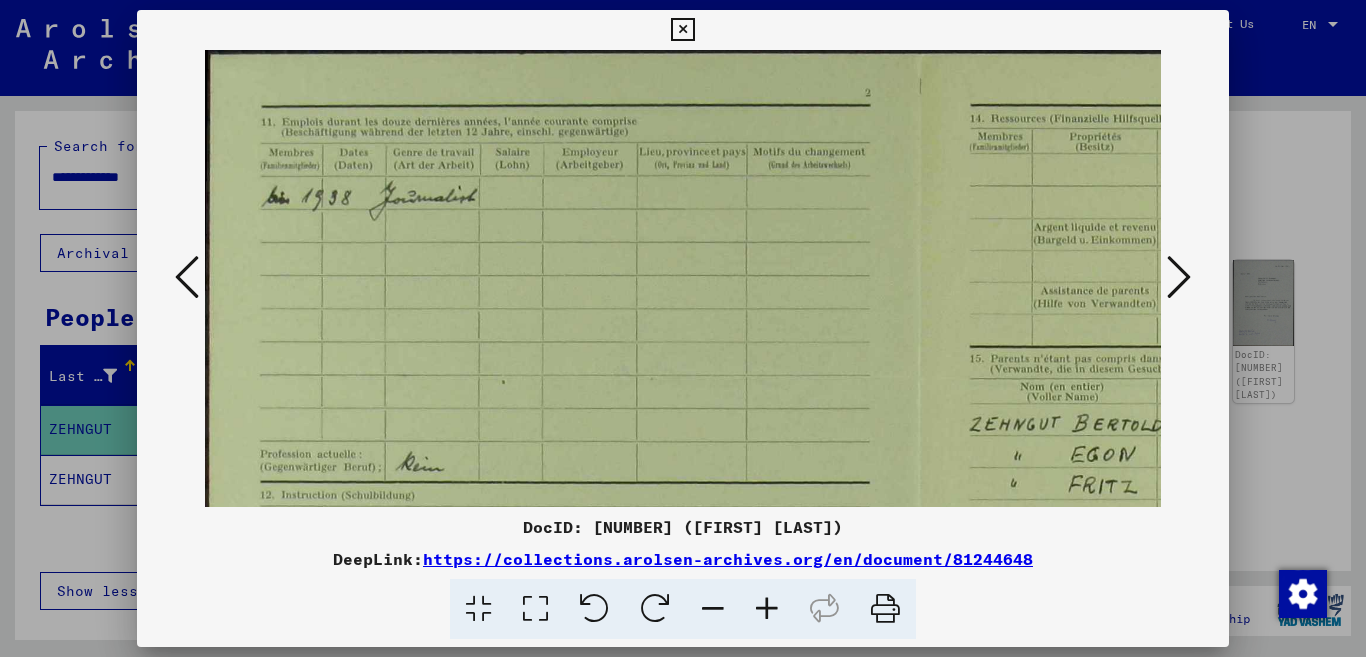 click at bounding box center (767, 609) 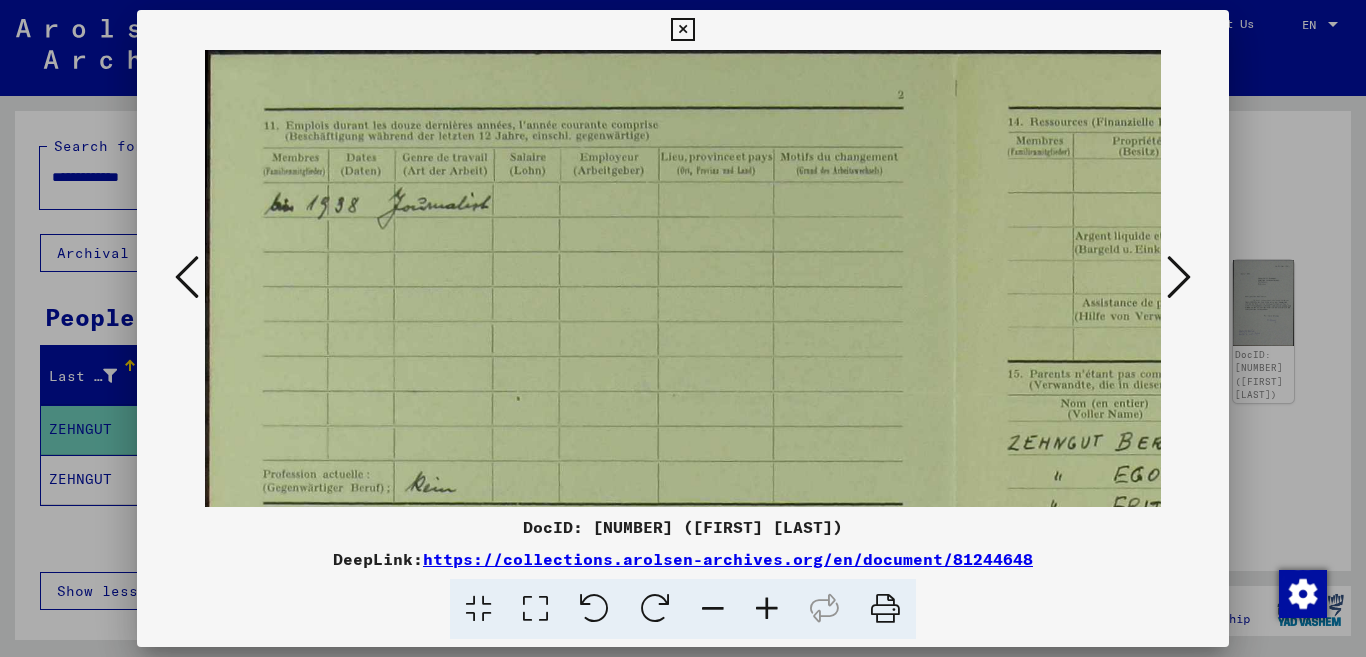 click at bounding box center (767, 609) 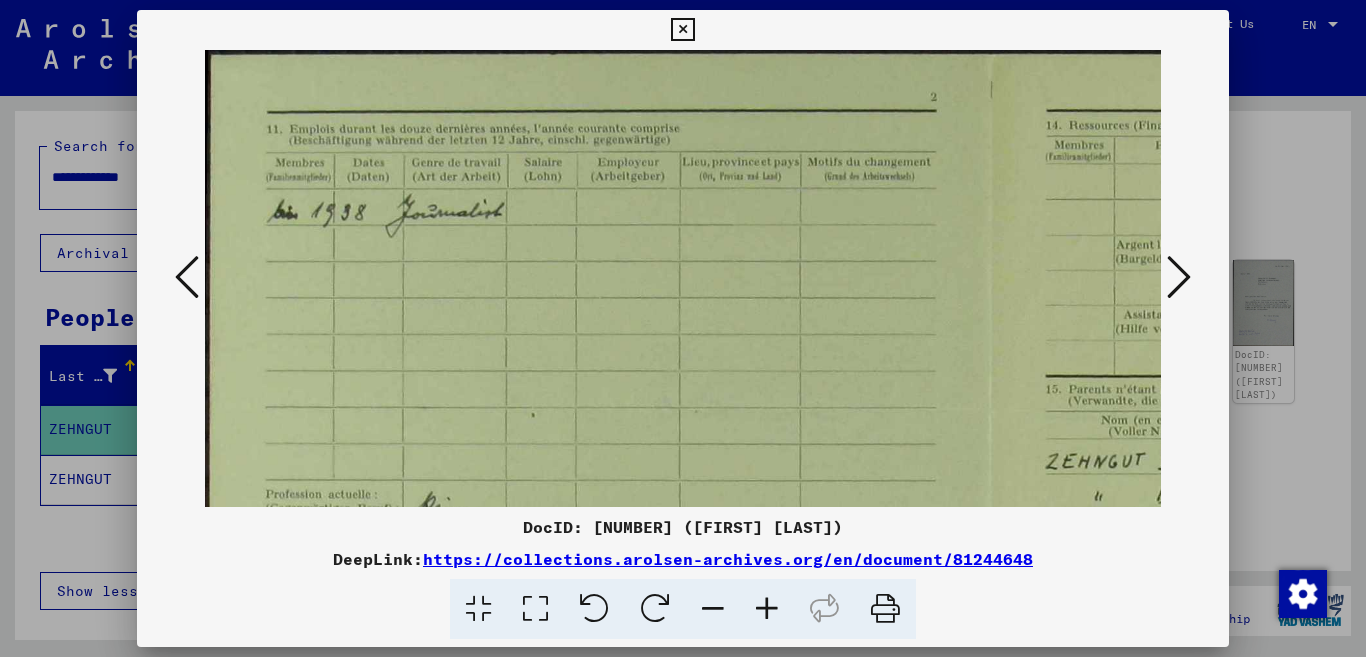 click at bounding box center (767, 609) 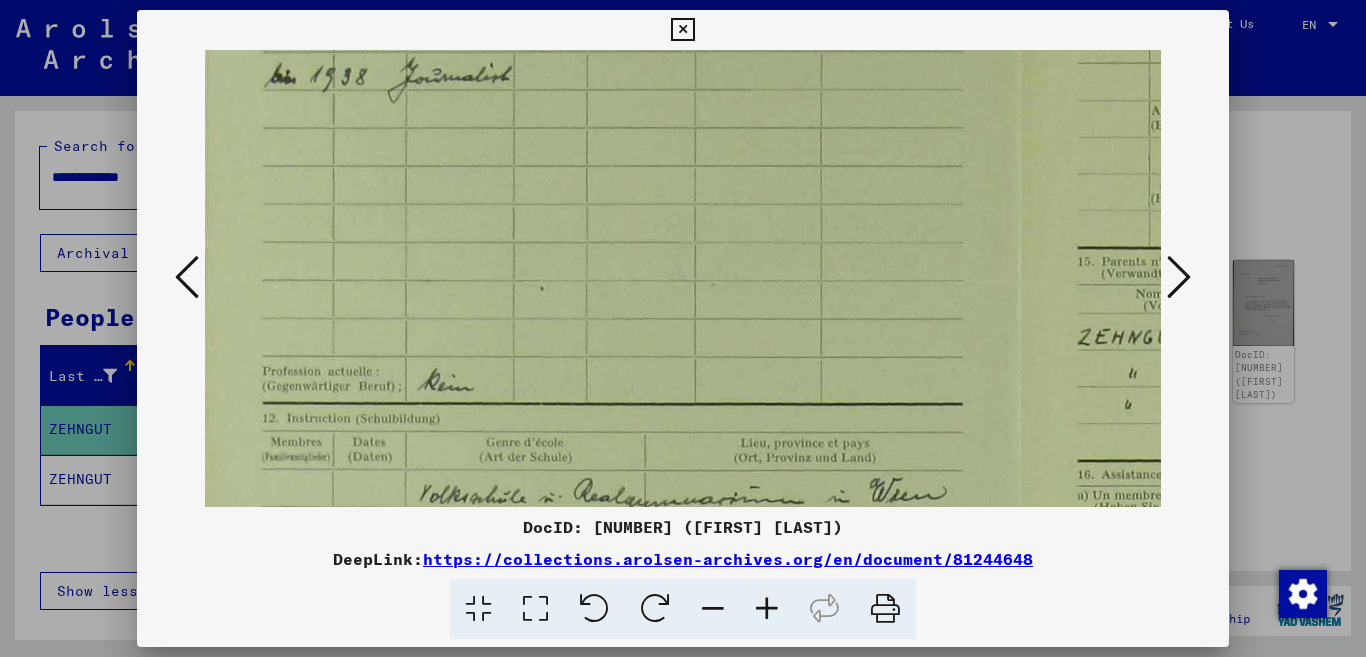 drag, startPoint x: 461, startPoint y: 352, endPoint x: 455, endPoint y: 209, distance: 143.12582 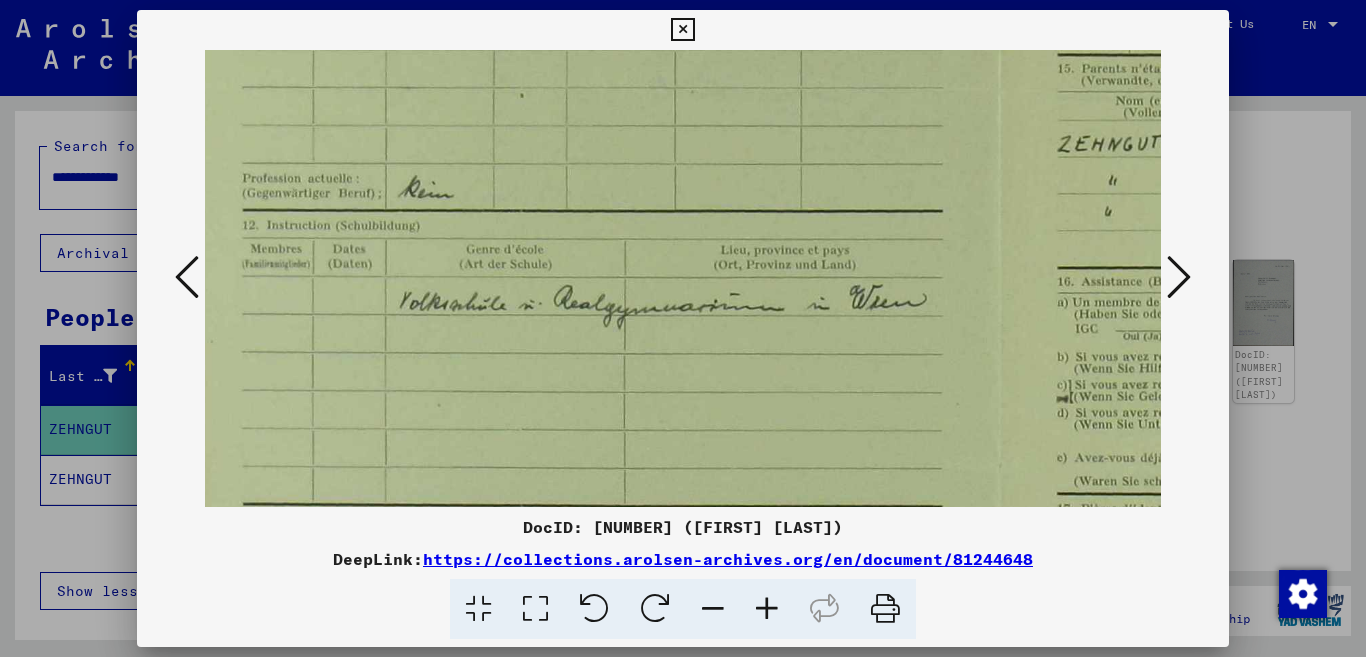 drag, startPoint x: 496, startPoint y: 375, endPoint x: 476, endPoint y: 182, distance: 194.03351 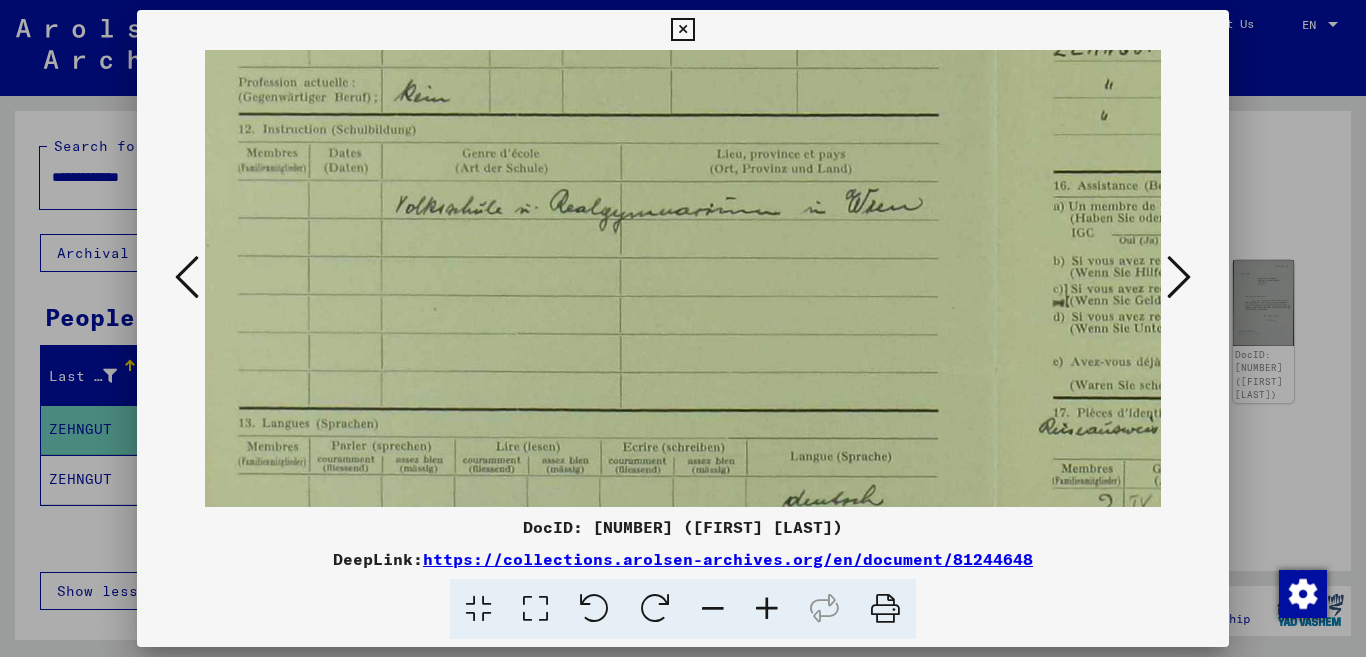 drag, startPoint x: 680, startPoint y: 380, endPoint x: 676, endPoint y: 284, distance: 96.0833 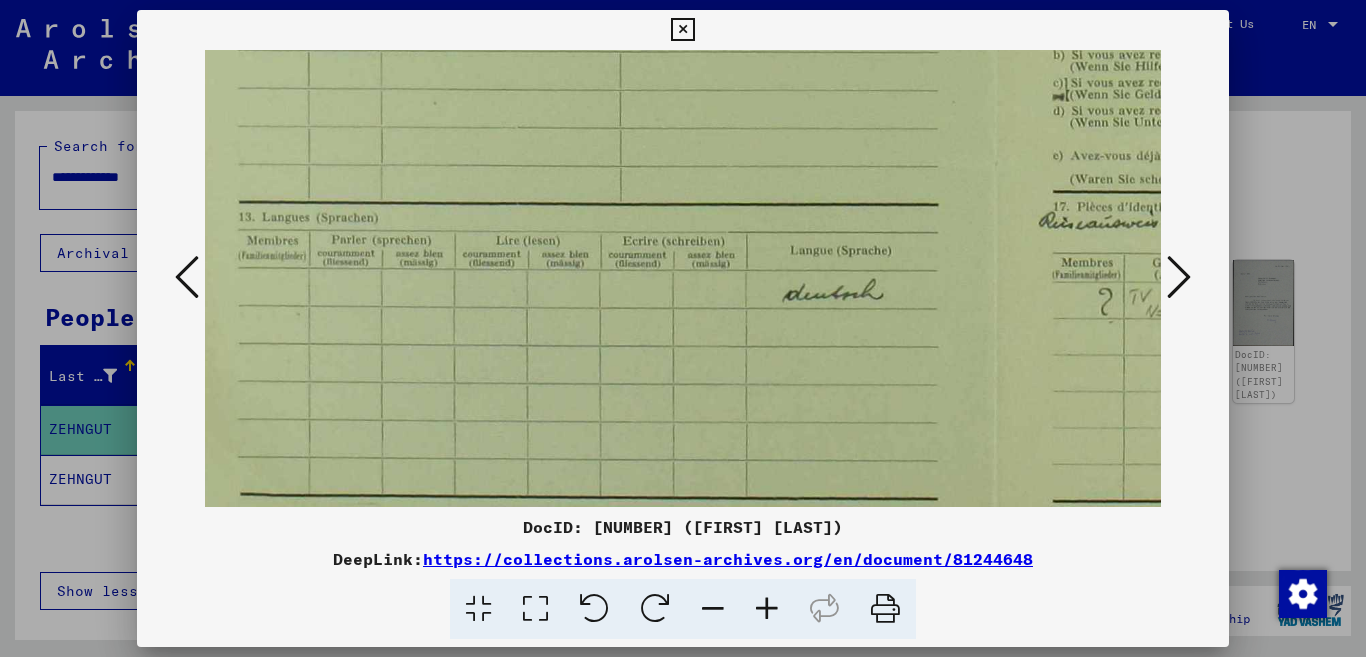 drag, startPoint x: 638, startPoint y: 287, endPoint x: 638, endPoint y: 162, distance: 125 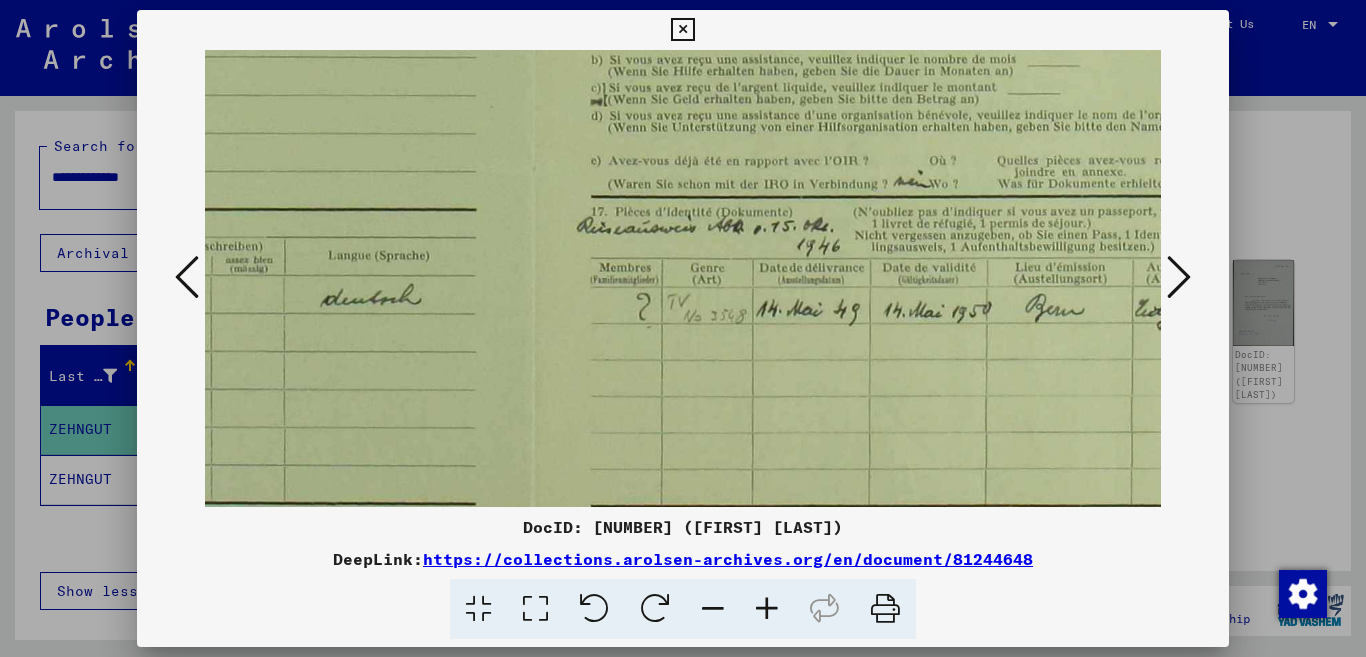 scroll, scrollTop: 620, scrollLeft: 598, axis: both 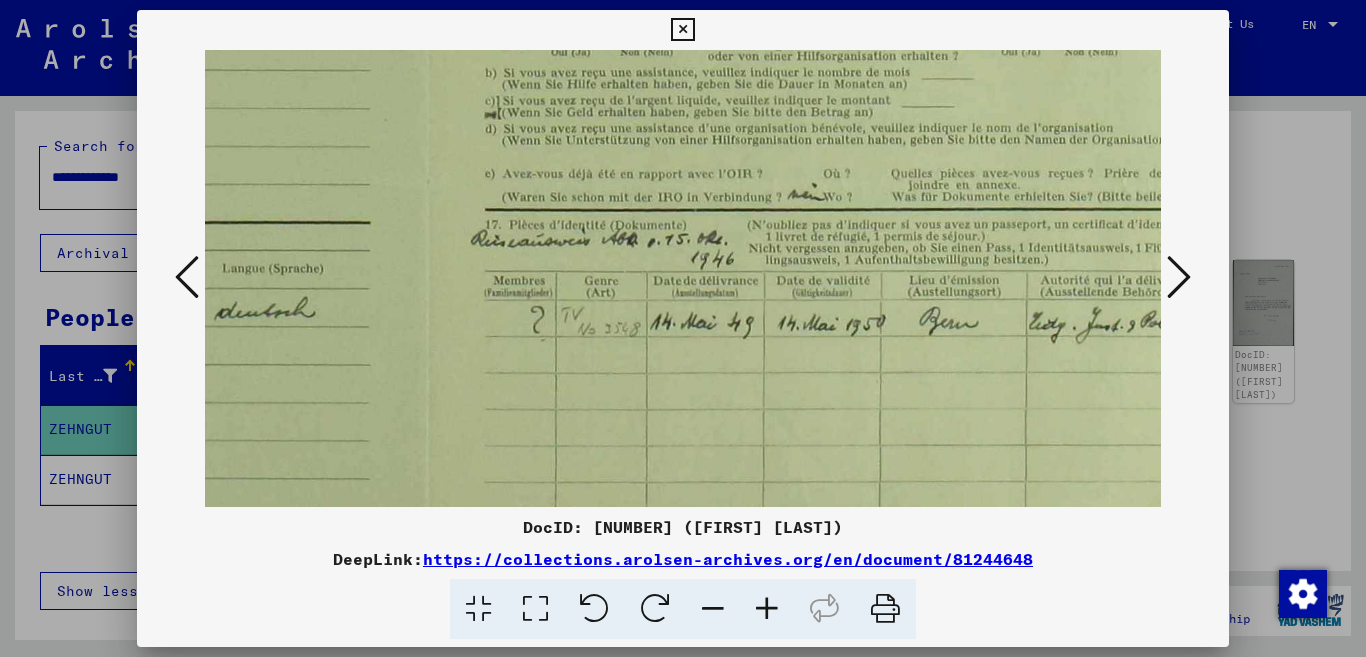 drag, startPoint x: 716, startPoint y: 251, endPoint x: 320, endPoint y: 267, distance: 396.3231 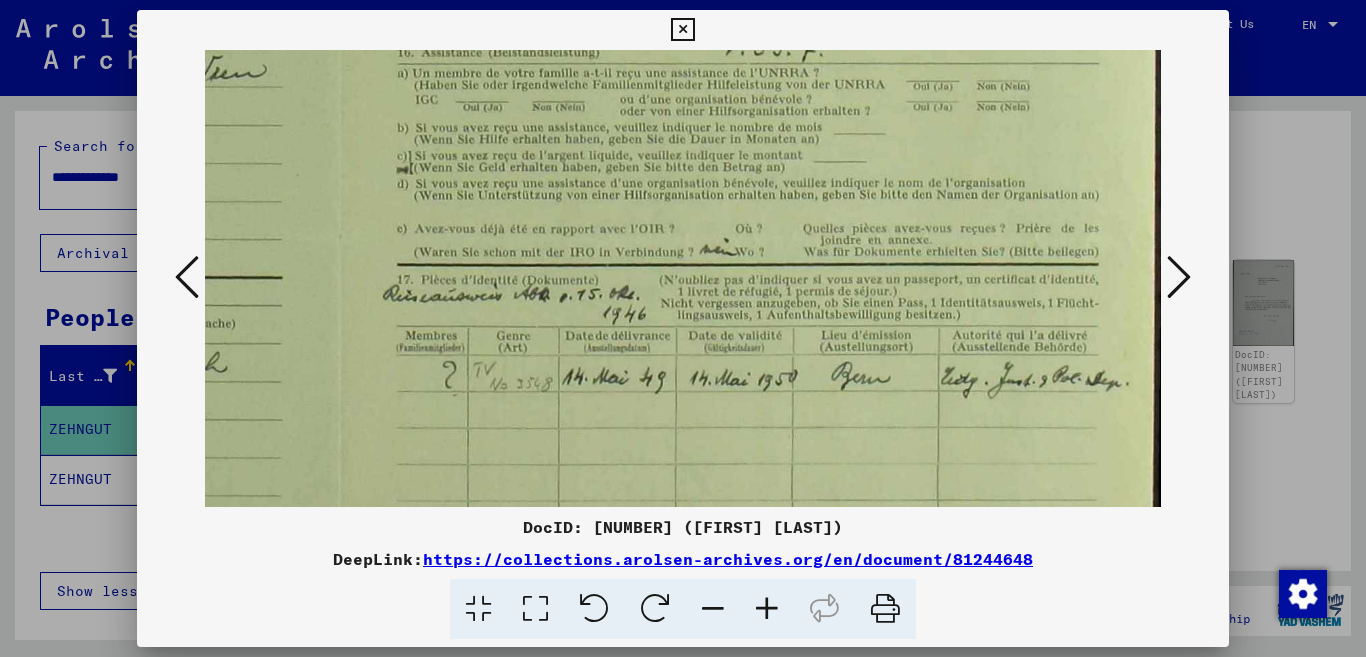 drag, startPoint x: 553, startPoint y: 266, endPoint x: 541, endPoint y: 267, distance: 12.0415945 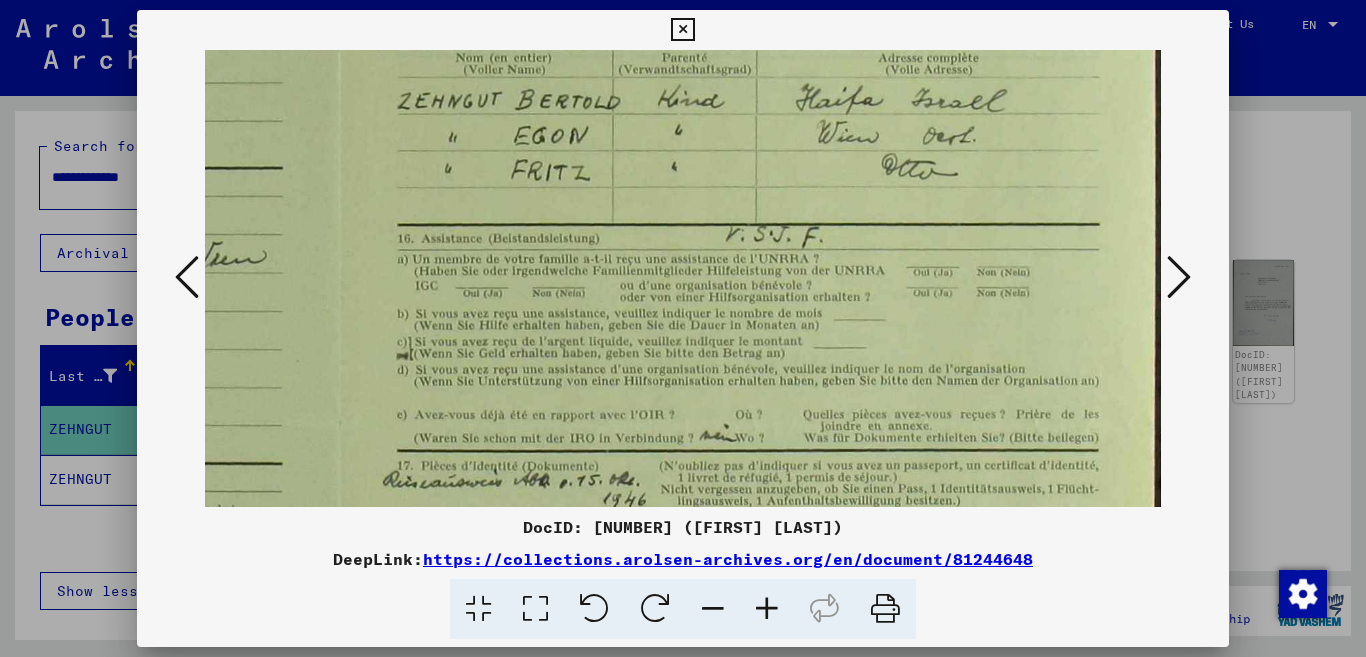 drag, startPoint x: 568, startPoint y: 187, endPoint x: 556, endPoint y: 341, distance: 154.46683 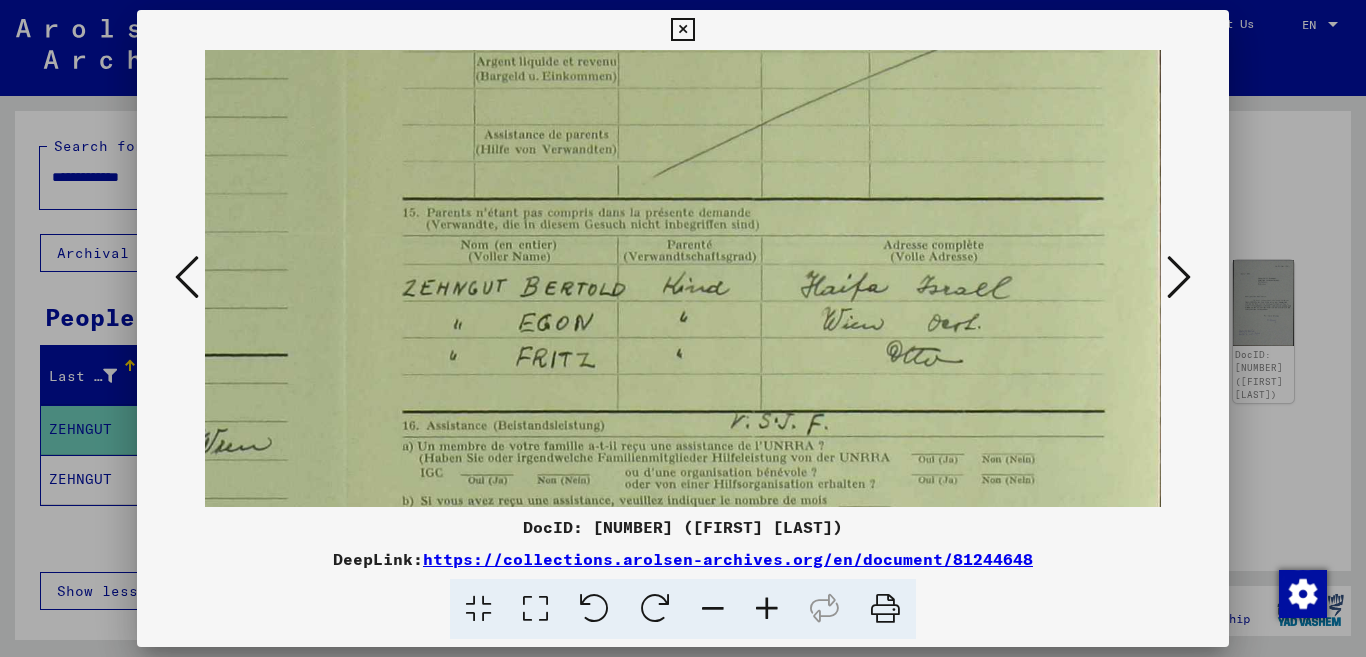 drag, startPoint x: 569, startPoint y: 165, endPoint x: 569, endPoint y: 356, distance: 191 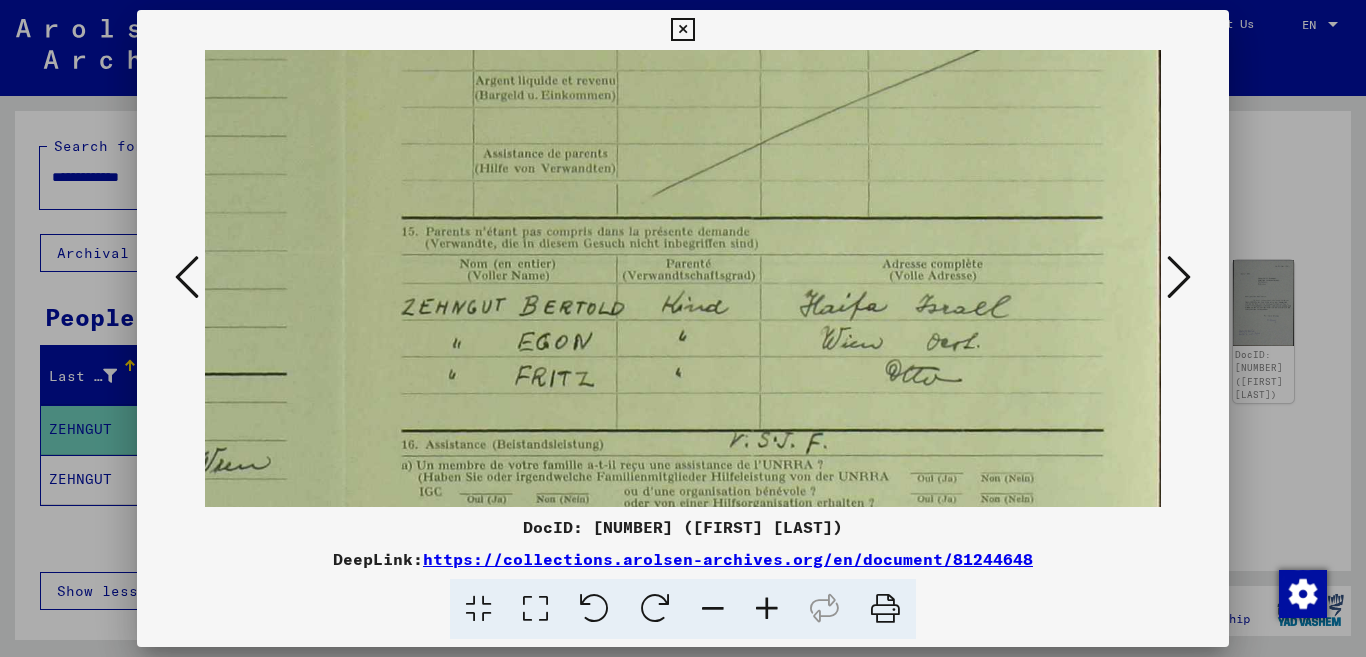 scroll, scrollTop: 0, scrollLeft: 686, axis: horizontal 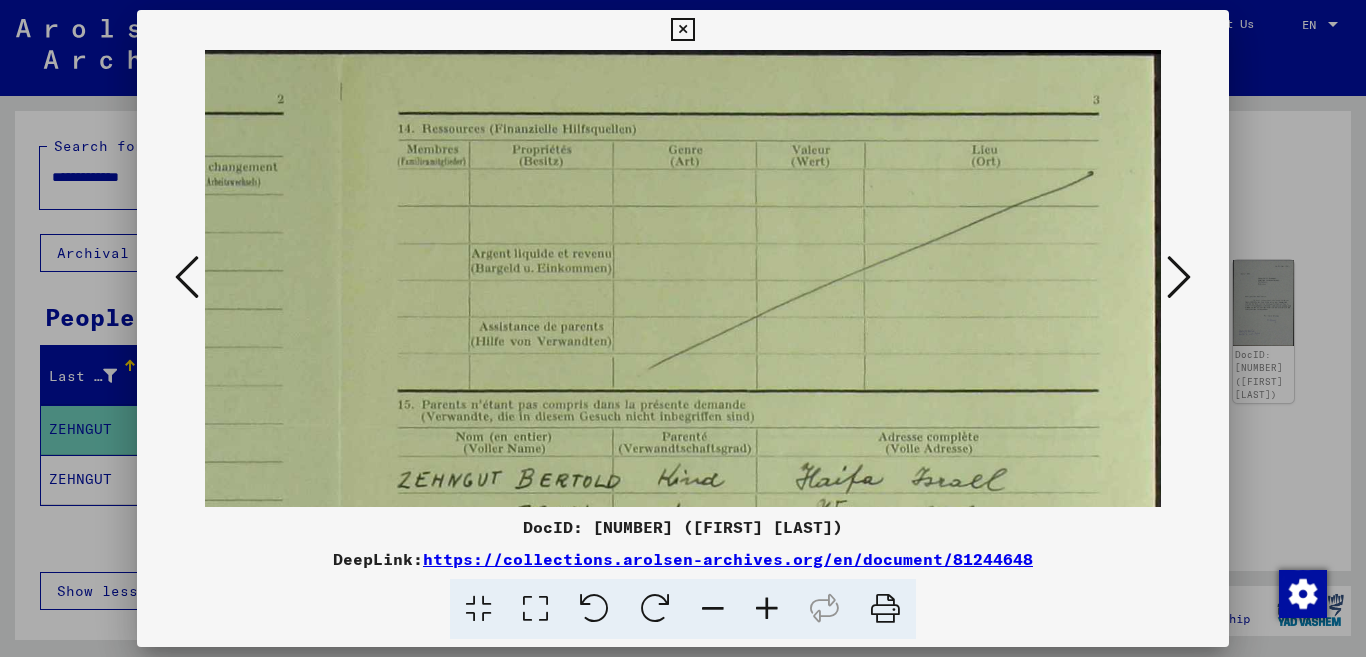 drag, startPoint x: 617, startPoint y: 210, endPoint x: 604, endPoint y: 423, distance: 213.39635 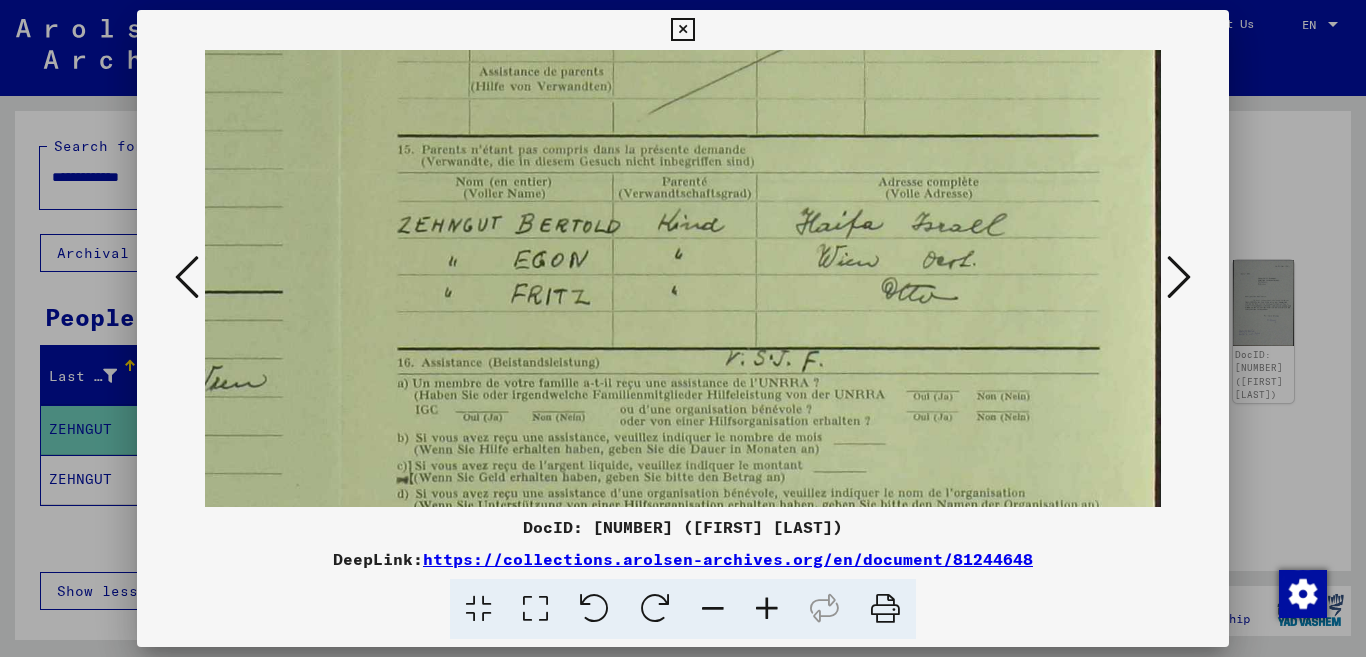 drag, startPoint x: 642, startPoint y: 412, endPoint x: 637, endPoint y: 157, distance: 255.04901 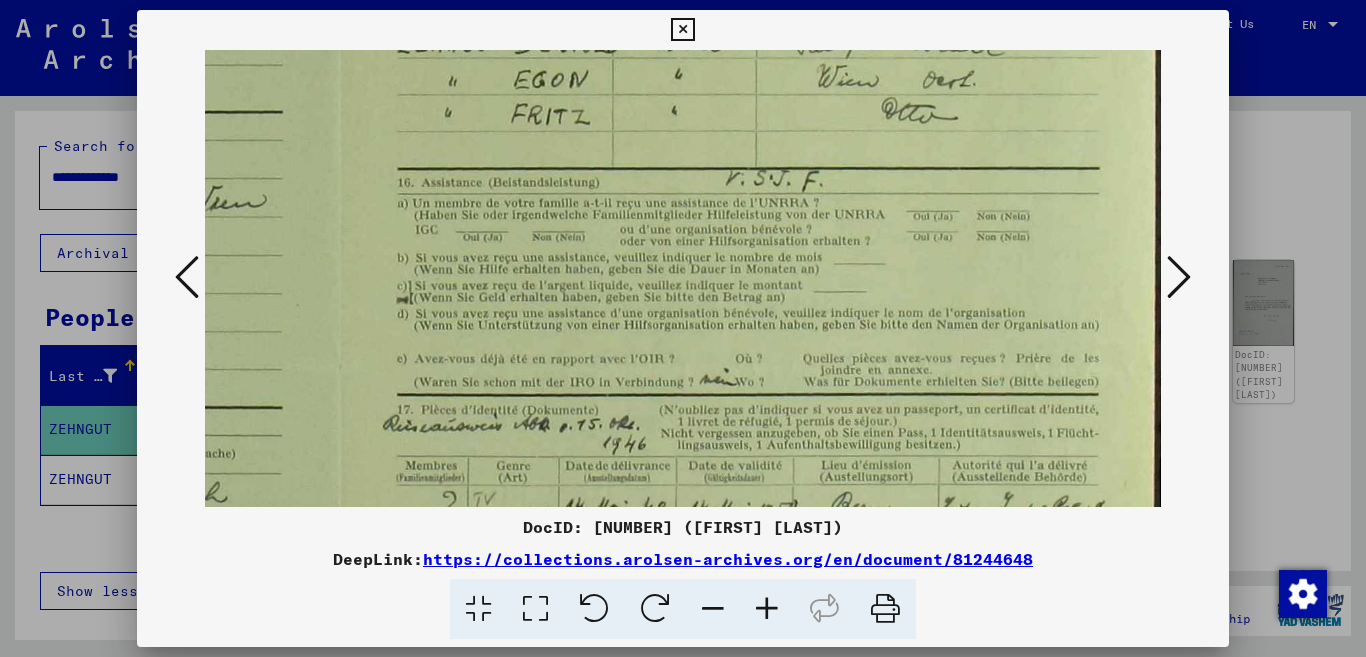 drag, startPoint x: 602, startPoint y: 415, endPoint x: 596, endPoint y: 235, distance: 180.09998 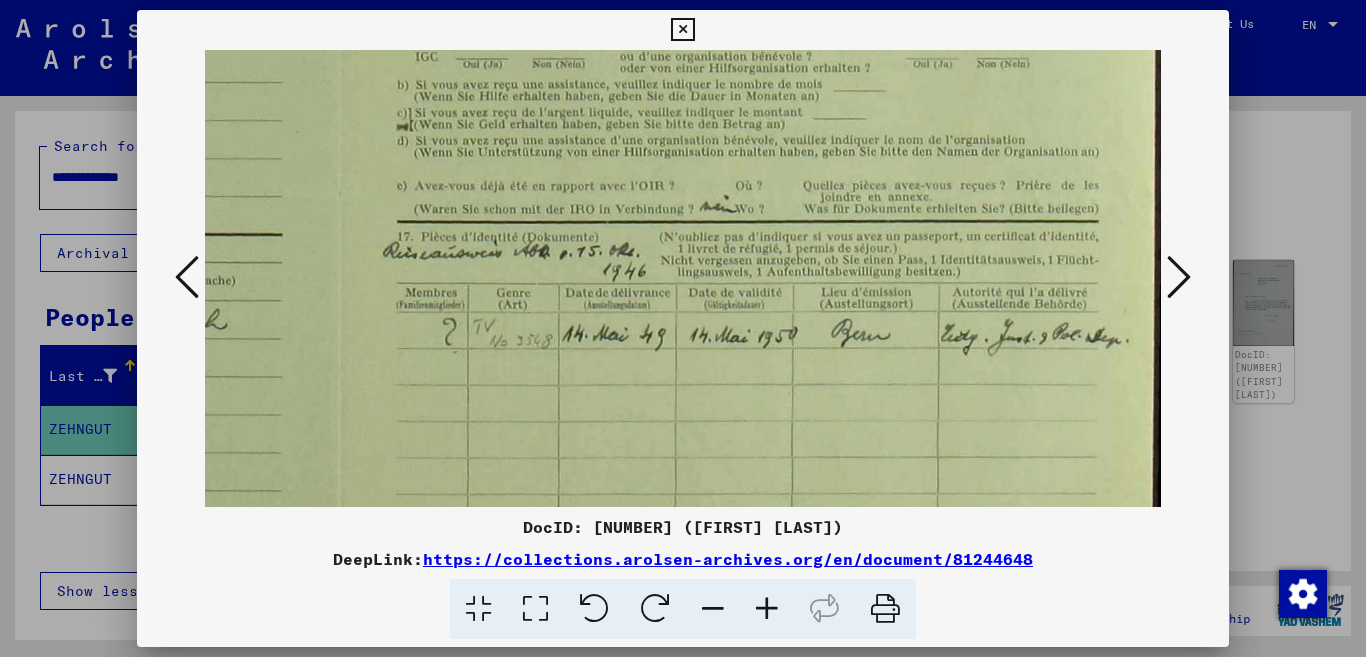 scroll, scrollTop: 619, scrollLeft: 686, axis: both 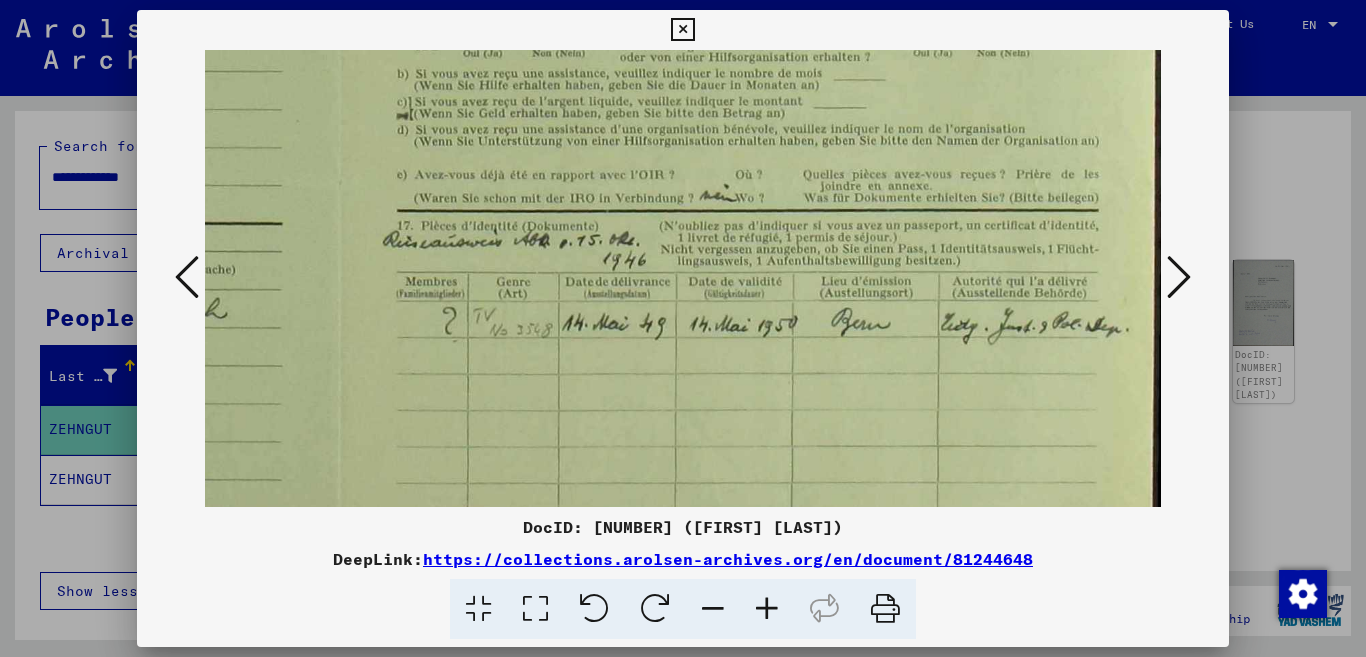 drag, startPoint x: 595, startPoint y: 352, endPoint x: 594, endPoint y: 168, distance: 184.00272 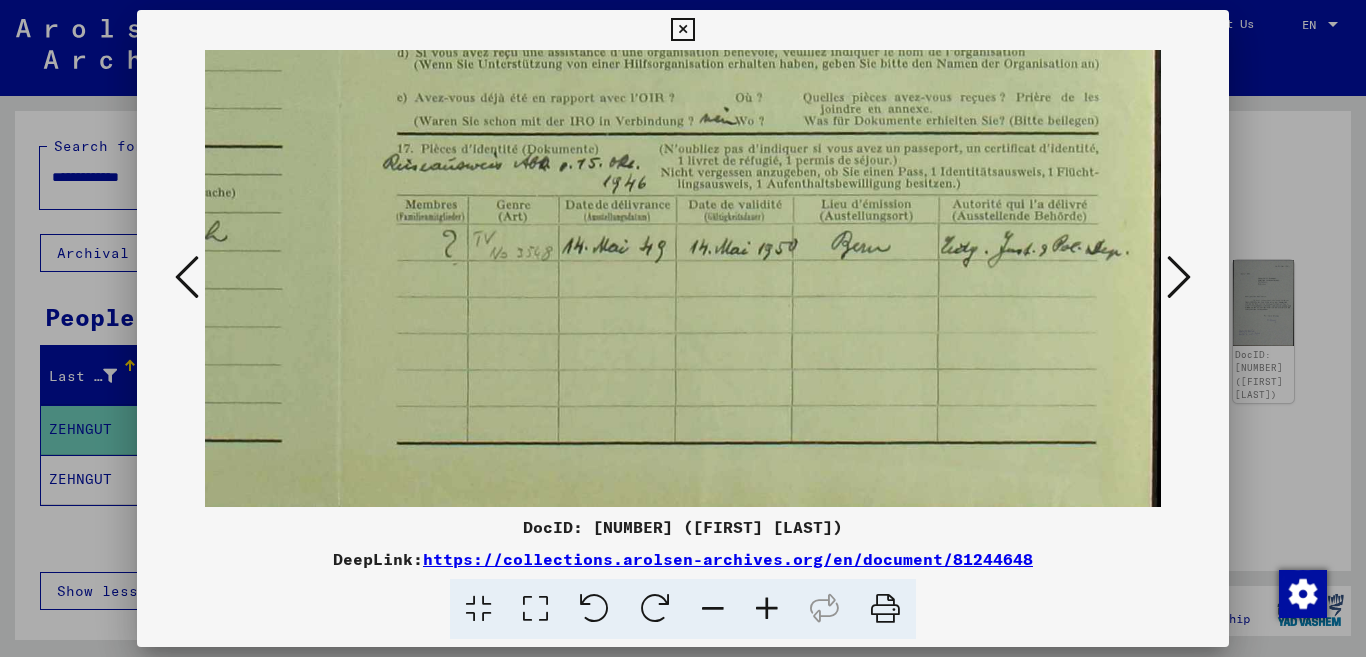 drag, startPoint x: 673, startPoint y: 424, endPoint x: 665, endPoint y: 347, distance: 77.41447 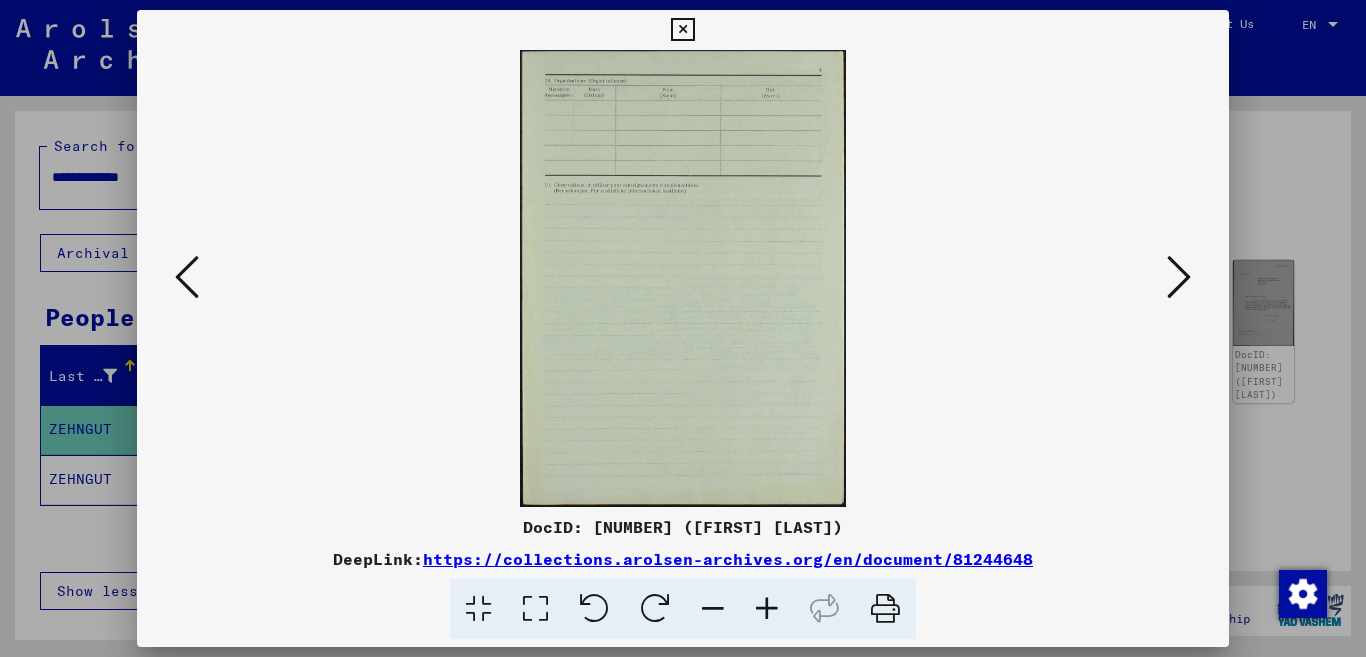 click at bounding box center [1179, 277] 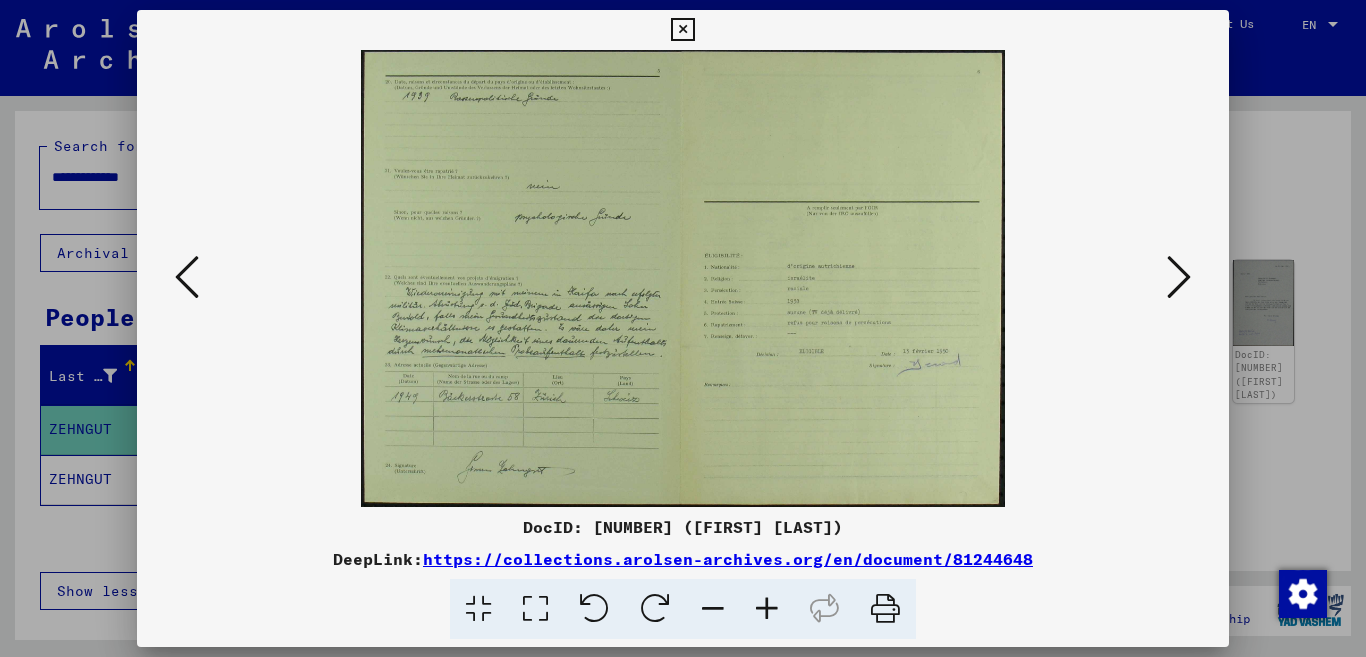 click at bounding box center (767, 609) 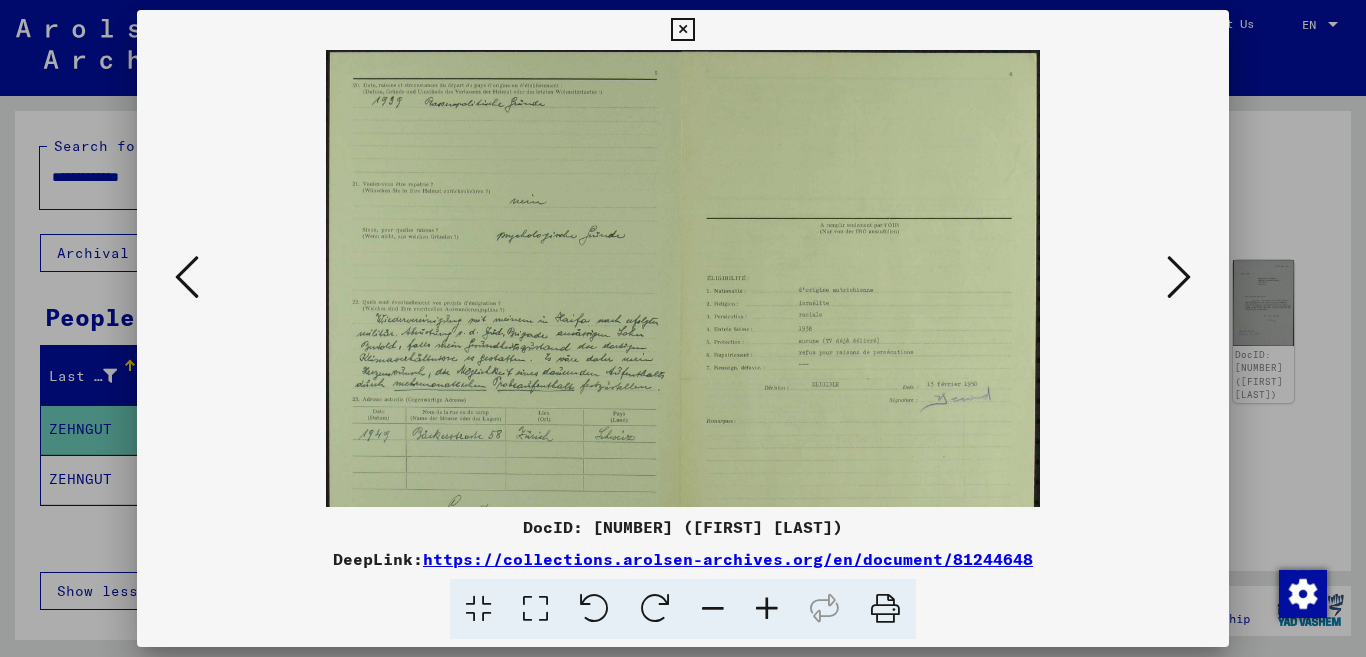 click at bounding box center [767, 609] 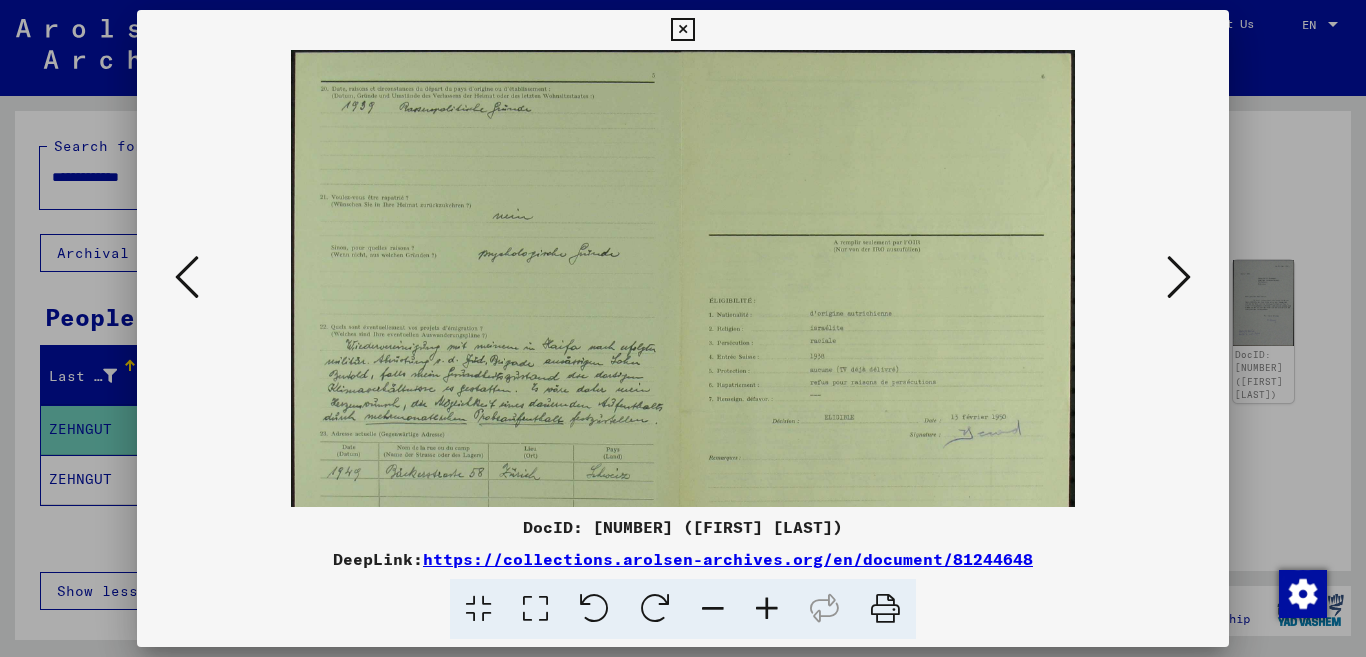 click at bounding box center (767, 609) 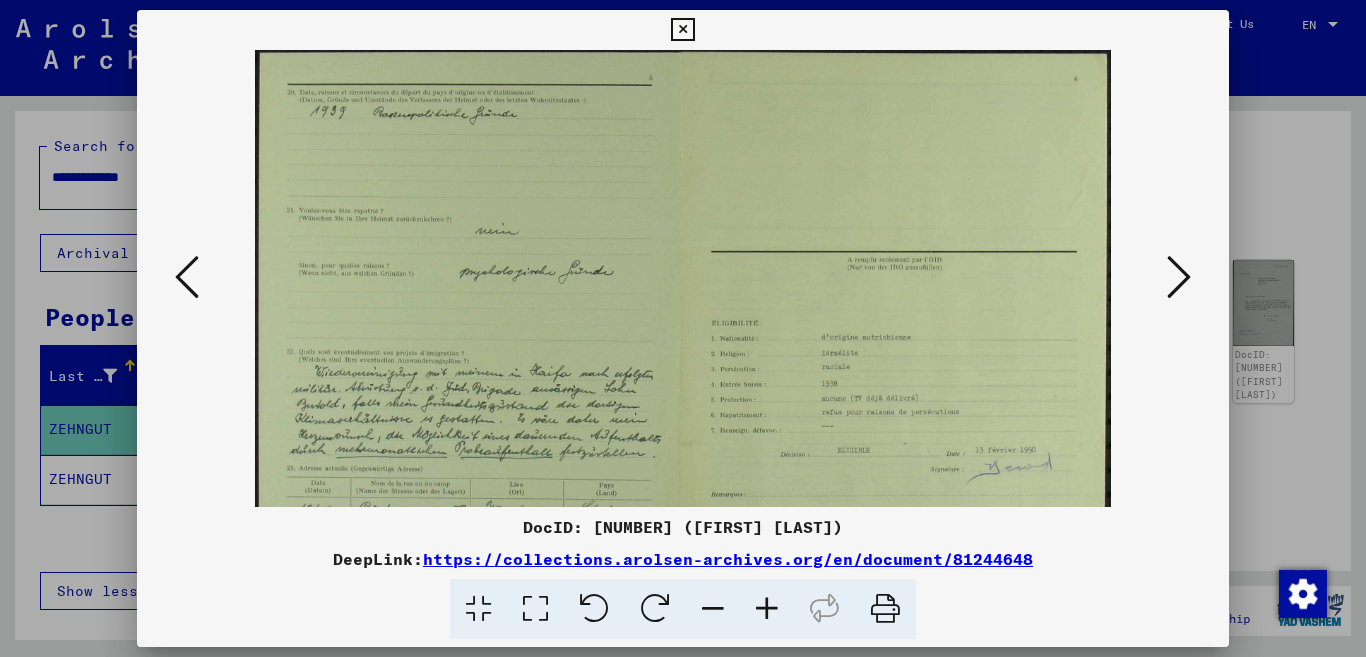 click at bounding box center [767, 609] 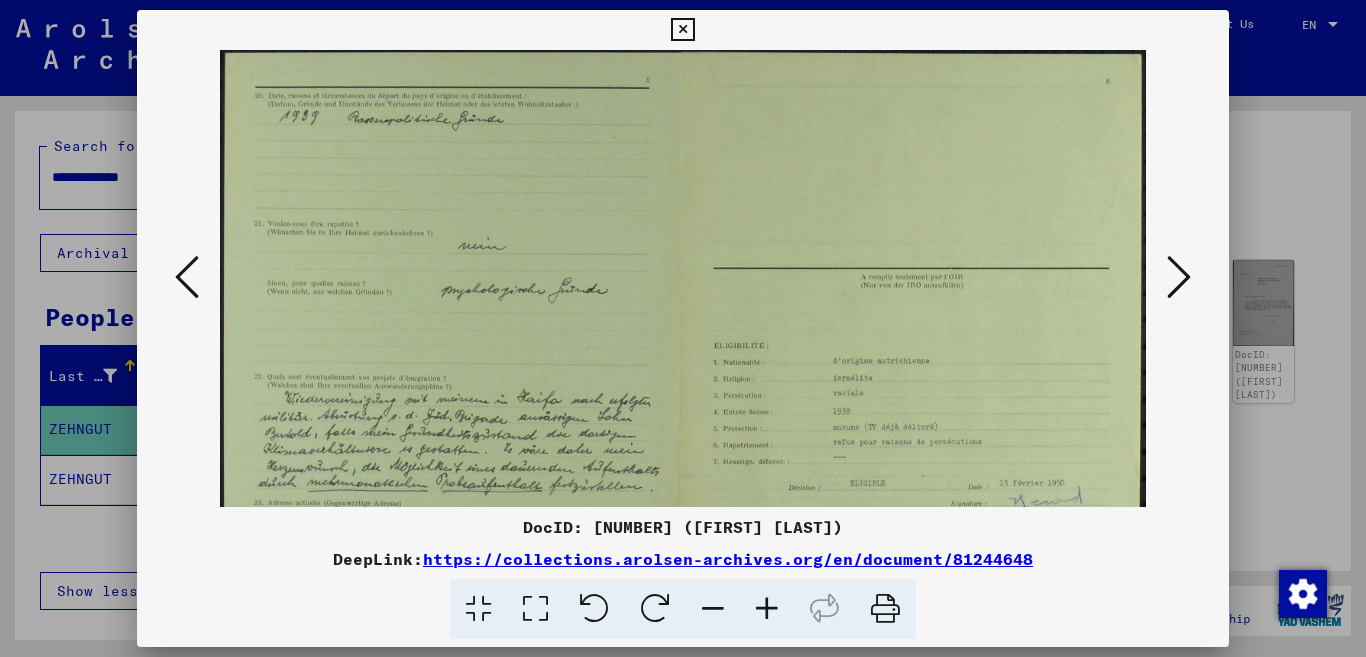 click at bounding box center (767, 609) 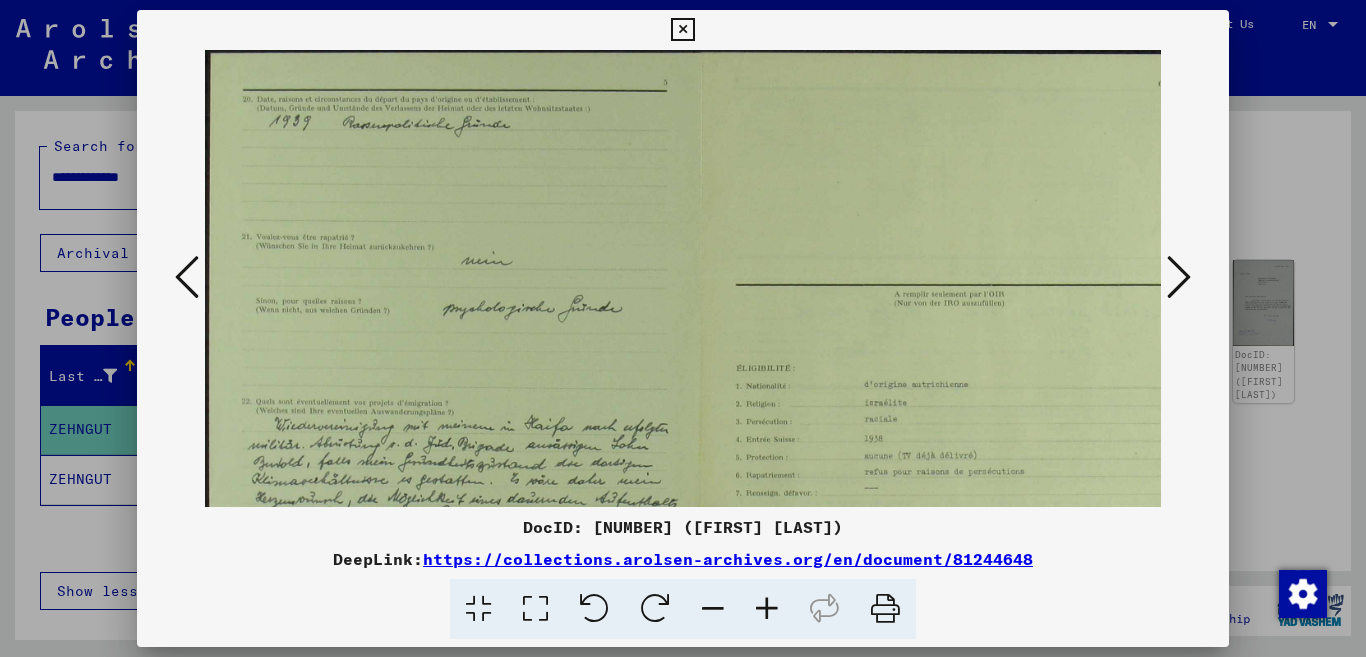 click at bounding box center (767, 609) 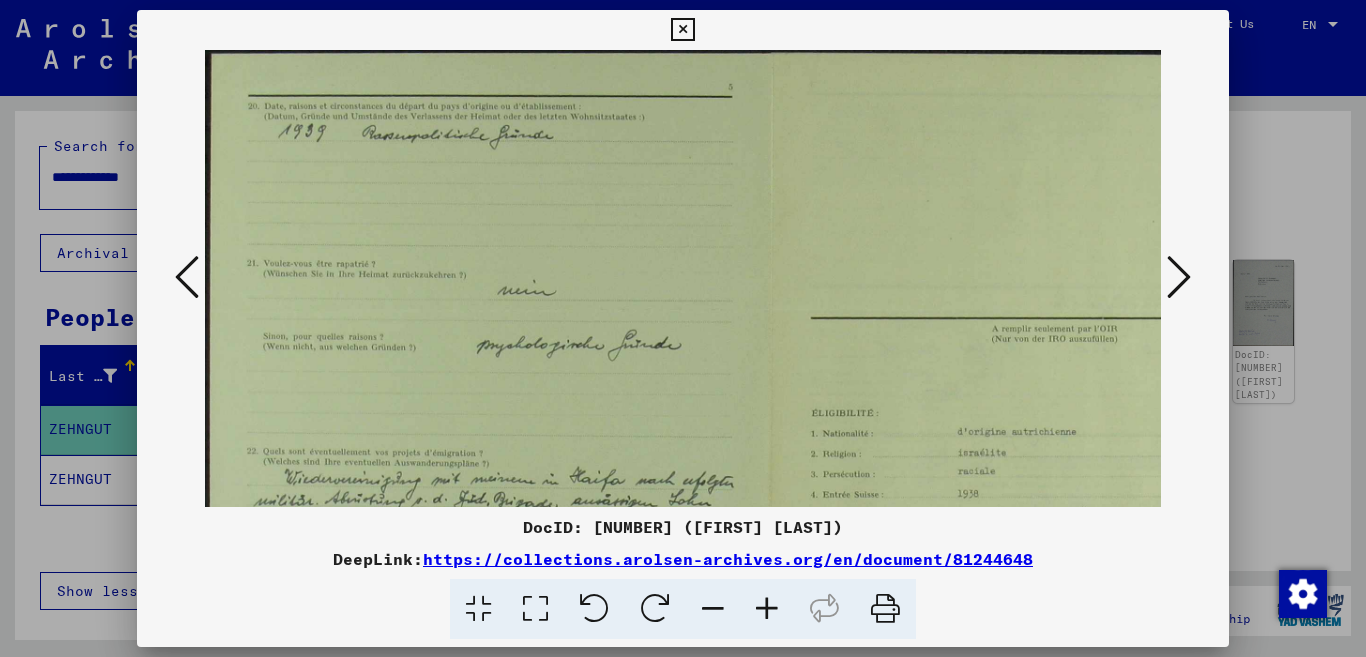 click at bounding box center (767, 609) 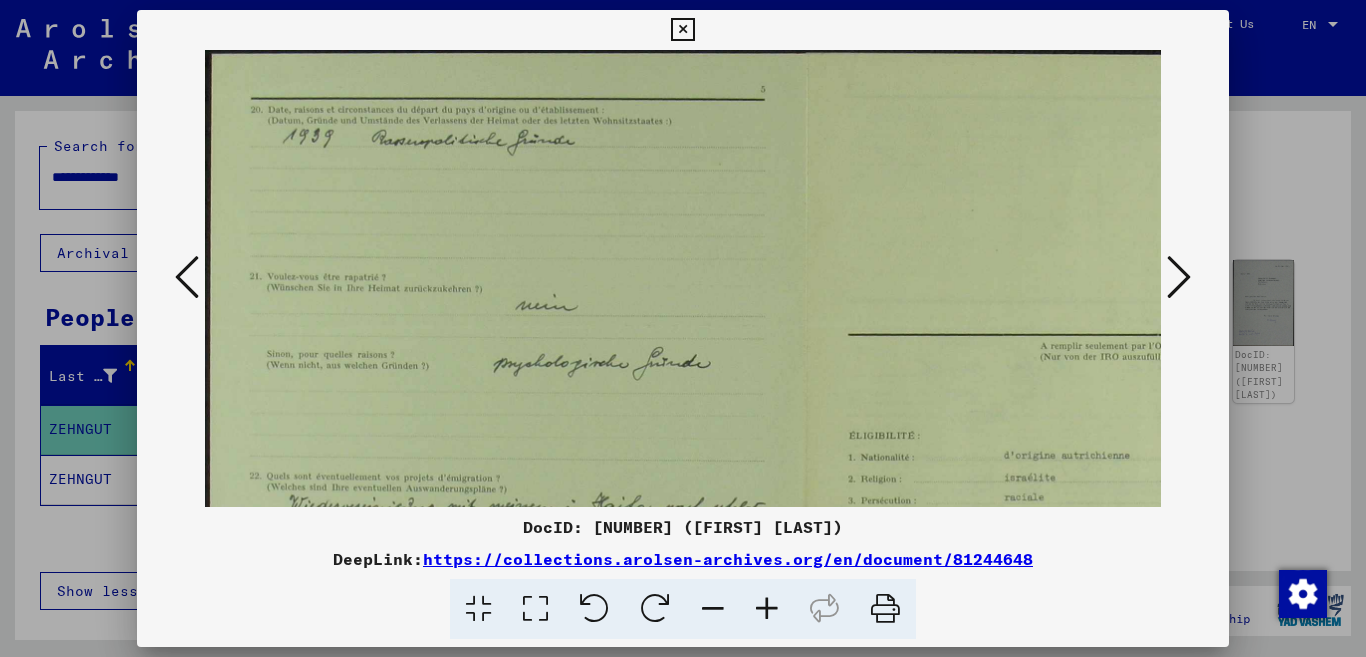 click at bounding box center [767, 609] 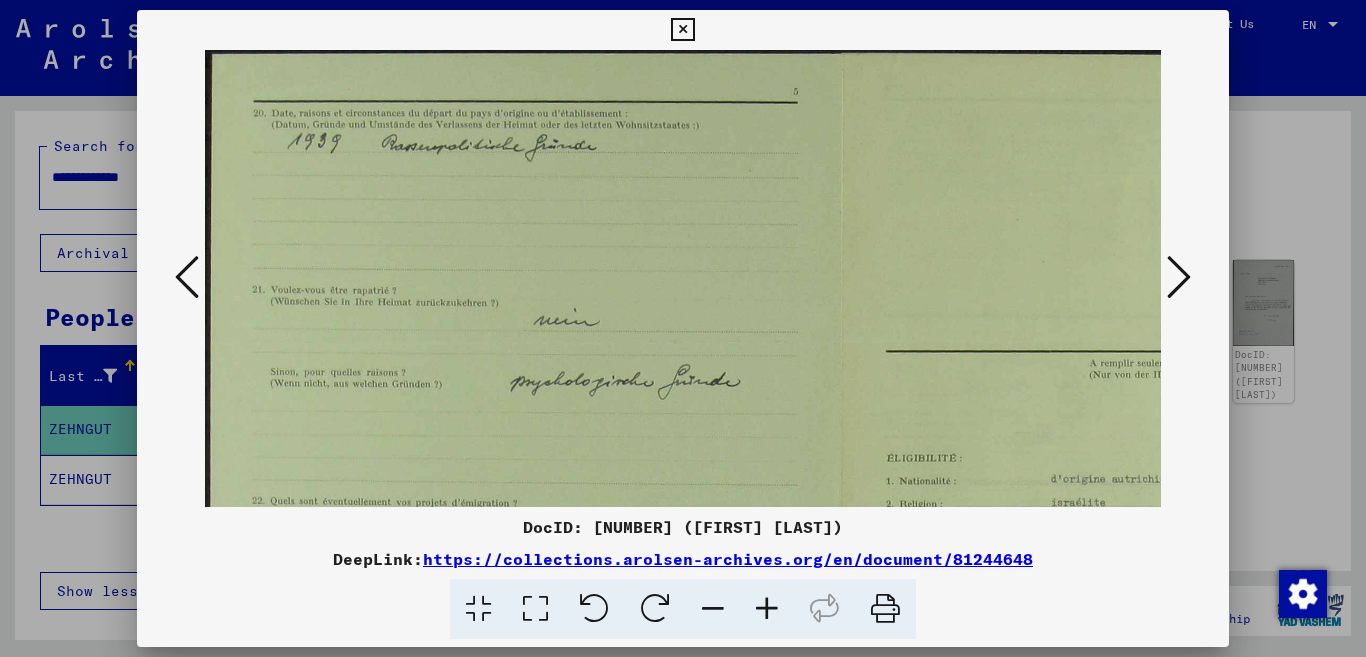 click at bounding box center [767, 609] 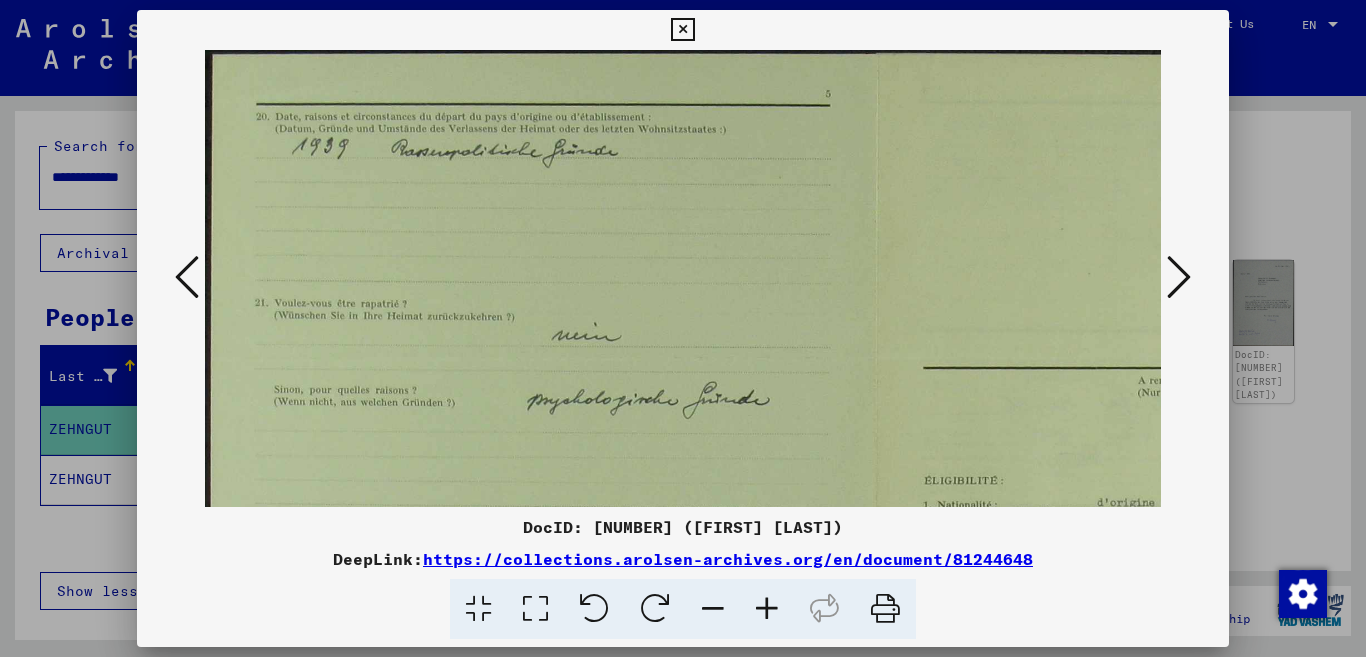 click at bounding box center [767, 609] 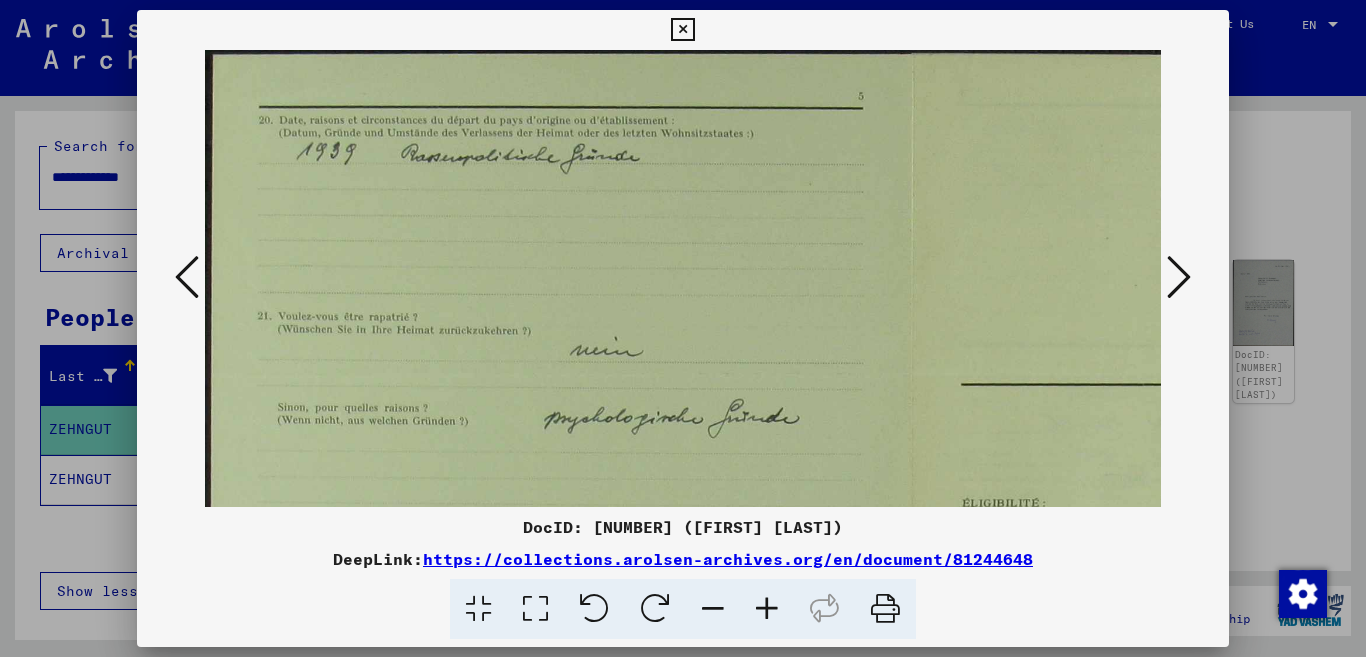 click at bounding box center (767, 609) 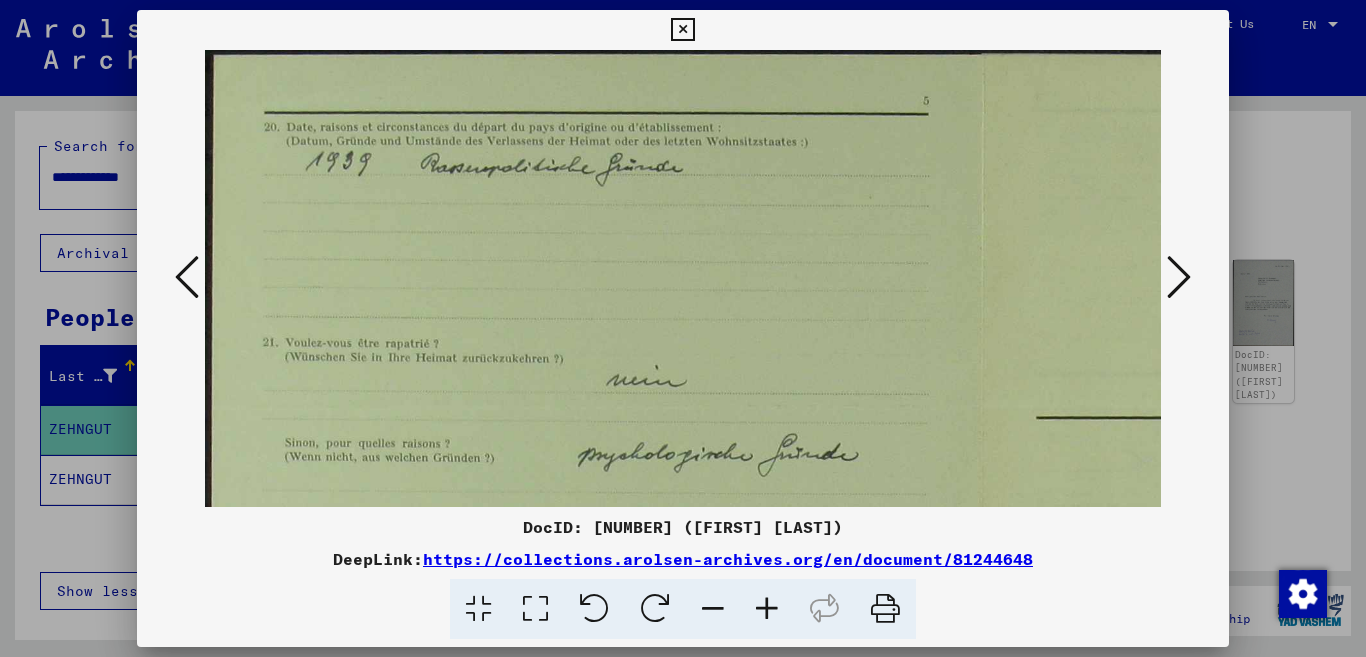 click at bounding box center [767, 609] 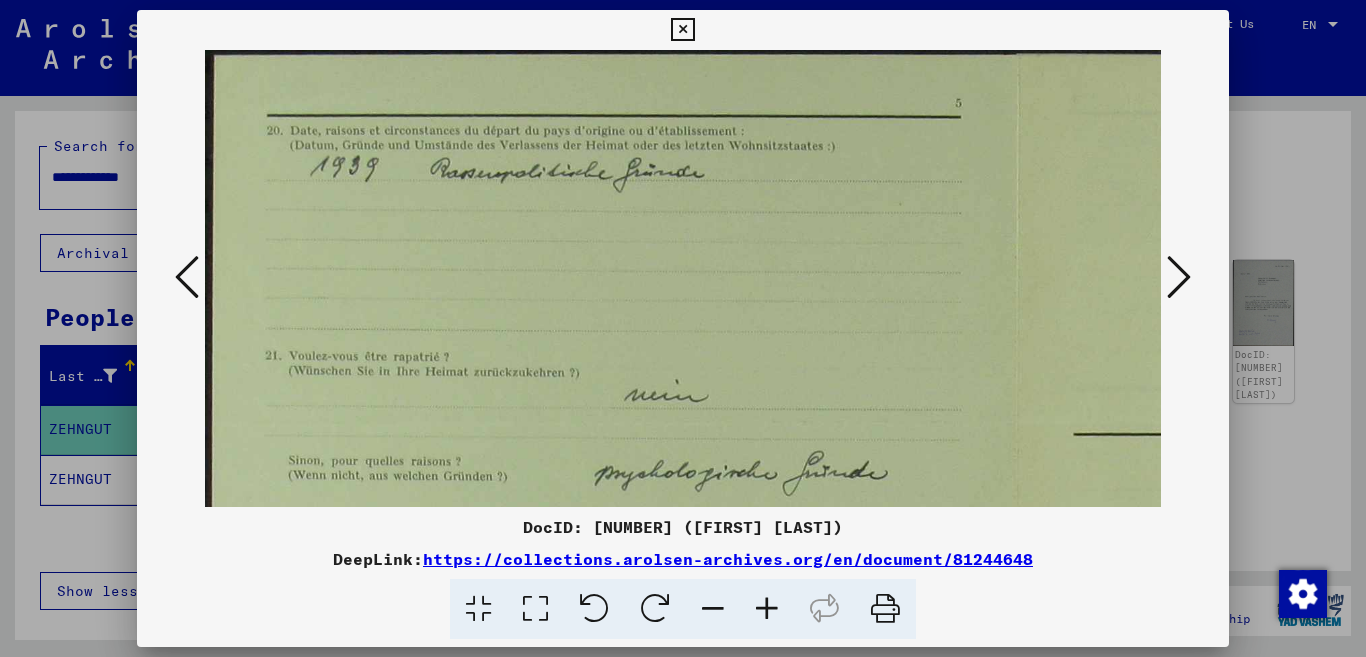 click at bounding box center (767, 609) 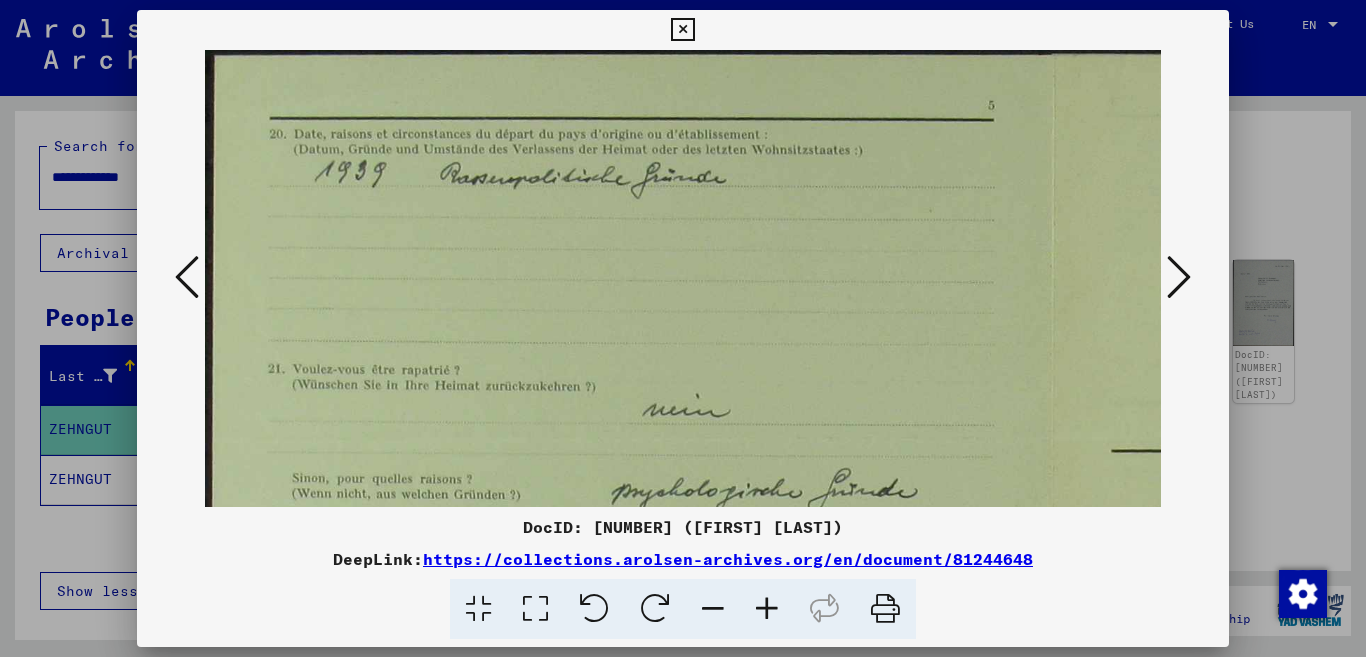 click at bounding box center (767, 609) 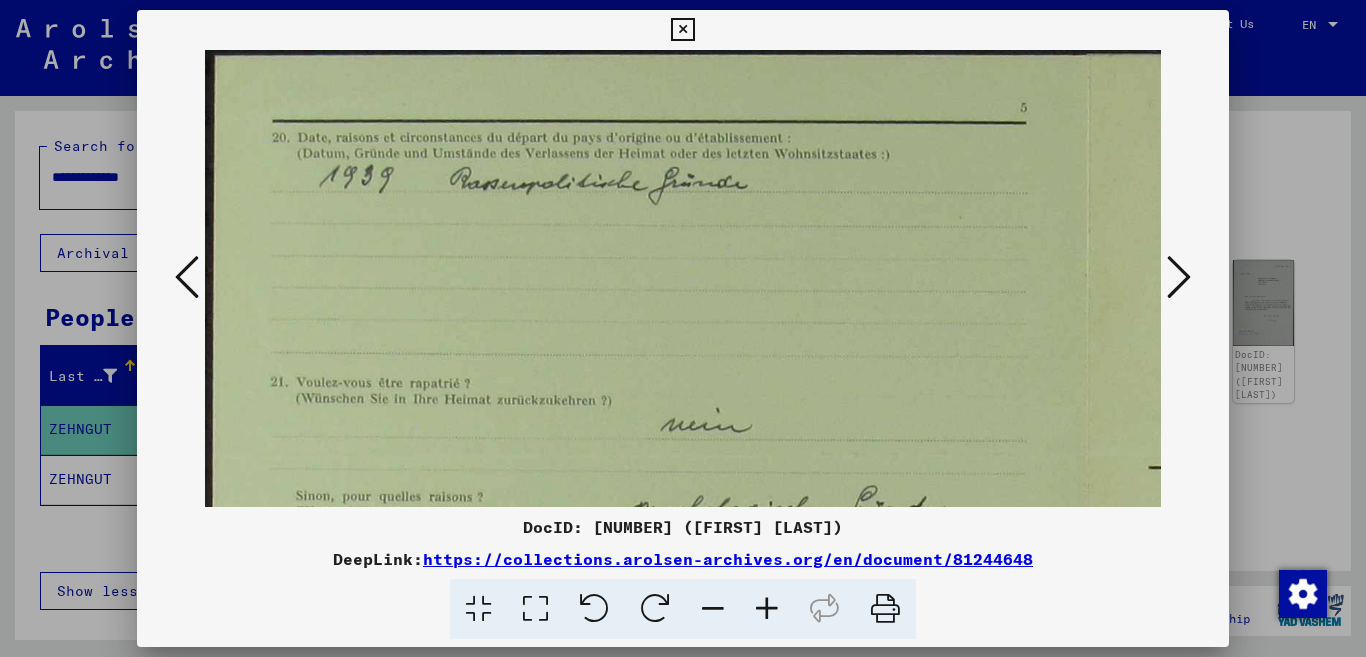 click at bounding box center (767, 609) 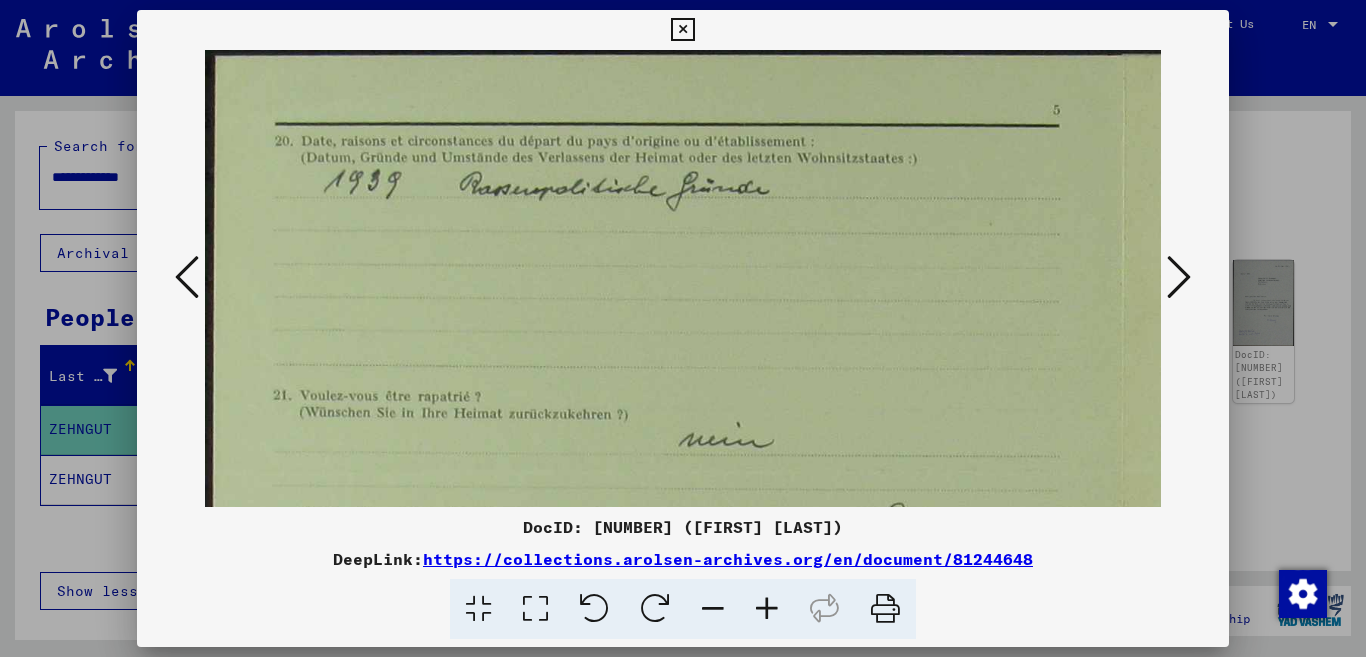 click at bounding box center (767, 609) 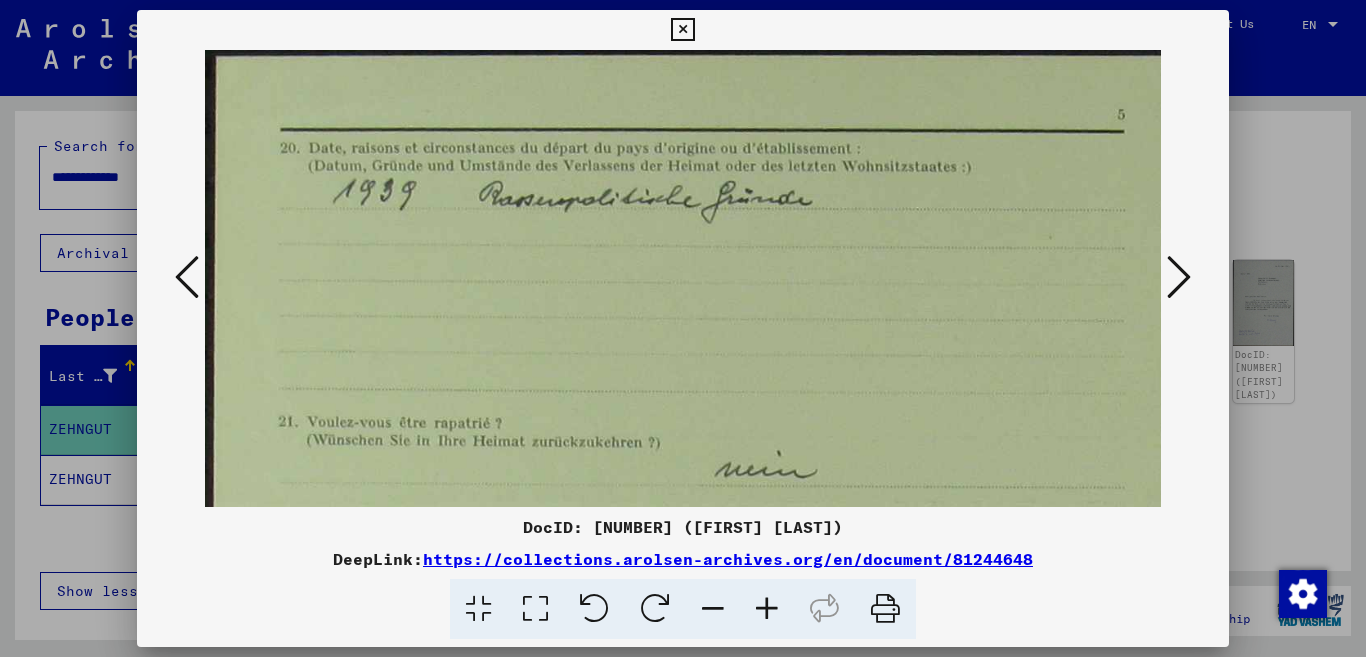 scroll, scrollTop: 0, scrollLeft: 12, axis: horizontal 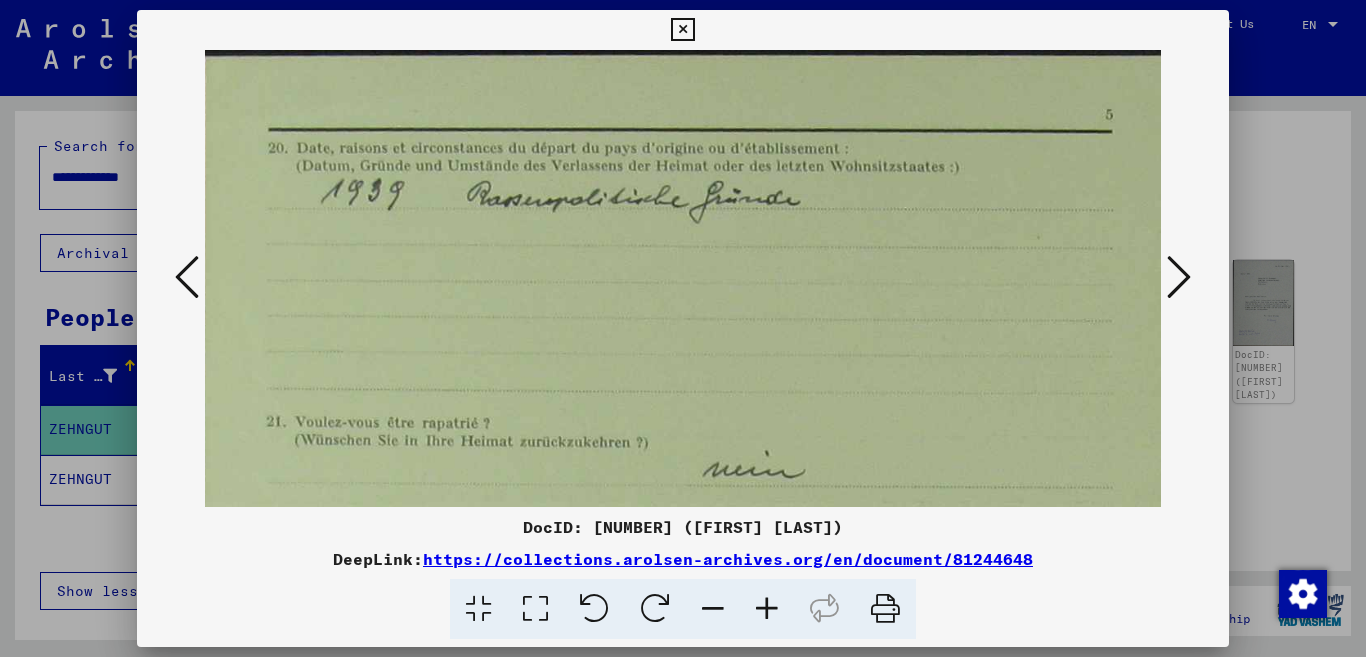 drag, startPoint x: 525, startPoint y: 246, endPoint x: 513, endPoint y: 308, distance: 63.15061 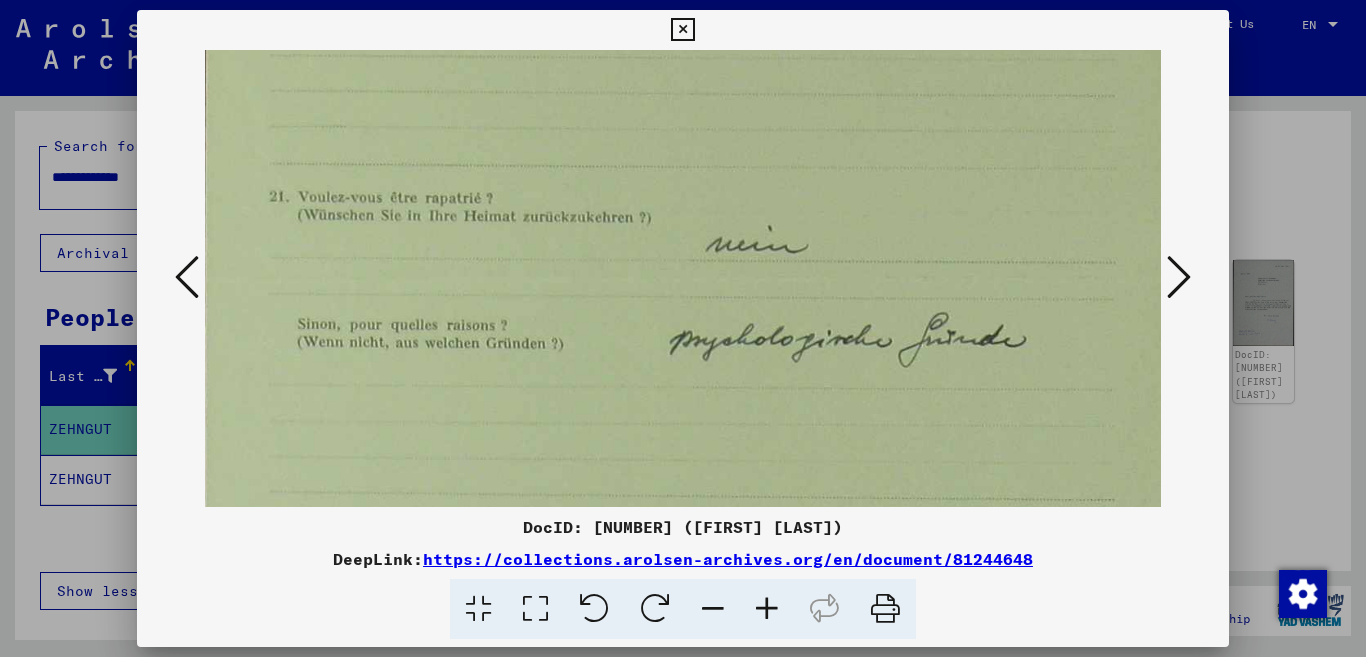 scroll, scrollTop: 345, scrollLeft: 27, axis: both 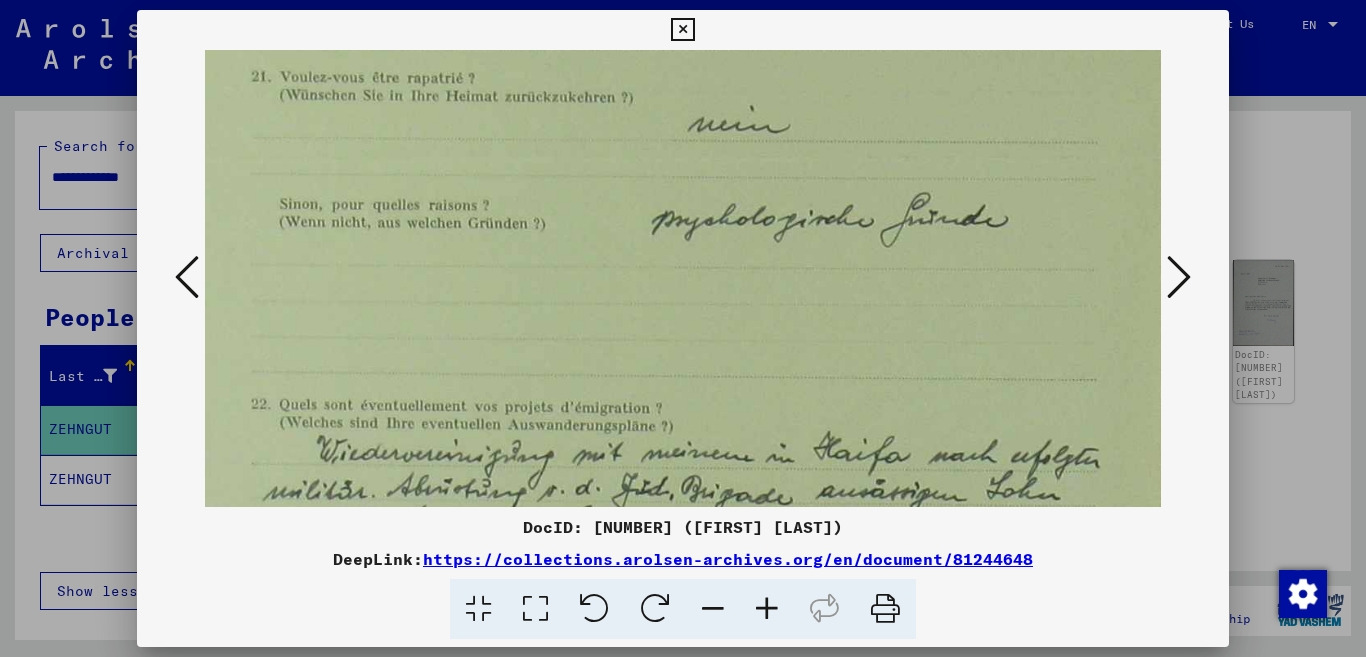 drag, startPoint x: 606, startPoint y: 386, endPoint x: 588, endPoint y: 266, distance: 121.34249 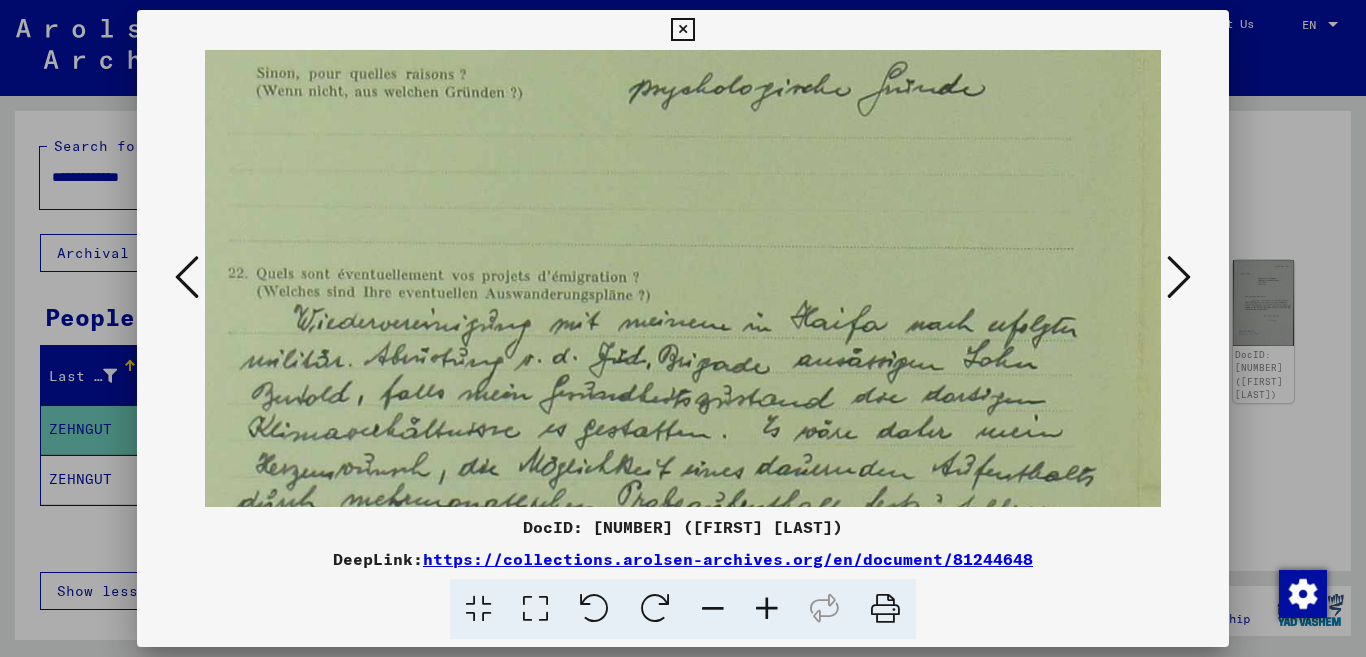 drag, startPoint x: 605, startPoint y: 325, endPoint x: 582, endPoint y: 194, distance: 133.00375 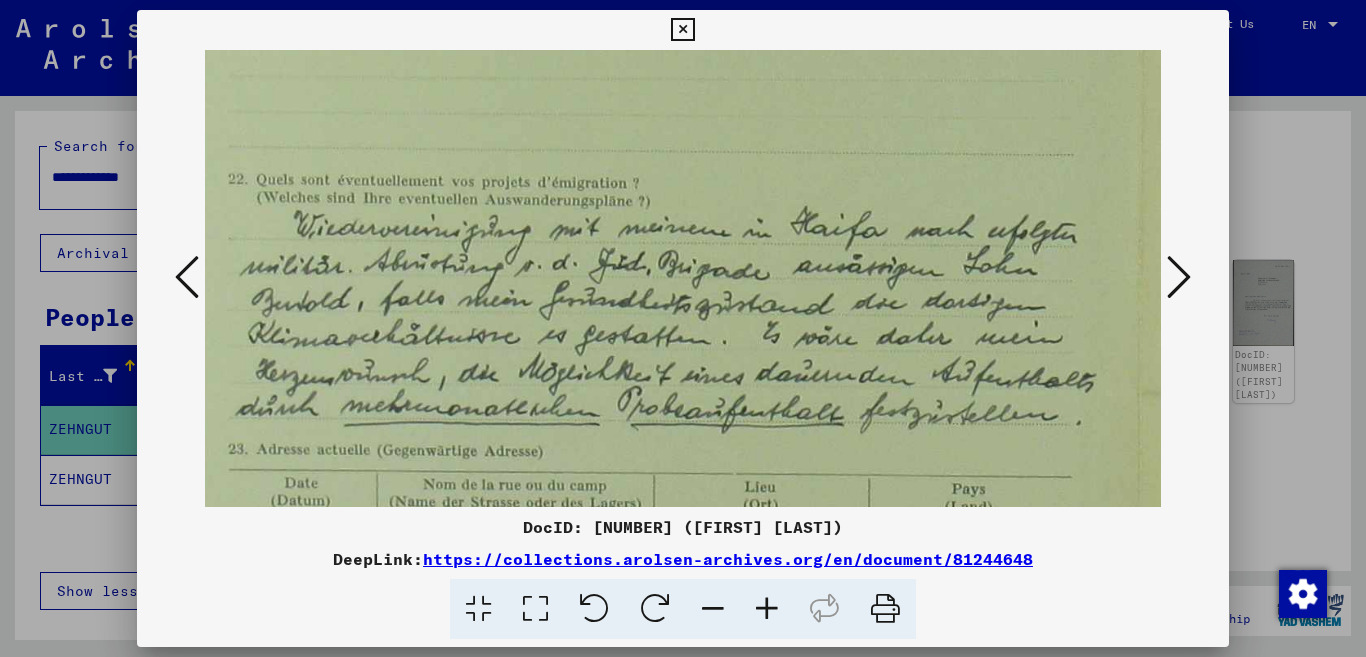 scroll, scrollTop: 593, scrollLeft: 50, axis: both 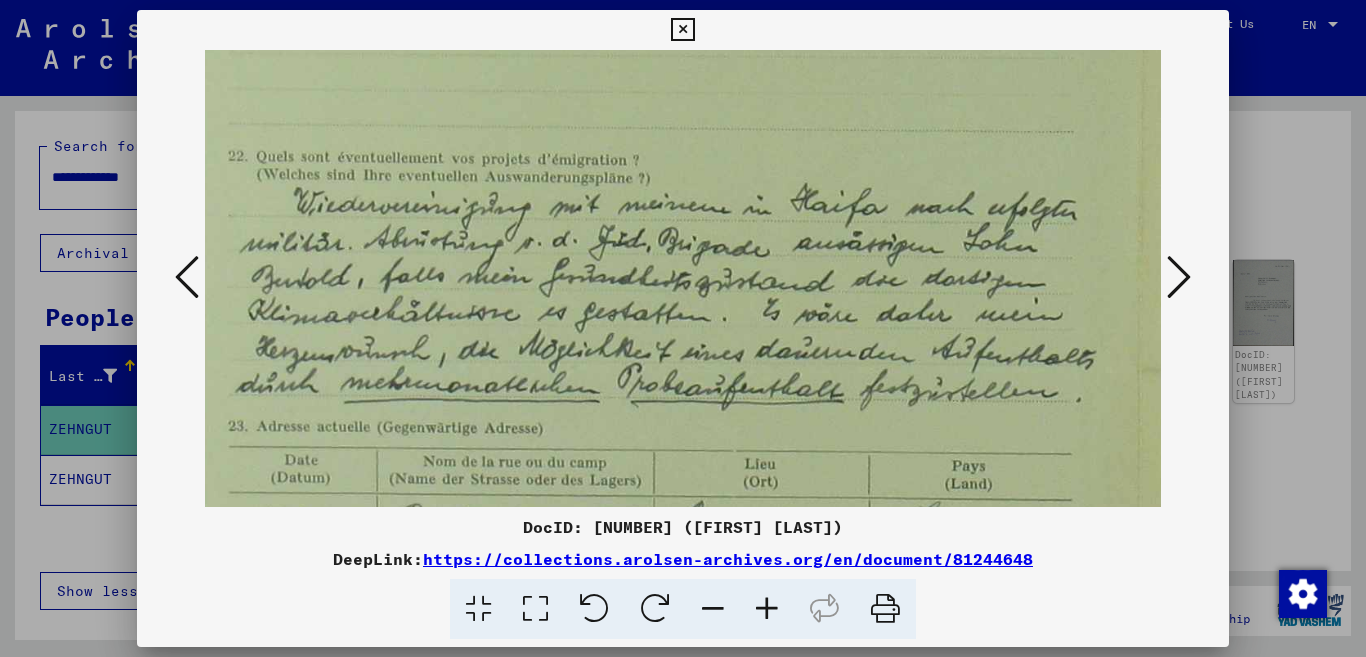 drag, startPoint x: 590, startPoint y: 258, endPoint x: 590, endPoint y: 141, distance: 117 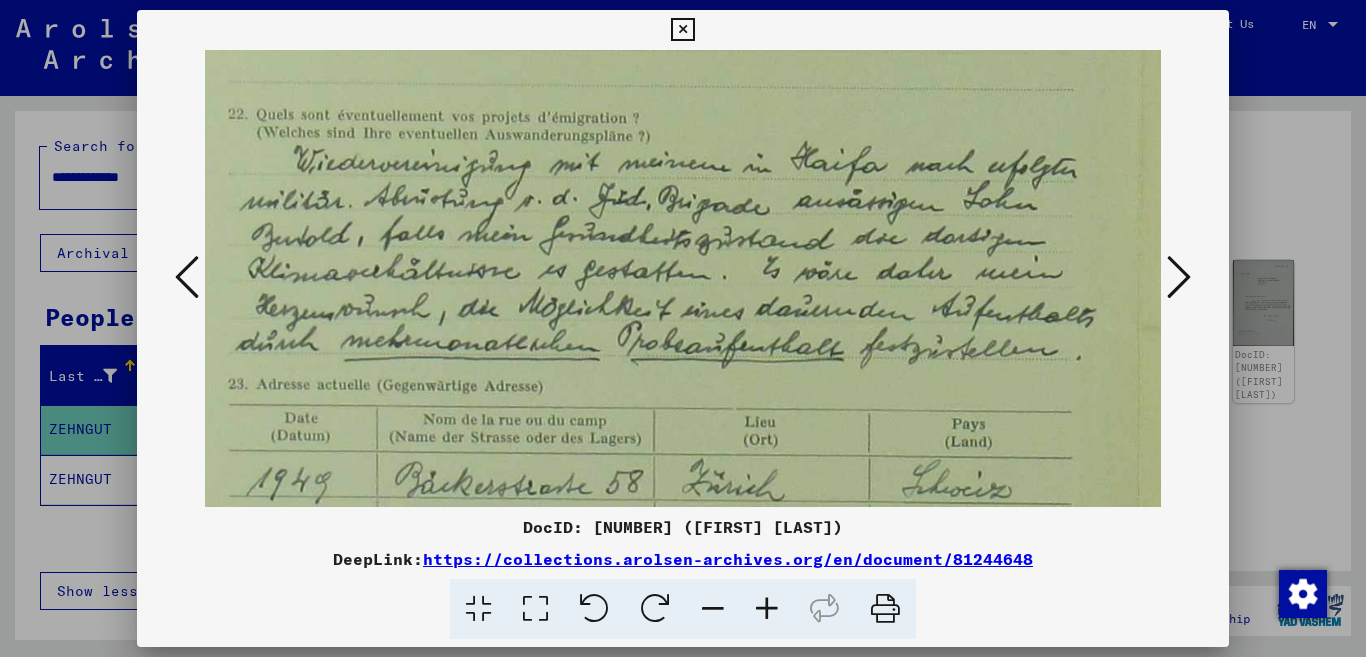 drag, startPoint x: 586, startPoint y: 212, endPoint x: 586, endPoint y: 170, distance: 42 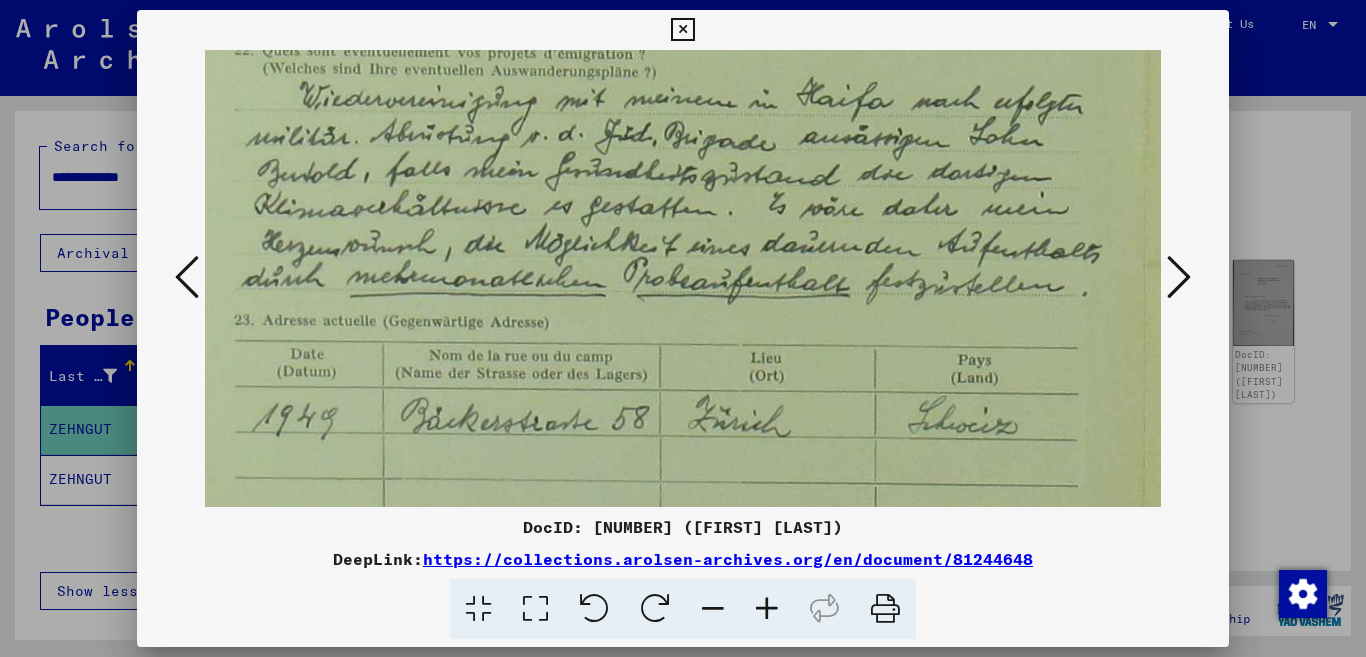 drag, startPoint x: 631, startPoint y: 256, endPoint x: 637, endPoint y: 192, distance: 64.28063 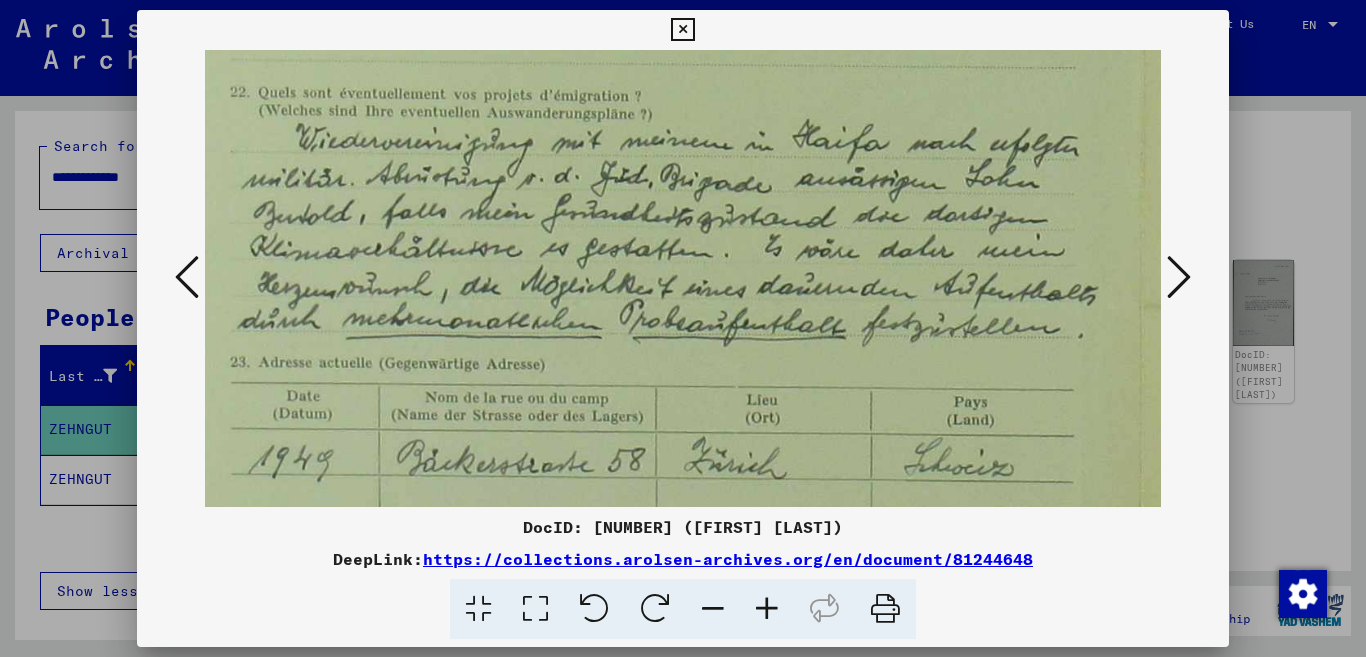 scroll, scrollTop: 647, scrollLeft: 48, axis: both 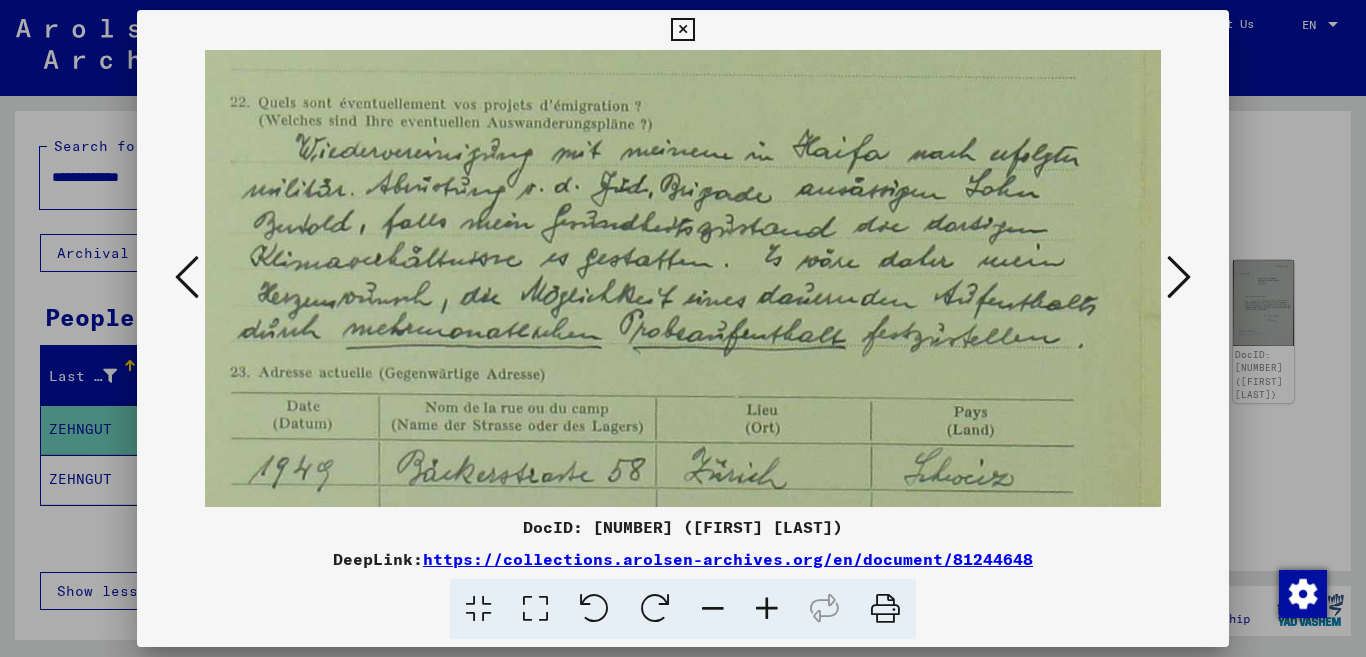 drag, startPoint x: 633, startPoint y: 242, endPoint x: 629, endPoint y: 294, distance: 52.153618 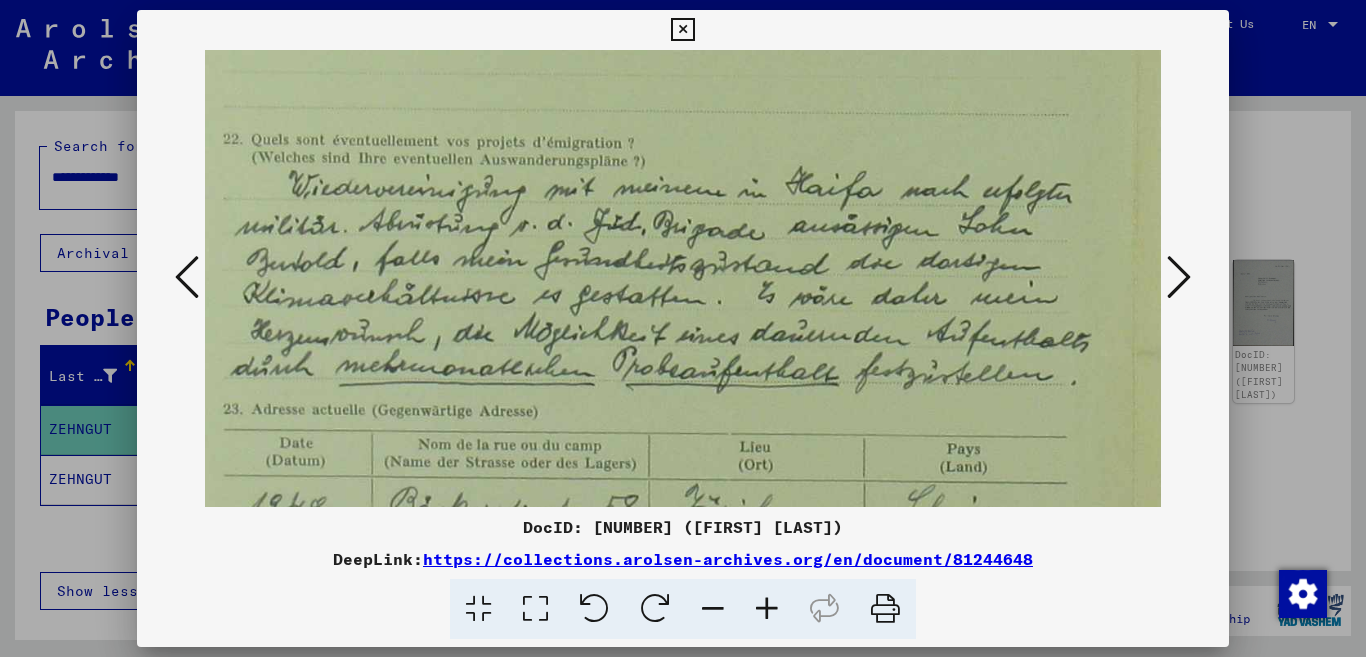 drag, startPoint x: 511, startPoint y: 215, endPoint x: 504, endPoint y: 252, distance: 37.65634 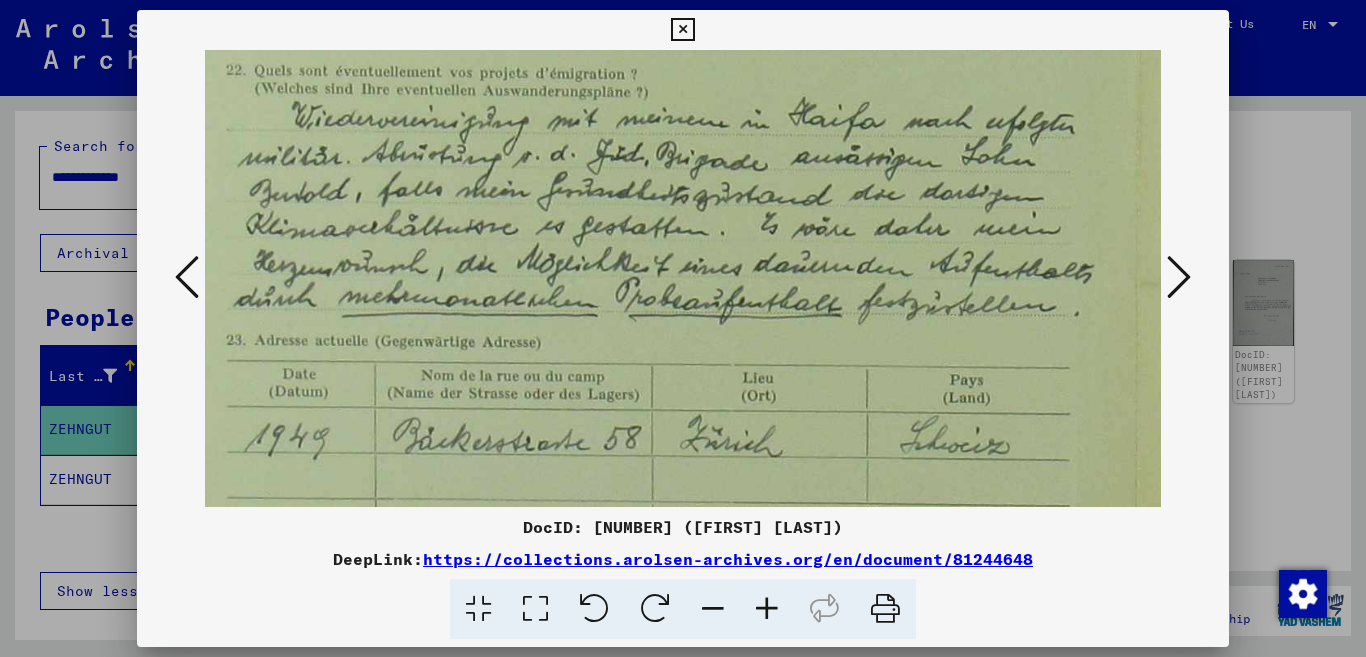 drag, startPoint x: 476, startPoint y: 265, endPoint x: 479, endPoint y: 196, distance: 69.065186 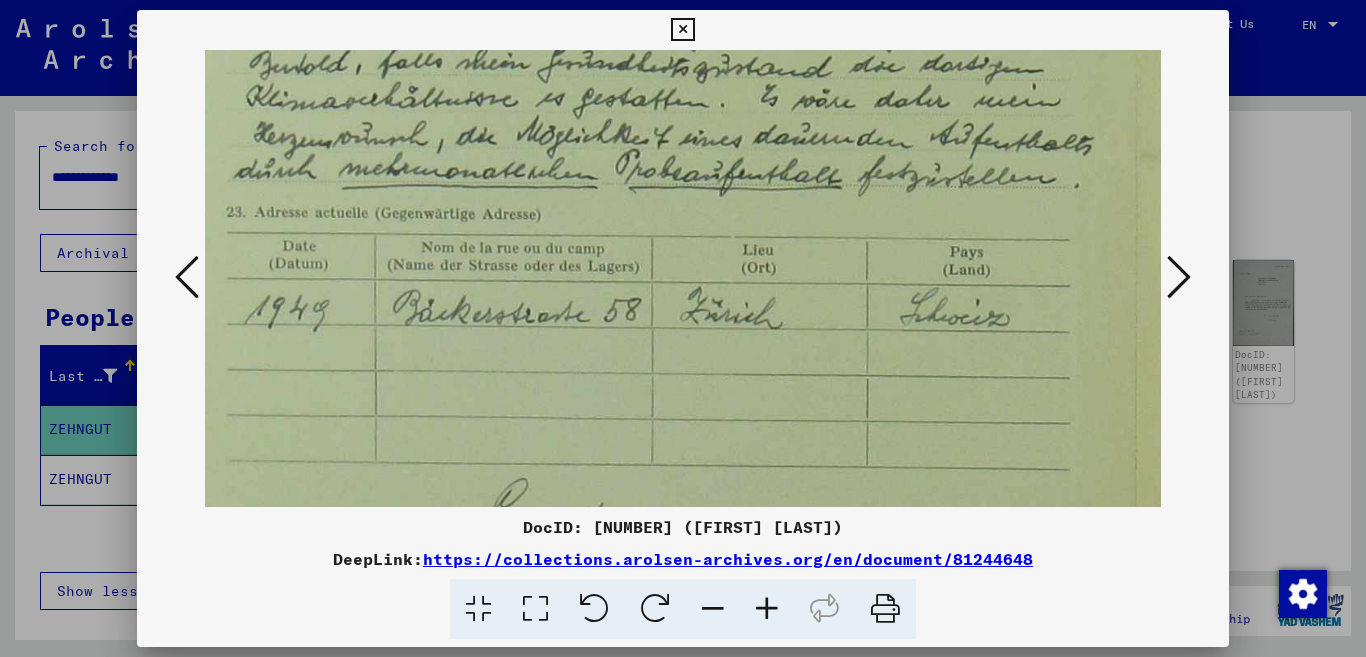 drag, startPoint x: 517, startPoint y: 314, endPoint x: 517, endPoint y: 186, distance: 128 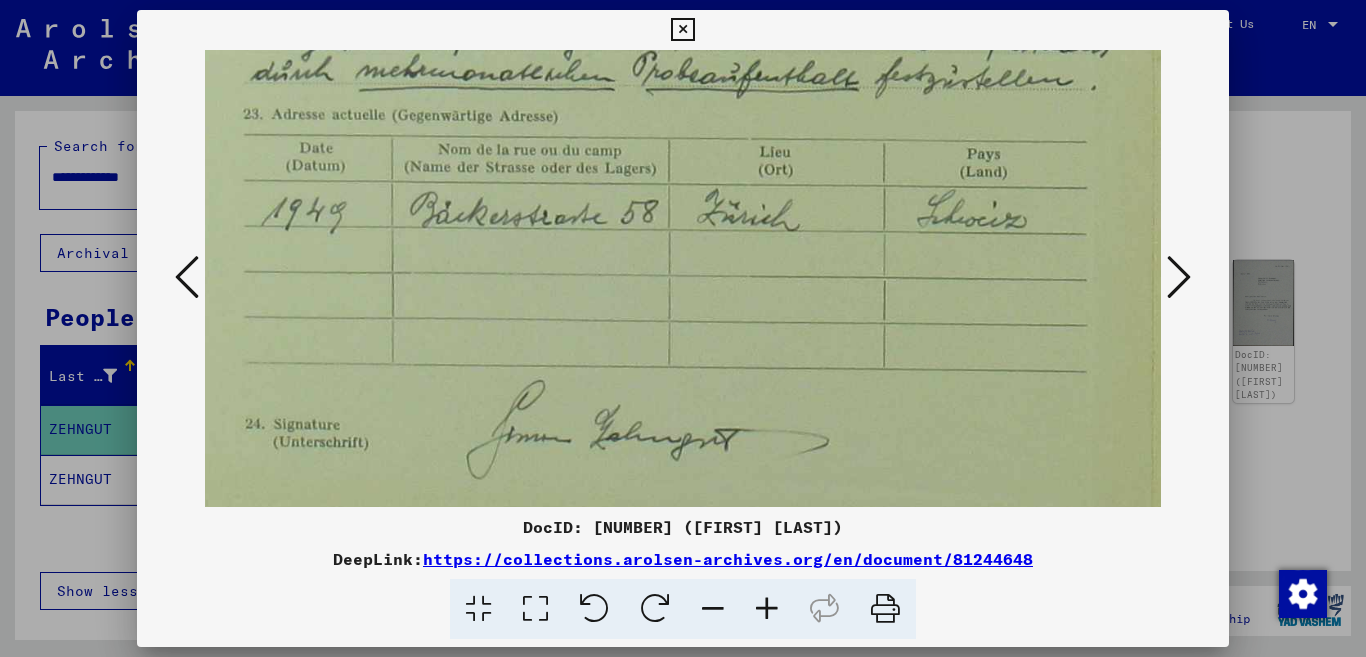 drag, startPoint x: 577, startPoint y: 304, endPoint x: 594, endPoint y: 206, distance: 99.46356 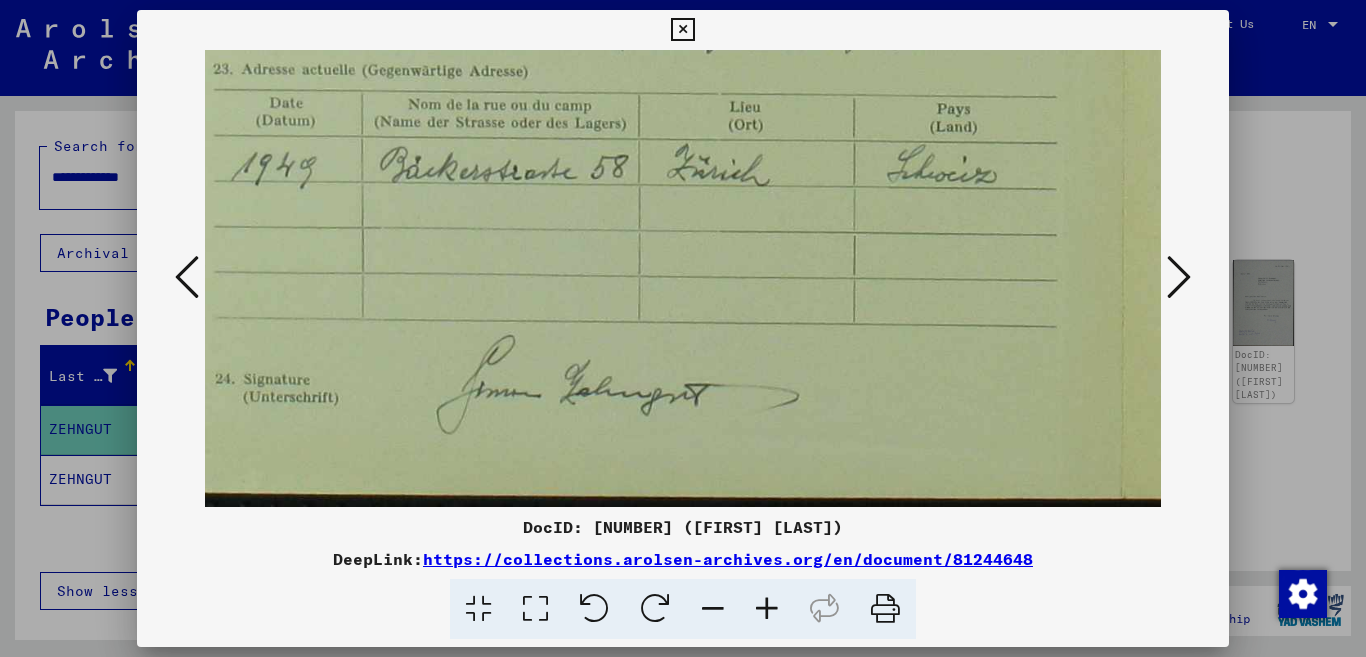 scroll, scrollTop: 950, scrollLeft: 66, axis: both 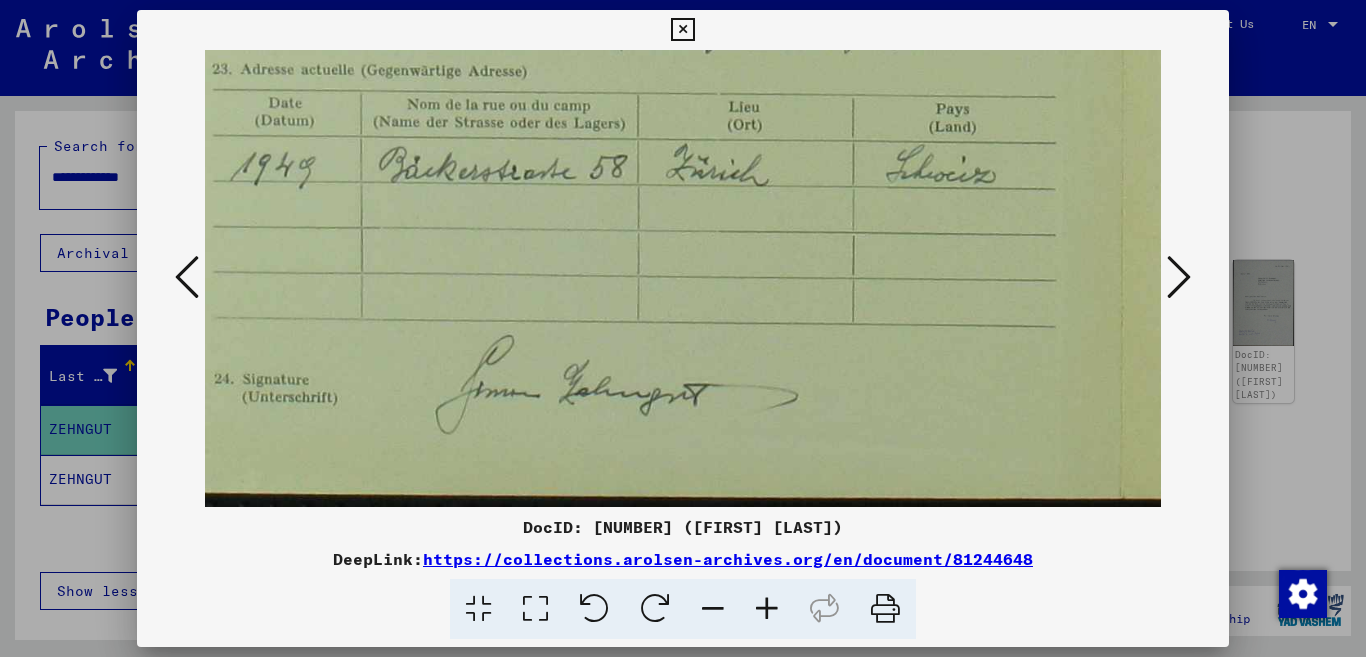 drag, startPoint x: 606, startPoint y: 276, endPoint x: 575, endPoint y: 163, distance: 117.17508 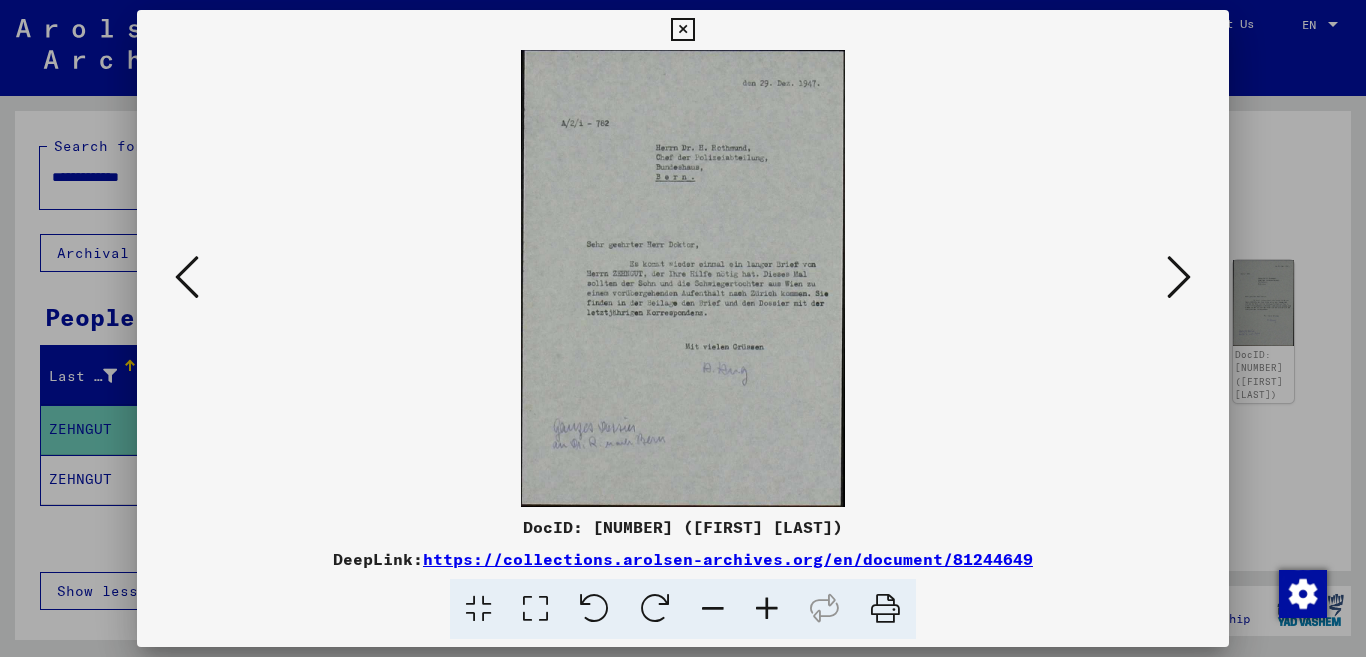 click at bounding box center (767, 609) 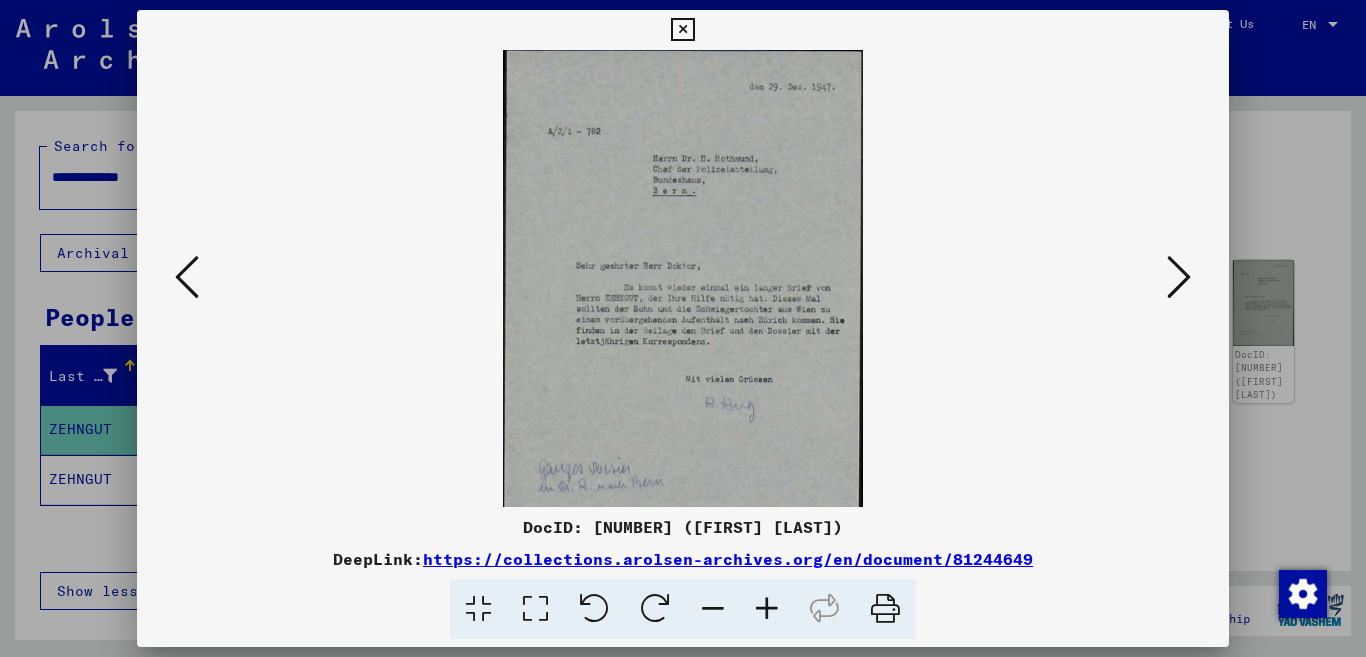 click at bounding box center [767, 609] 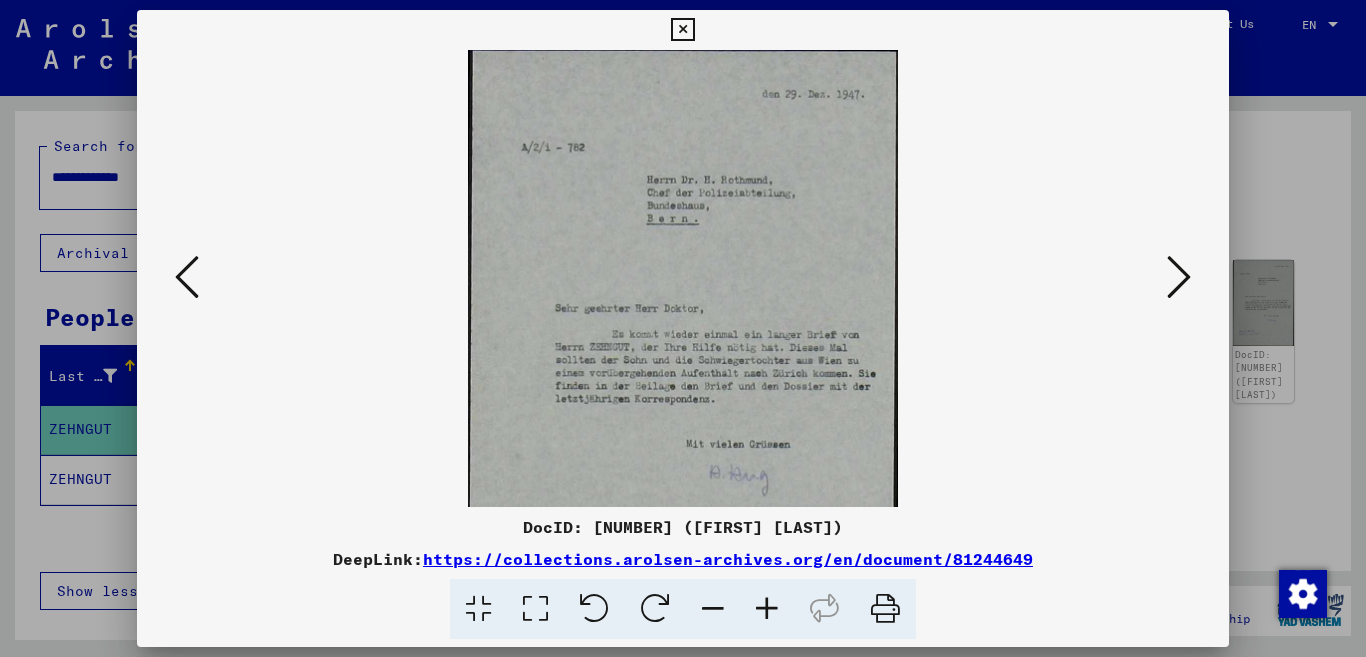 click at bounding box center (767, 609) 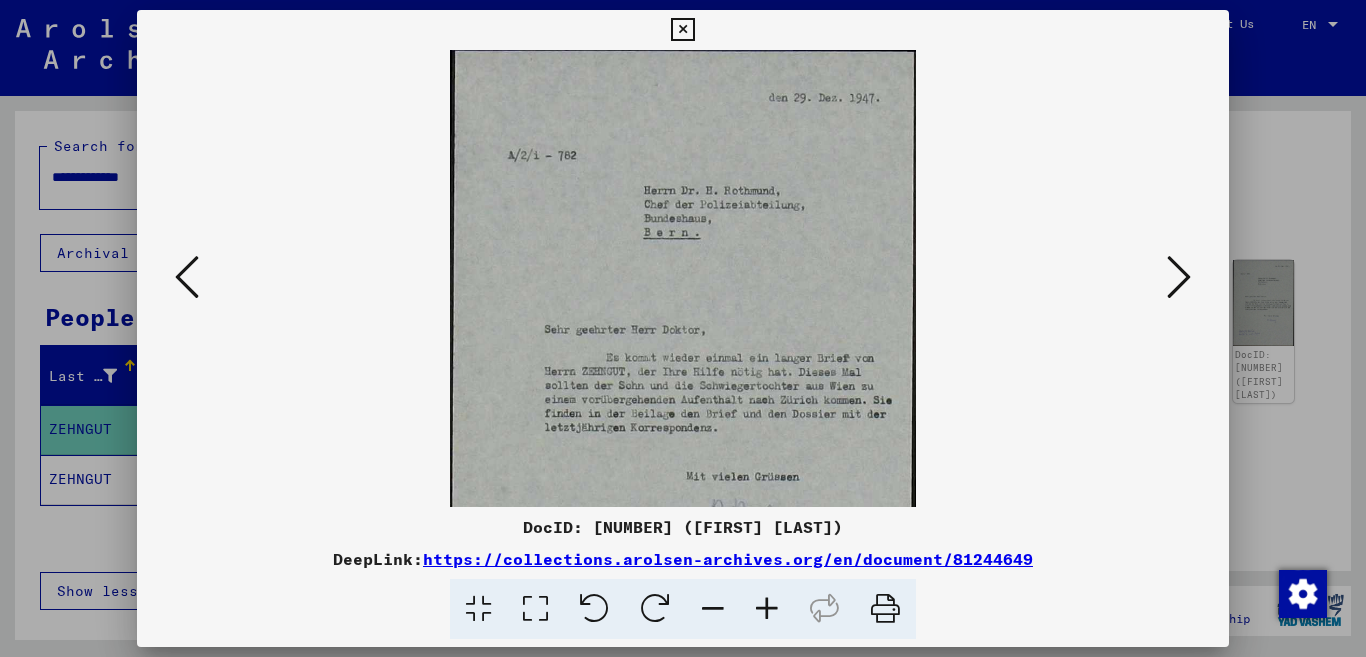 click at bounding box center (767, 609) 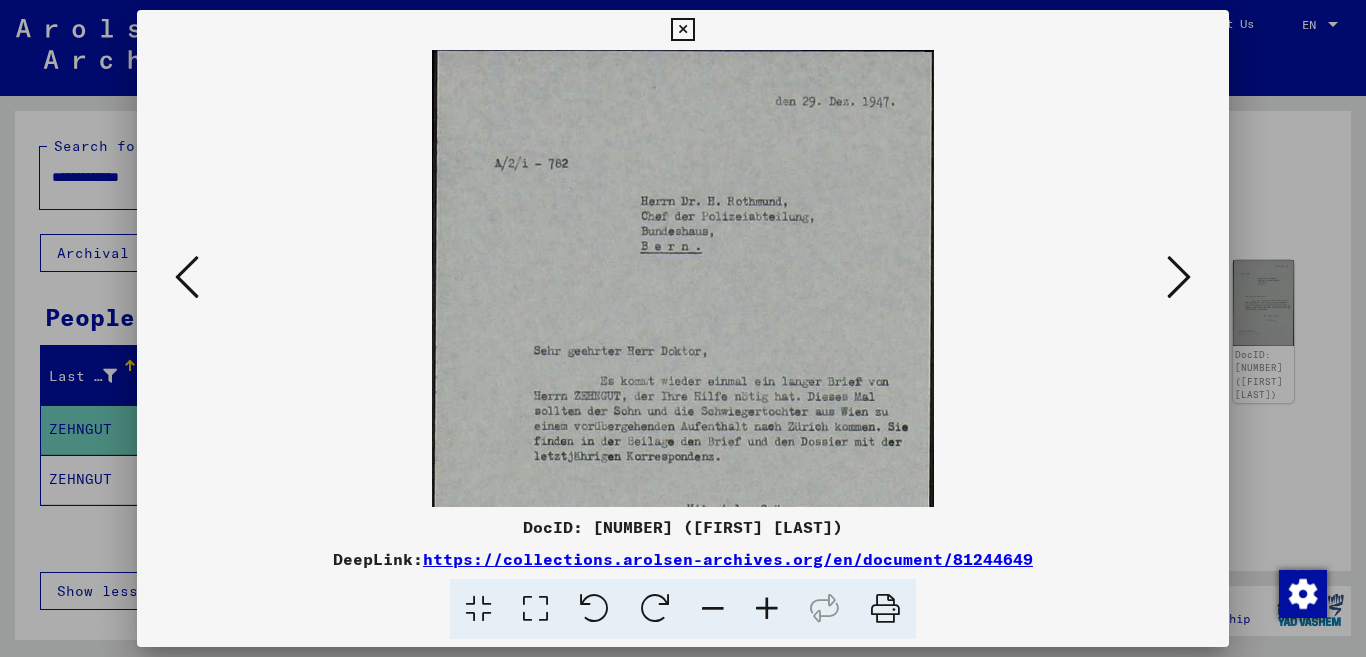 click at bounding box center (767, 609) 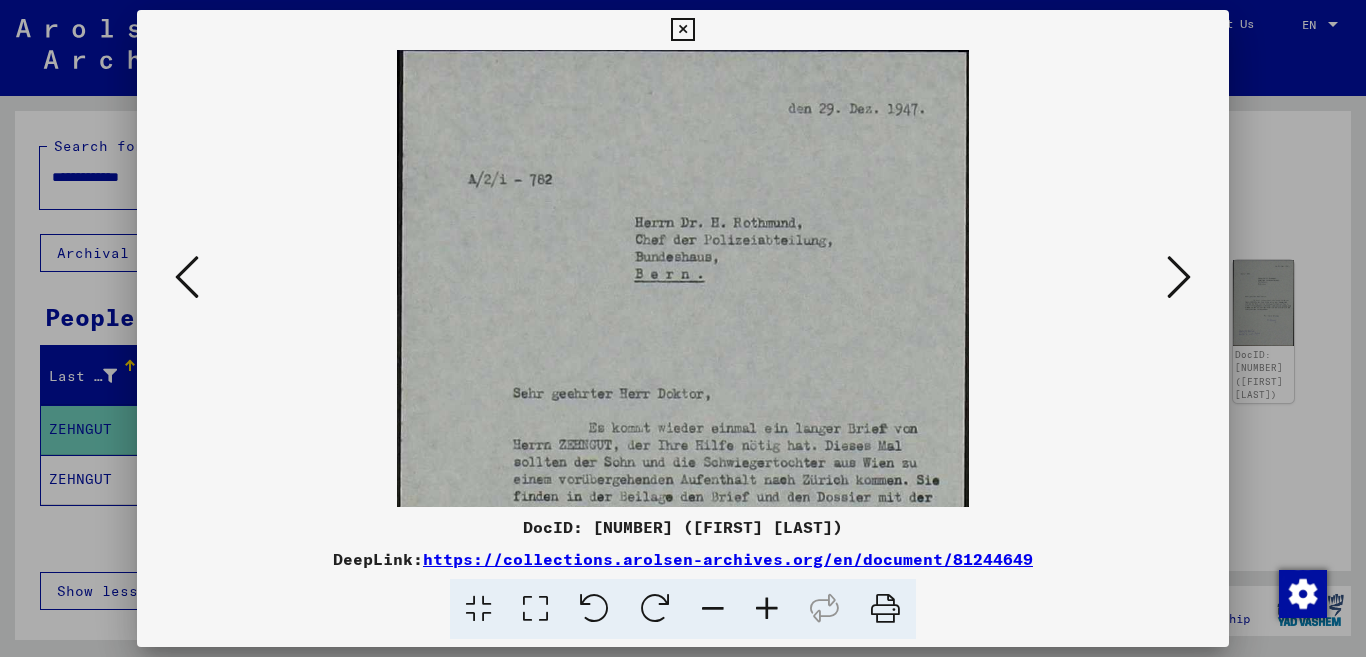 click at bounding box center [767, 609] 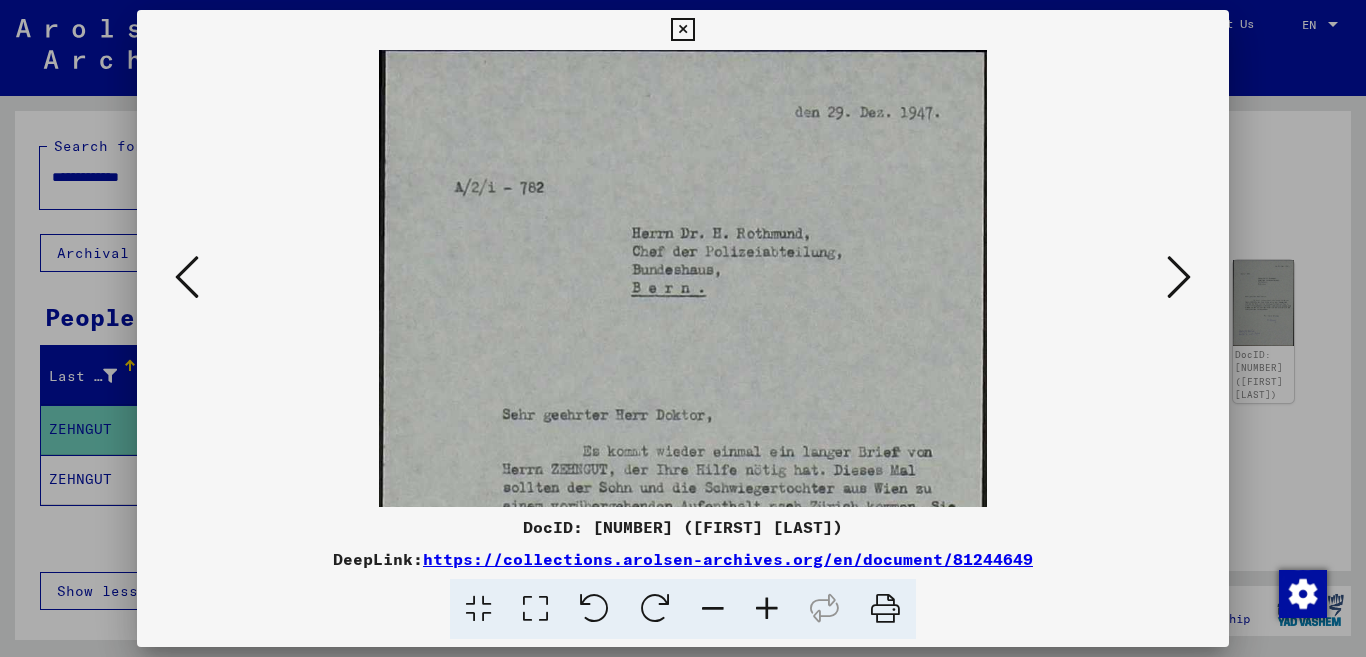 click at bounding box center (767, 609) 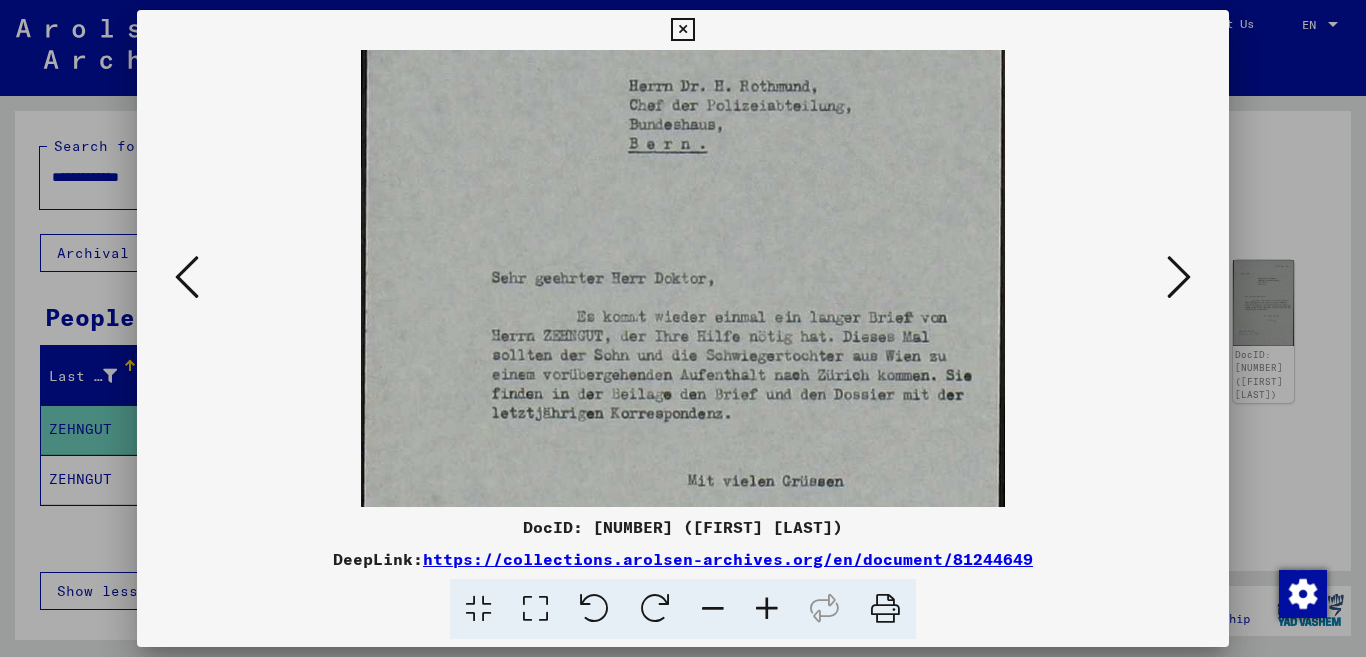 scroll, scrollTop: 211, scrollLeft: 0, axis: vertical 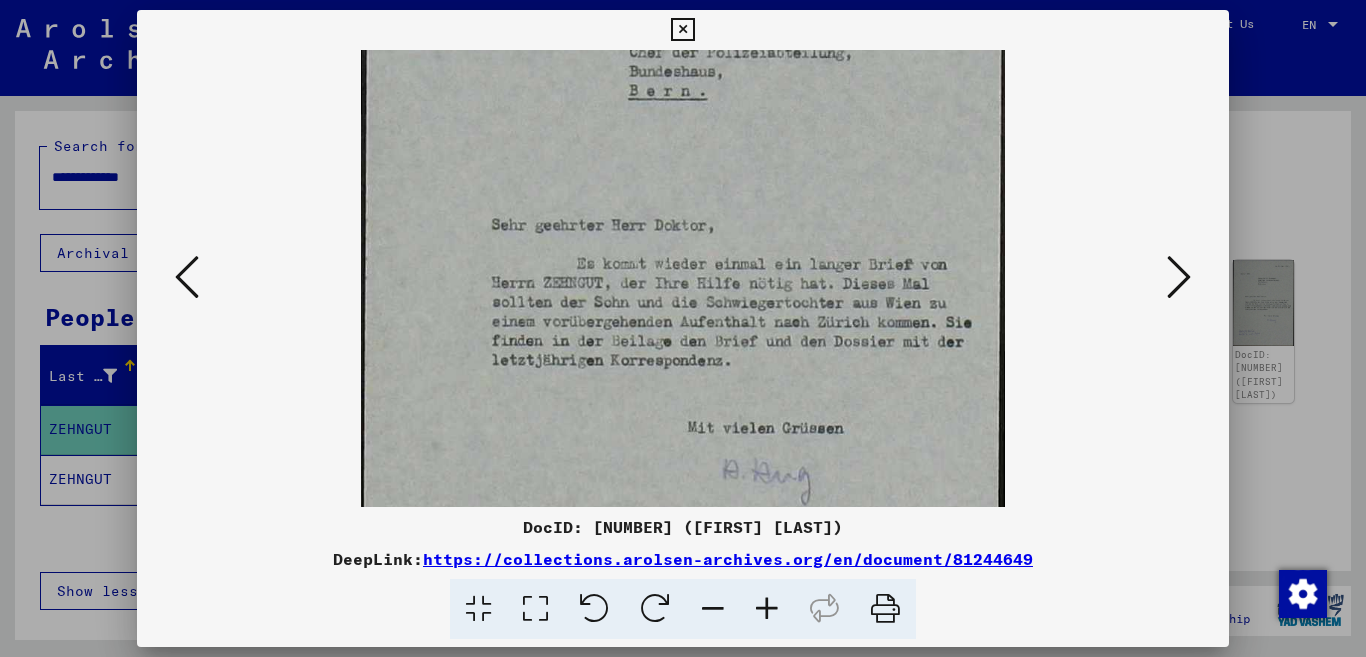 drag, startPoint x: 674, startPoint y: 396, endPoint x: 651, endPoint y: 185, distance: 212.24985 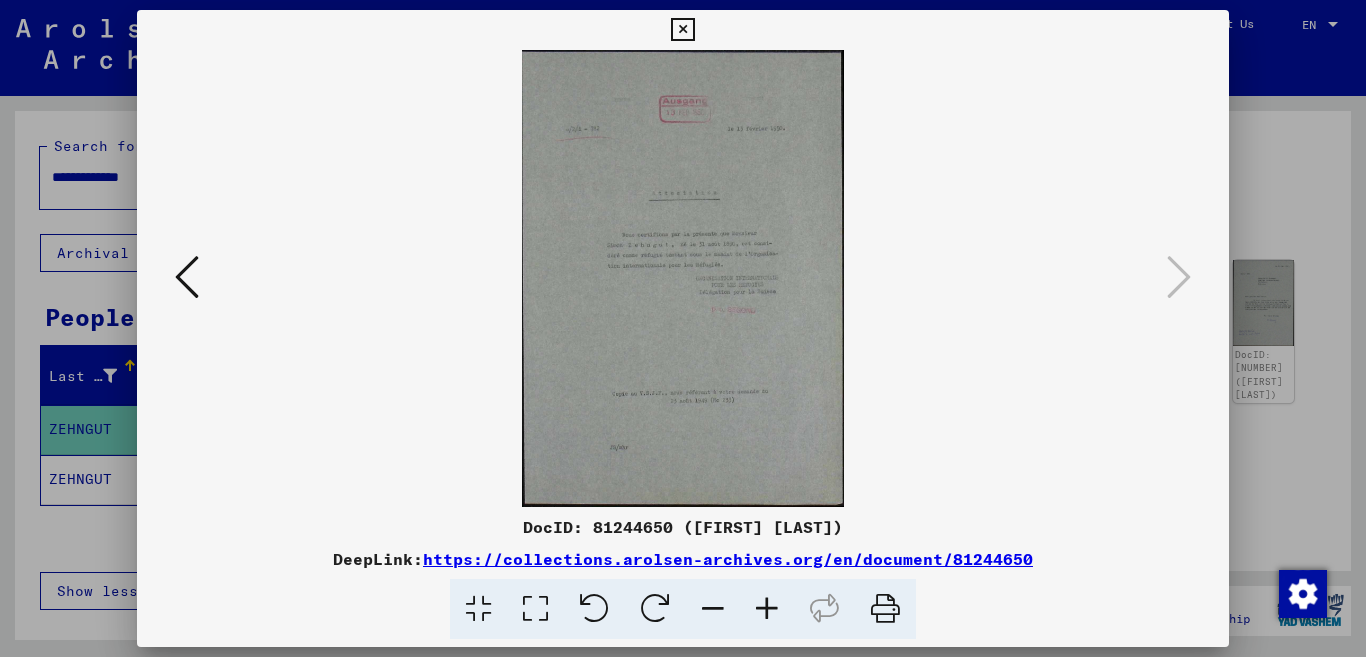 click at bounding box center [767, 609] 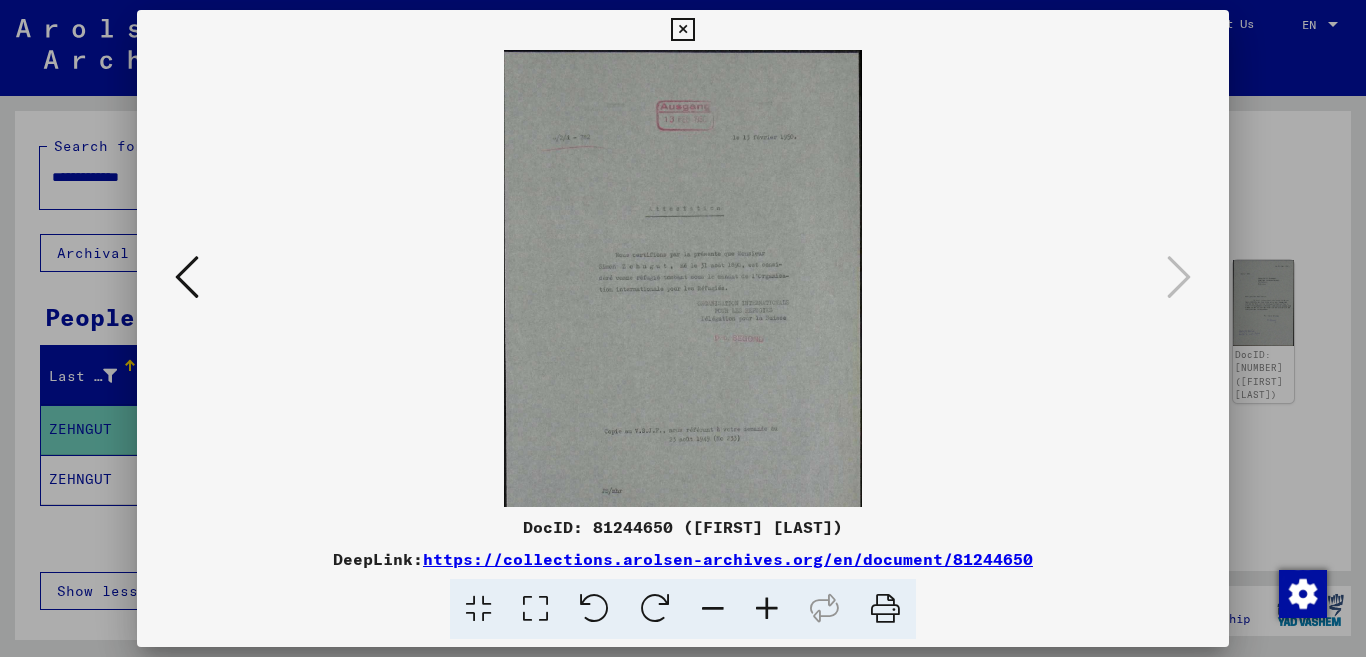 click at bounding box center (767, 609) 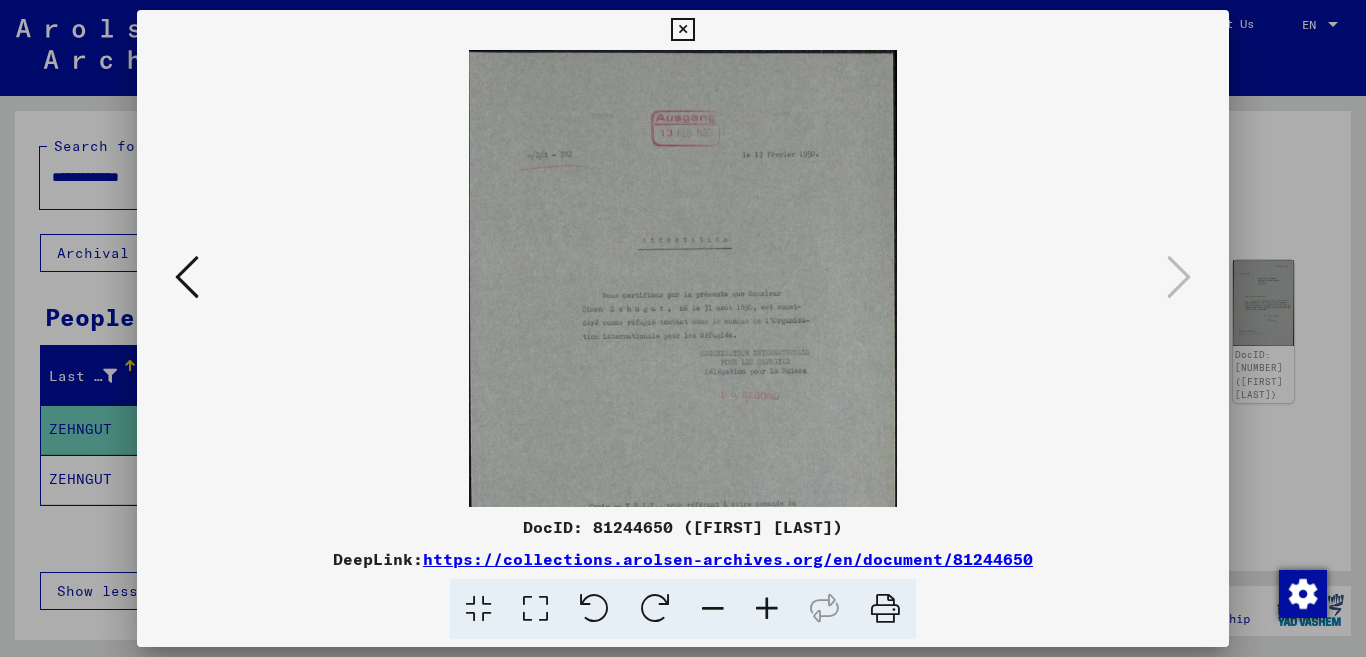 click at bounding box center (767, 609) 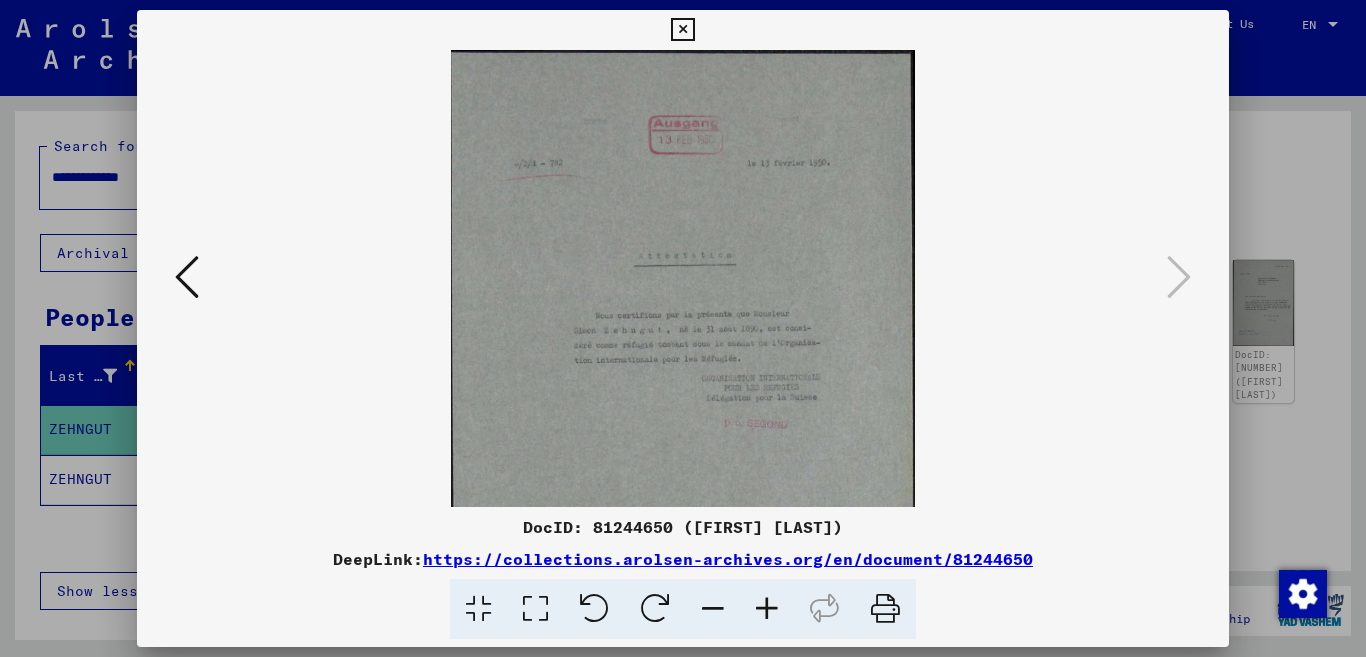 click at bounding box center (767, 609) 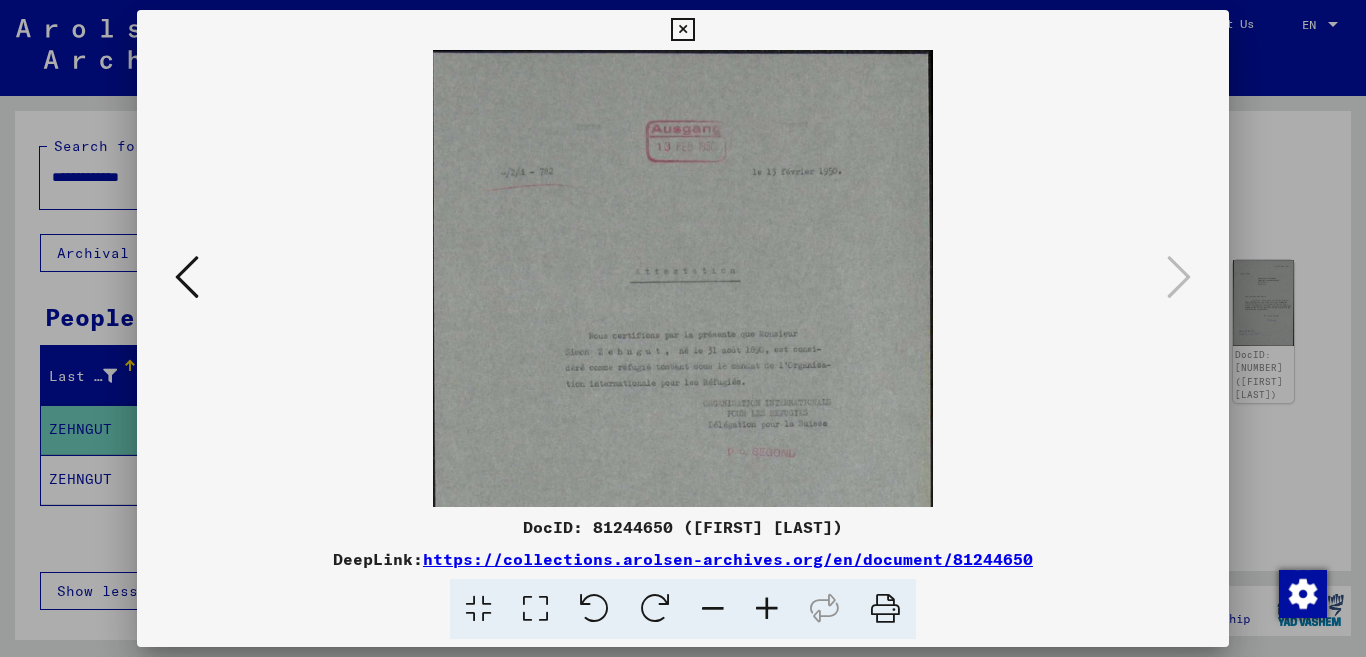 click at bounding box center [767, 609] 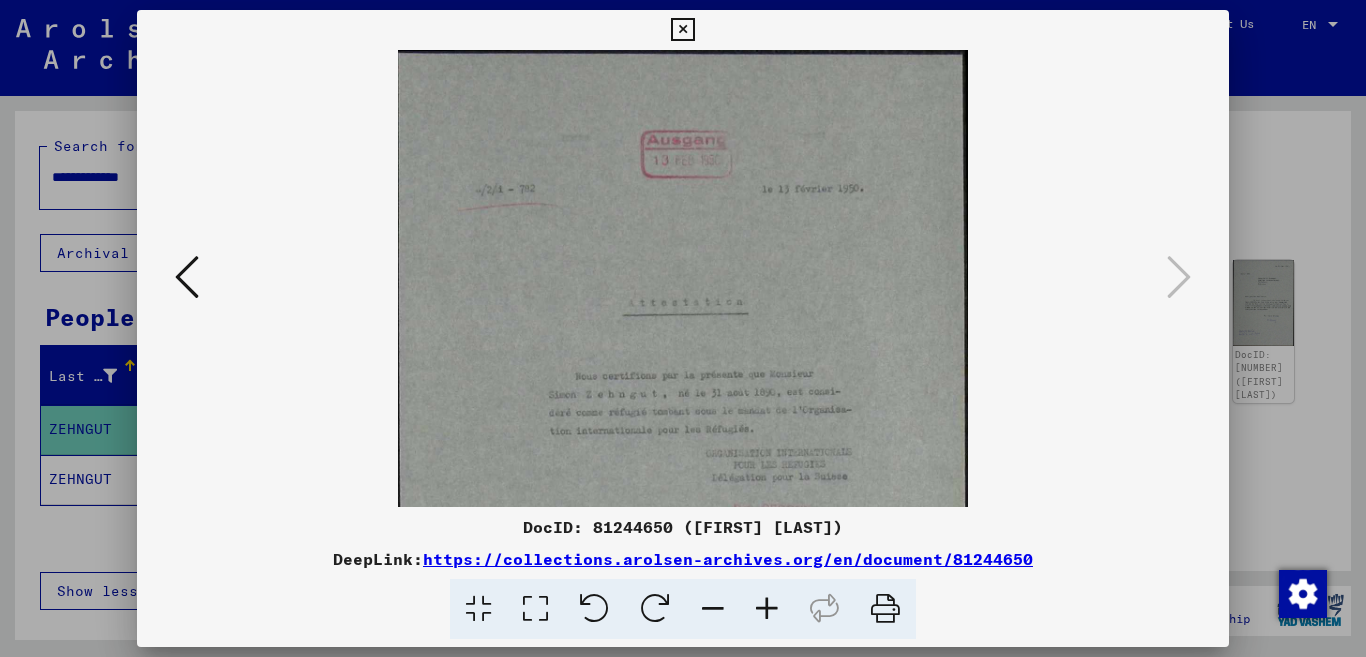 click at bounding box center [1179, 277] 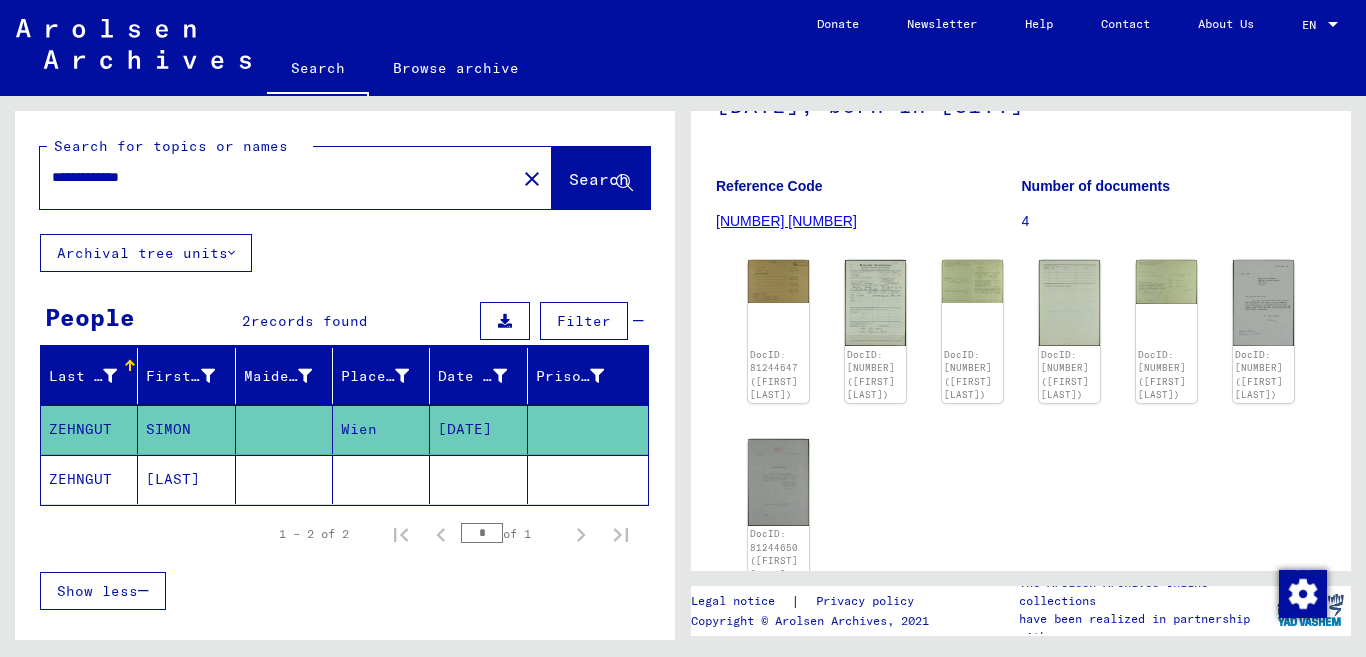 click on "ZEHNGUT" 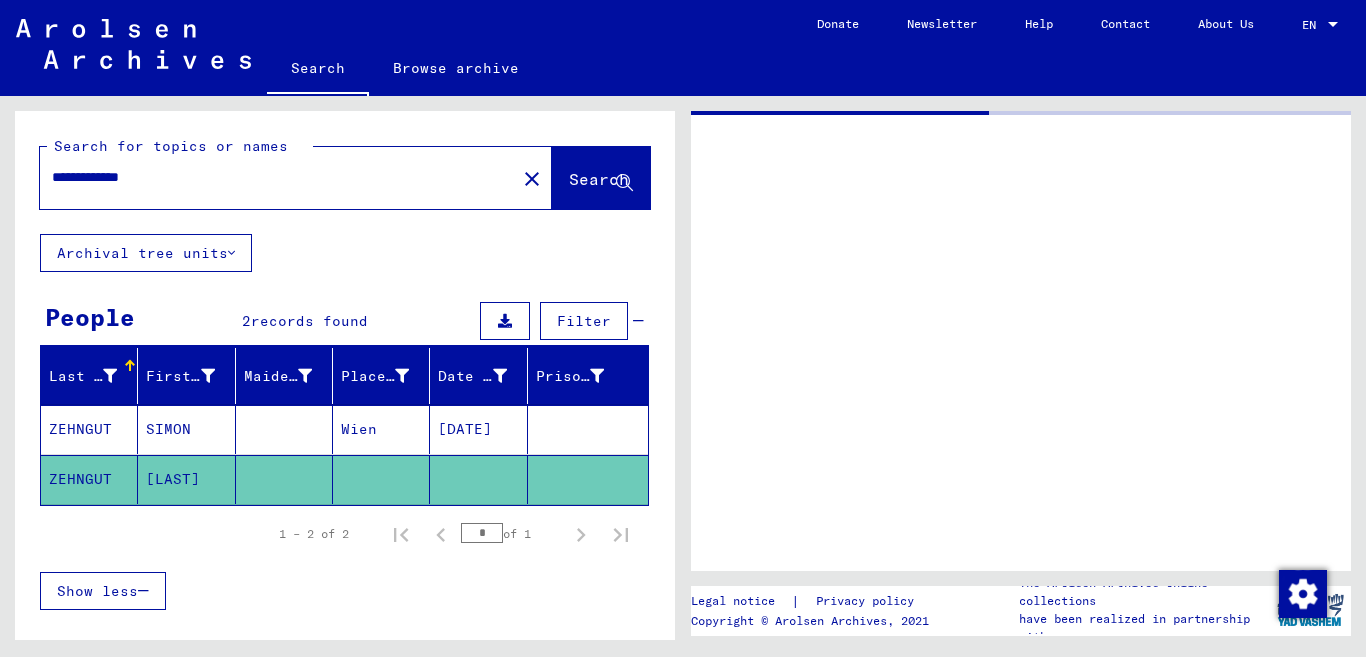 scroll, scrollTop: 0, scrollLeft: 0, axis: both 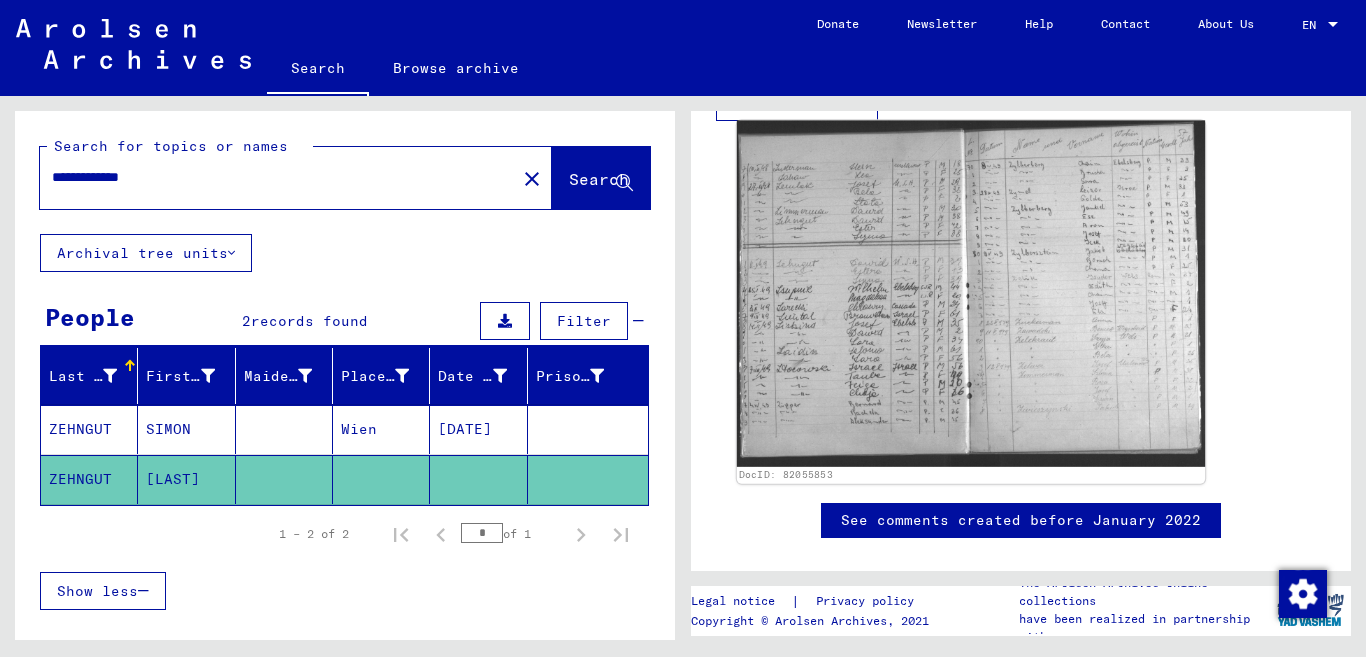 click 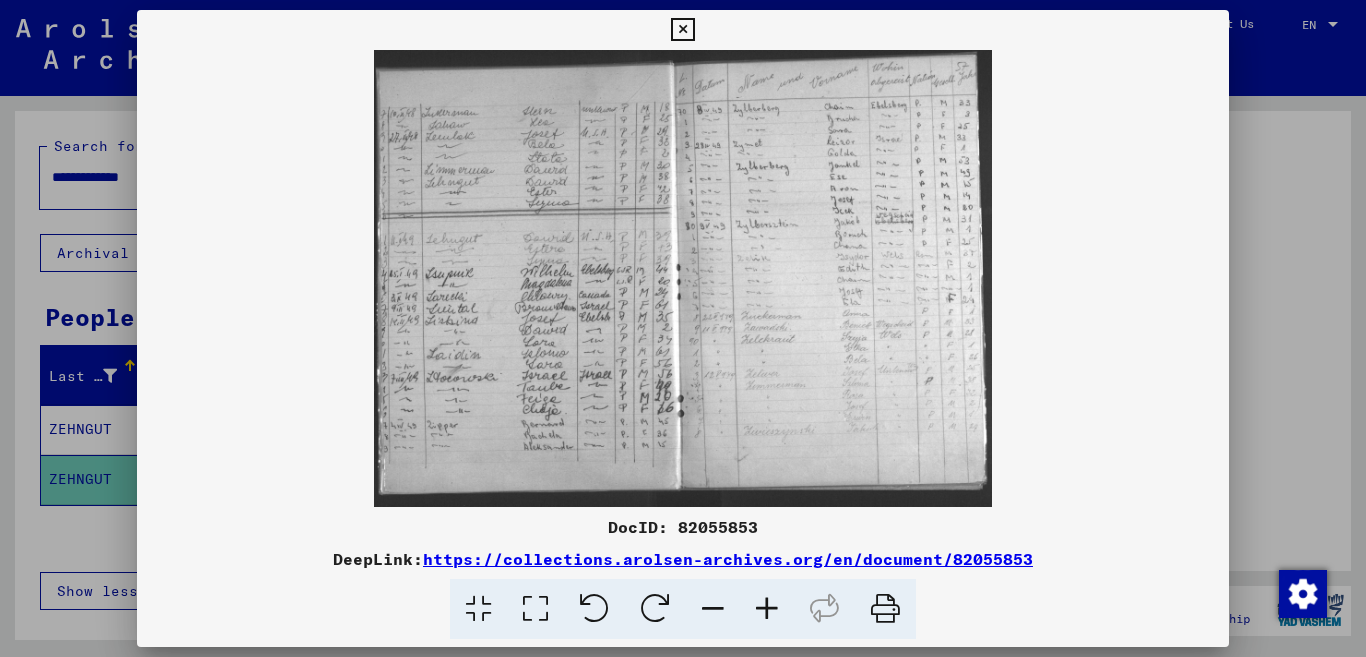 click at bounding box center [767, 609] 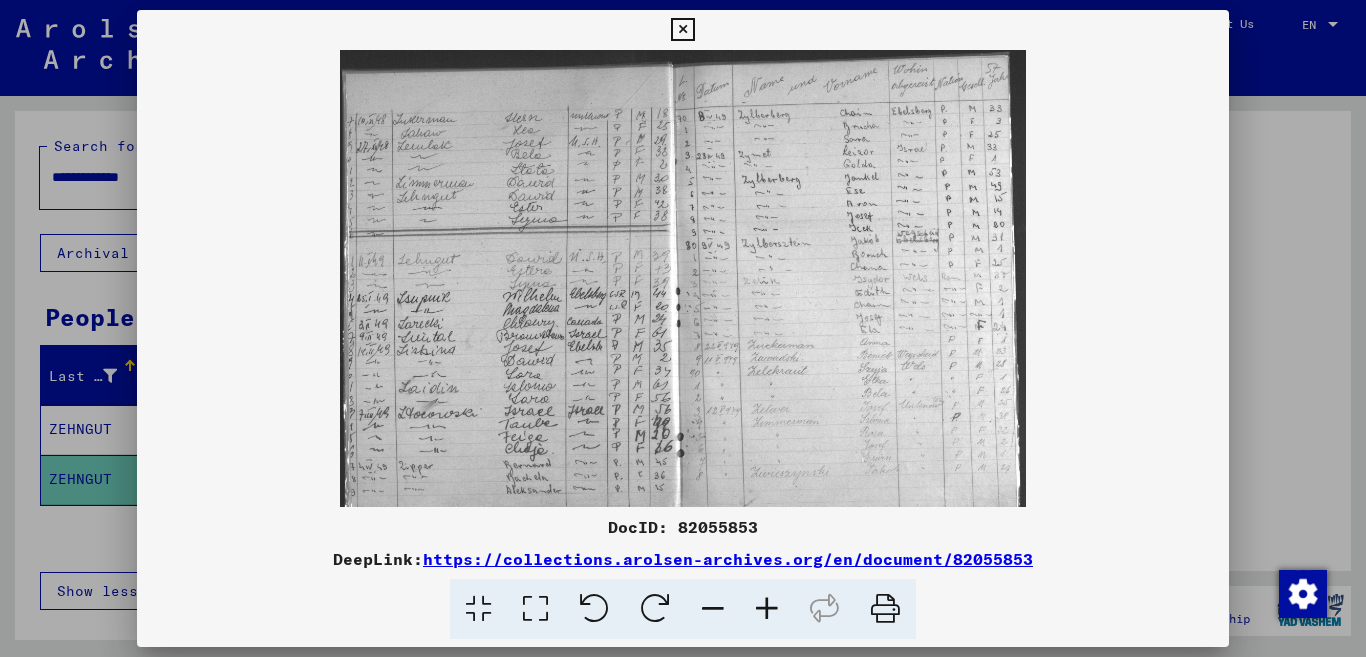 click at bounding box center [767, 609] 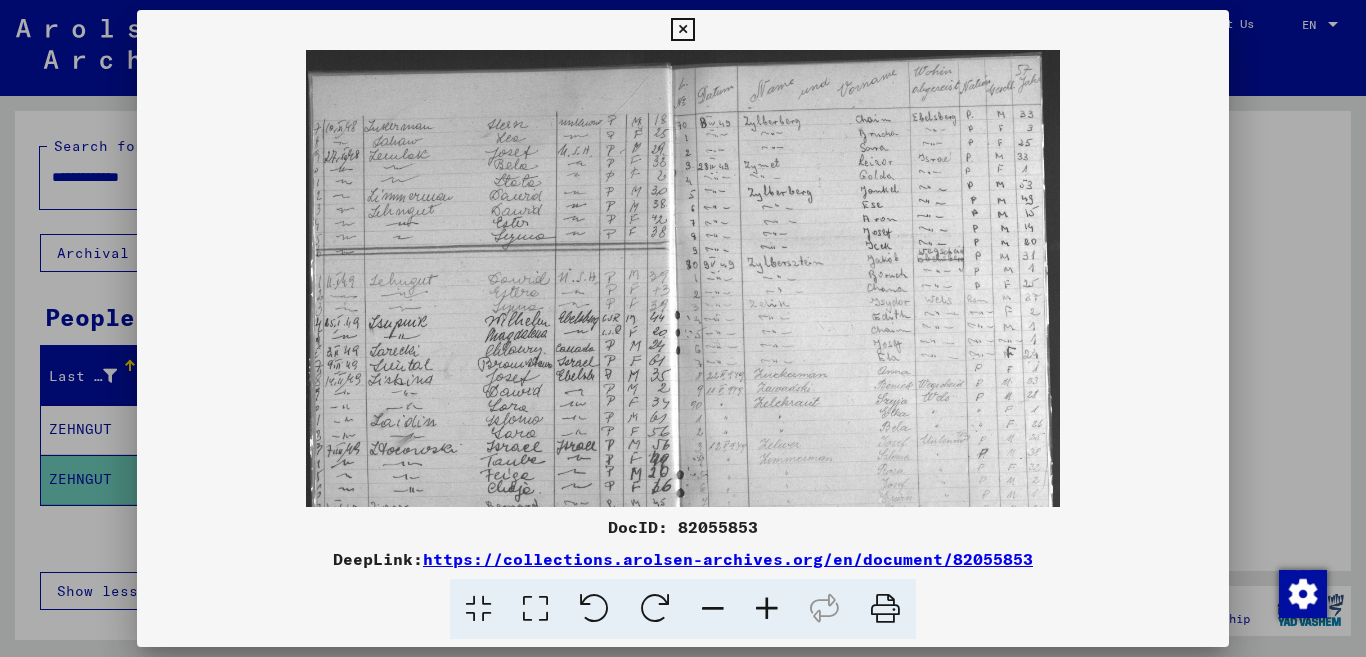 click at bounding box center [767, 609] 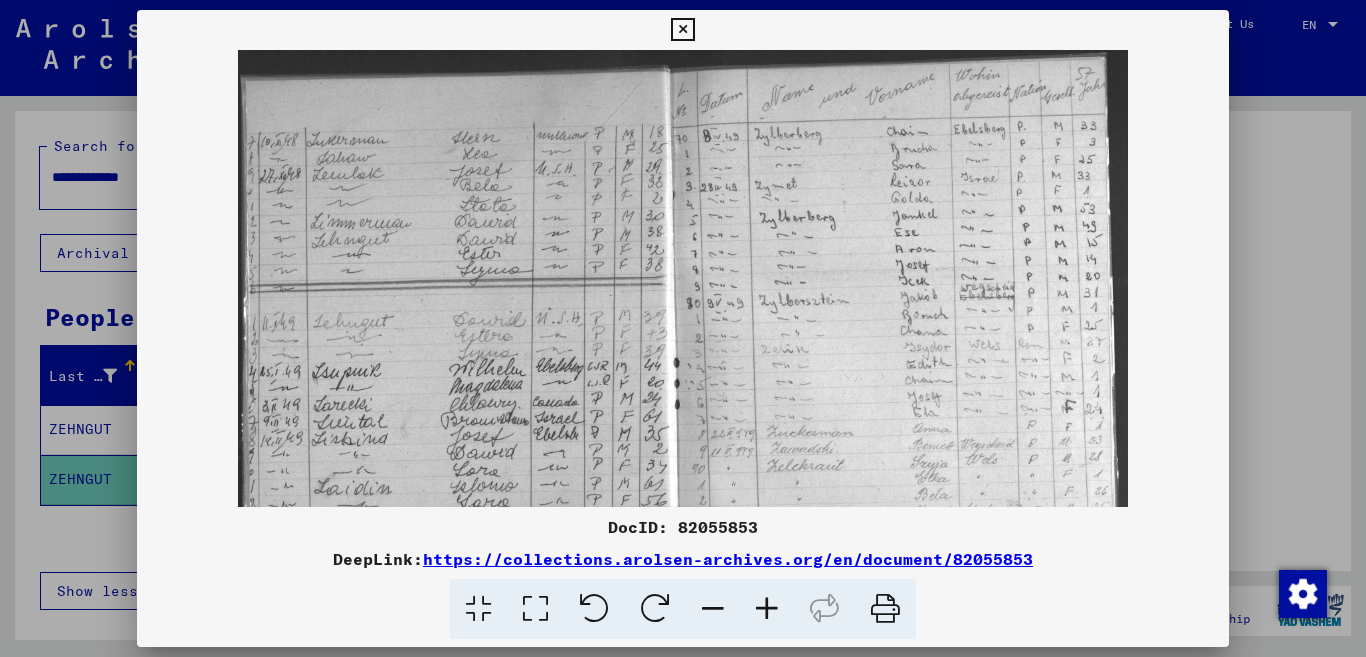 click at bounding box center [767, 609] 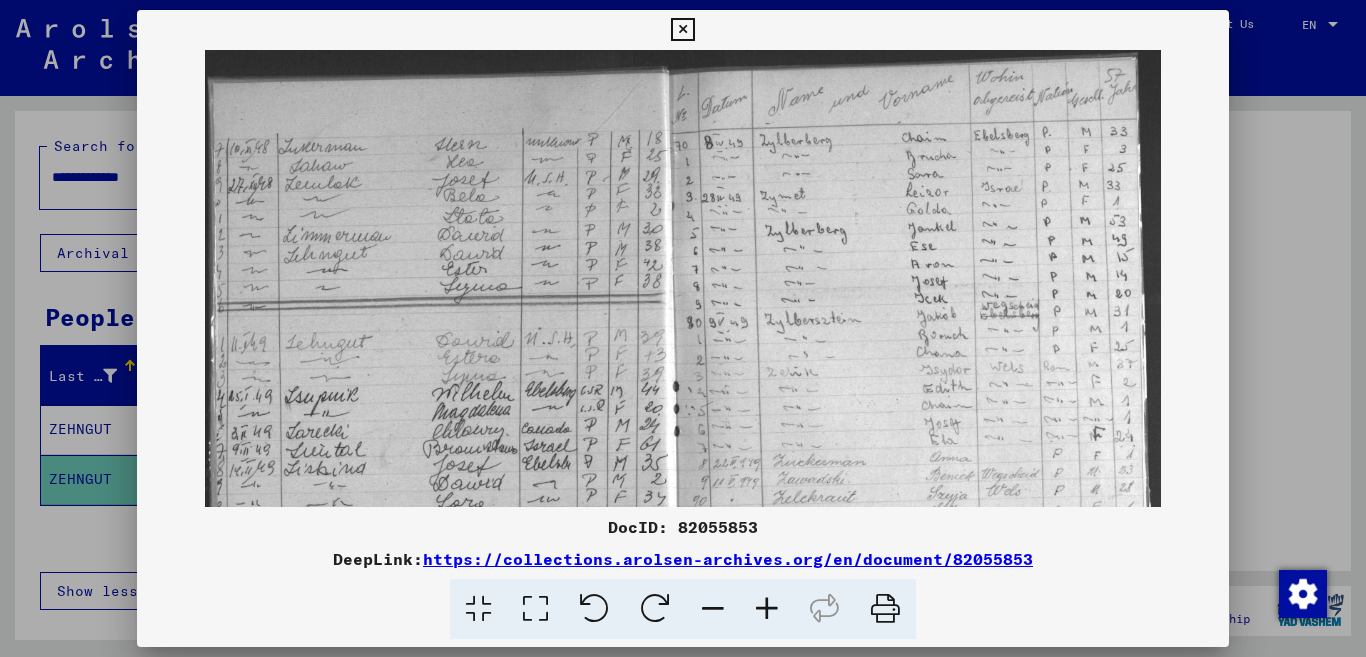 click at bounding box center (767, 609) 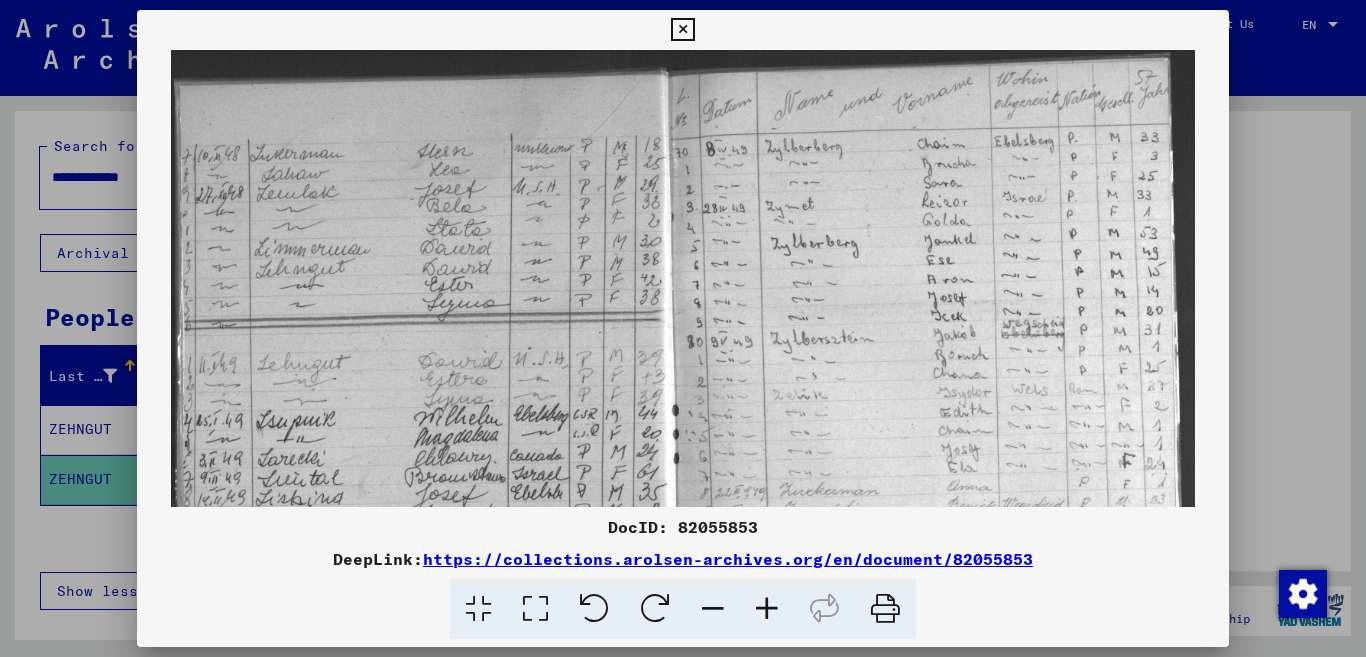 click at bounding box center (767, 609) 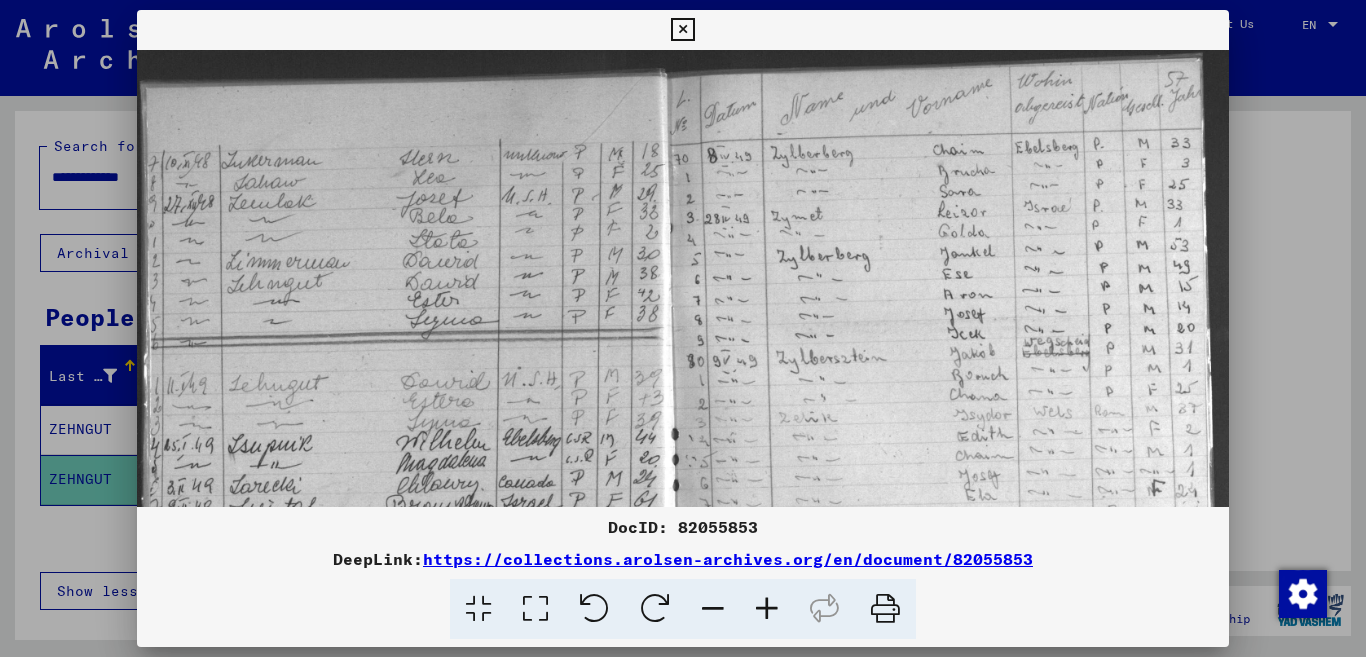 click at bounding box center [767, 609] 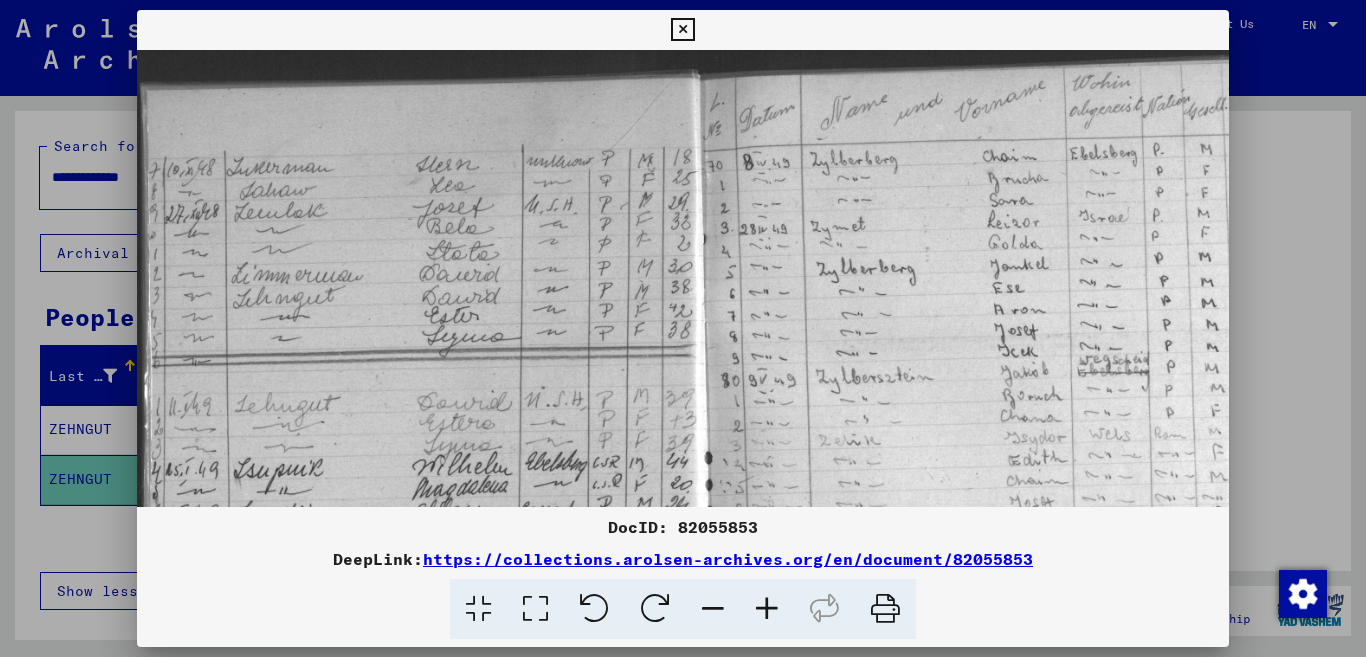 click at bounding box center (767, 609) 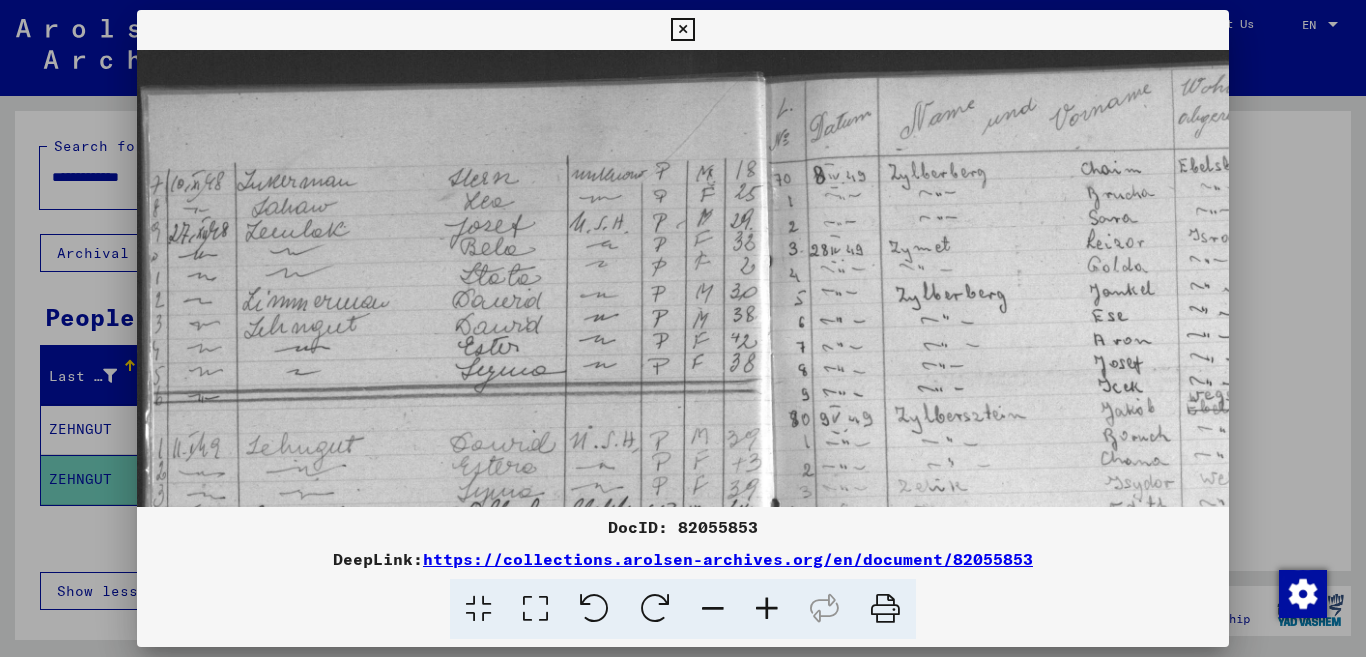 click at bounding box center [767, 609] 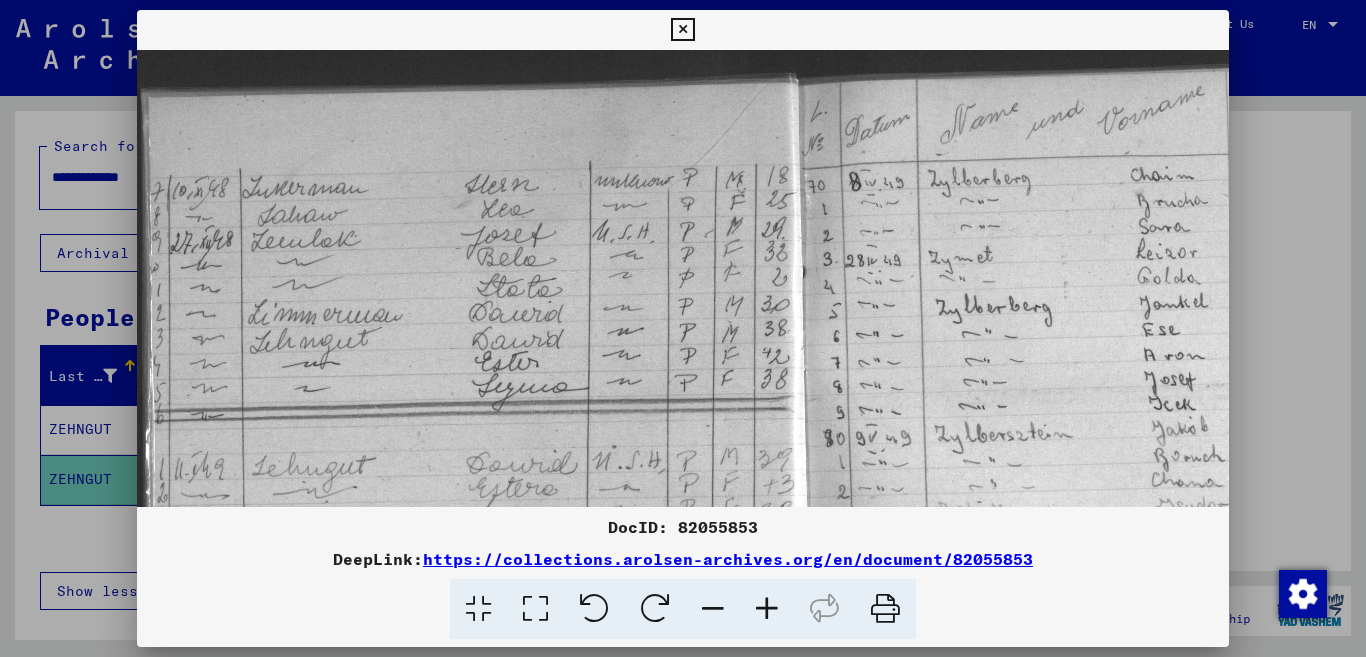 click at bounding box center [767, 609] 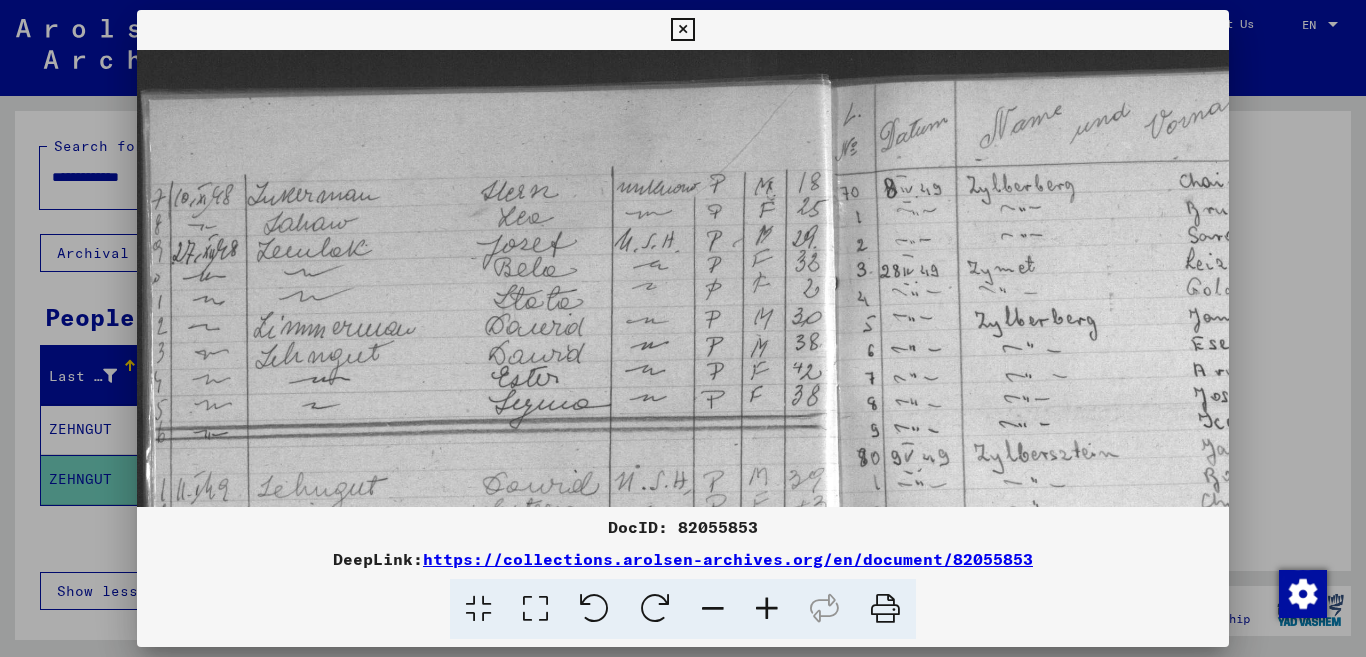 click at bounding box center (767, 609) 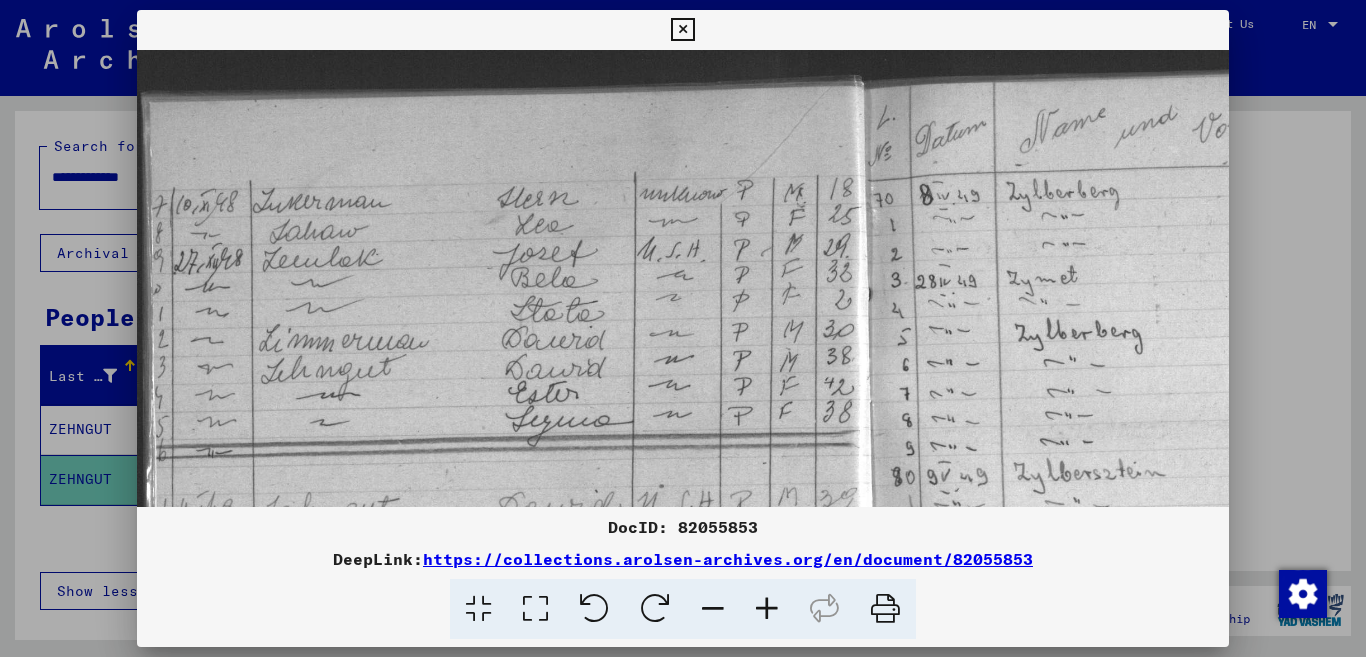 drag, startPoint x: 461, startPoint y: 407, endPoint x: 439, endPoint y: 186, distance: 222.09232 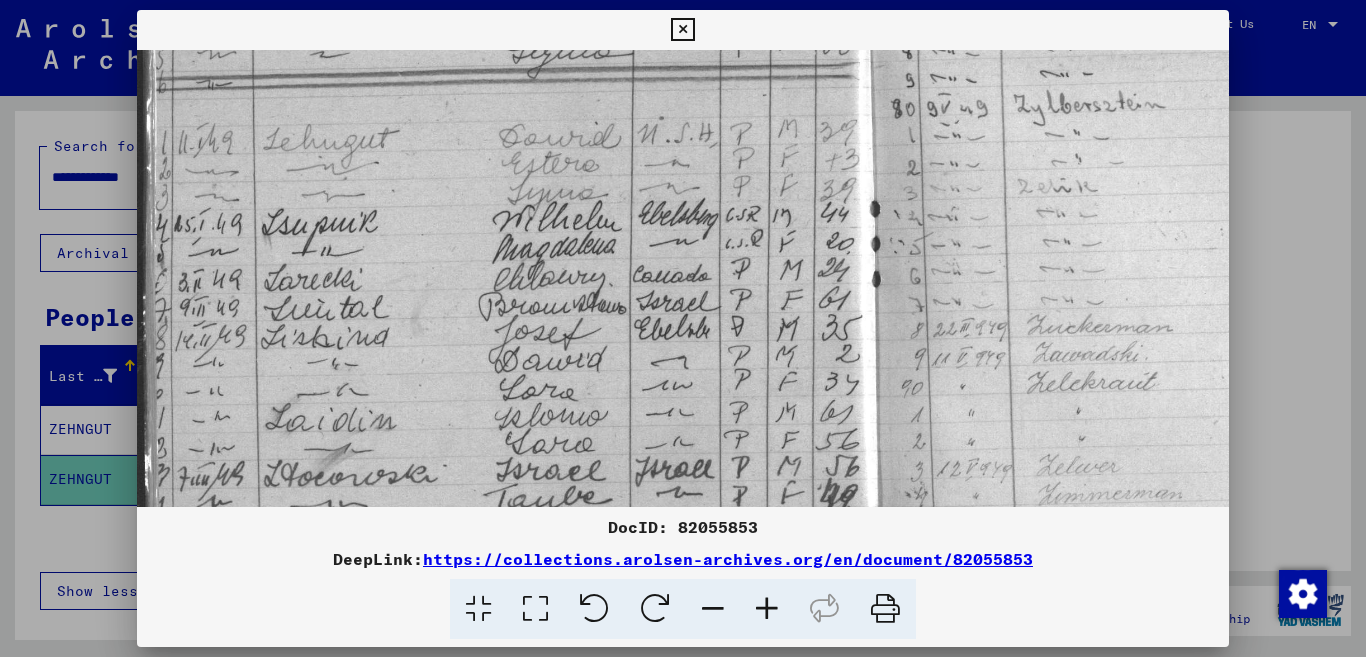 drag, startPoint x: 407, startPoint y: 374, endPoint x: 479, endPoint y: 225, distance: 165.48413 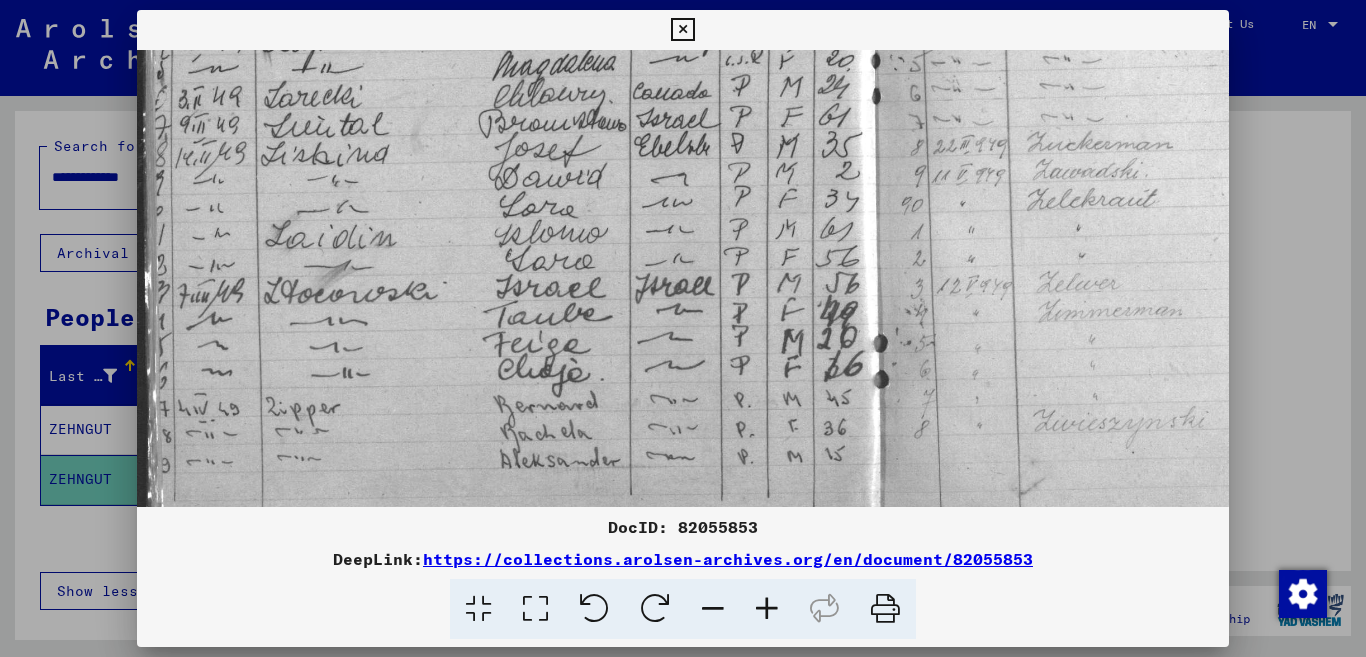 drag, startPoint x: 408, startPoint y: 425, endPoint x: 460, endPoint y: 237, distance: 195.05896 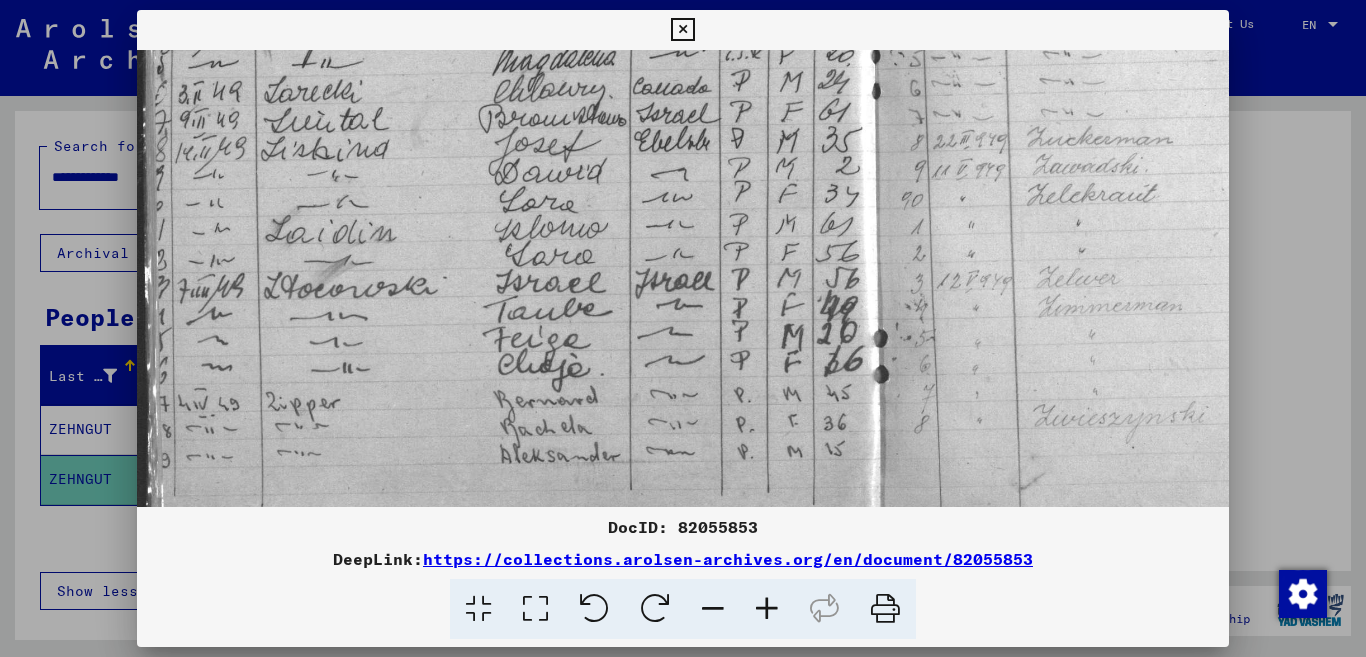 scroll, scrollTop: 650, scrollLeft: 5, axis: both 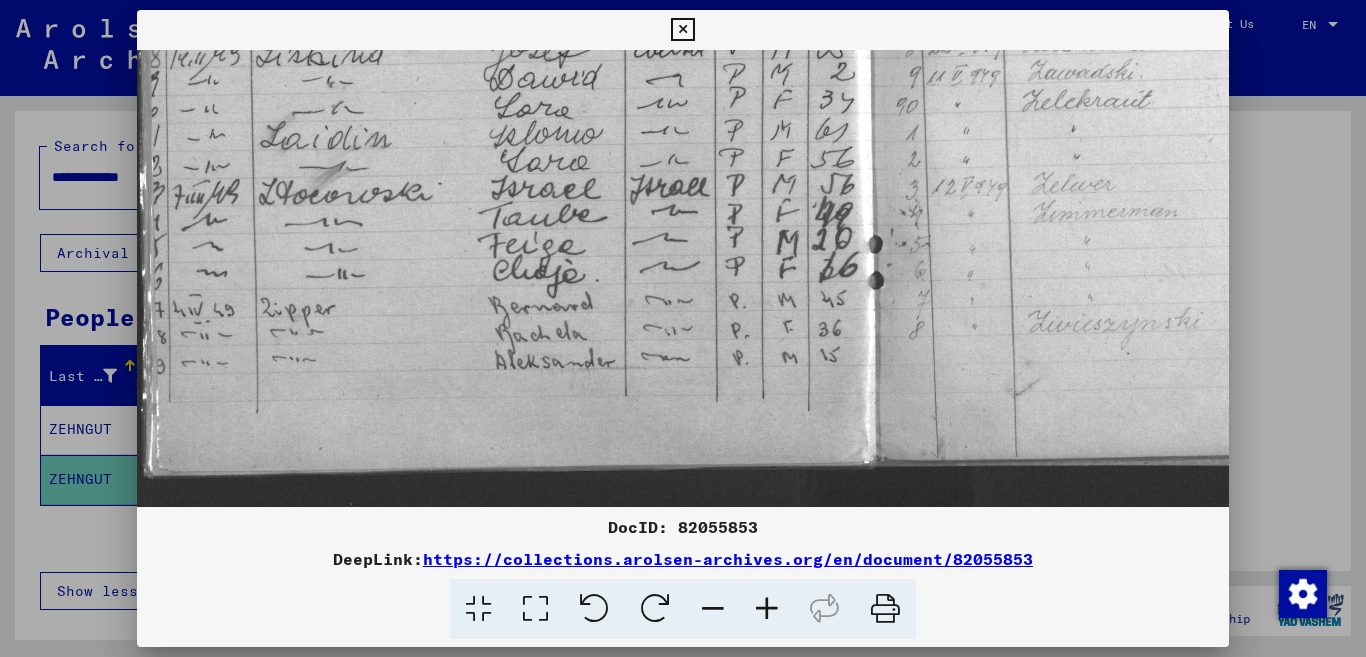 click at bounding box center [881, -47] 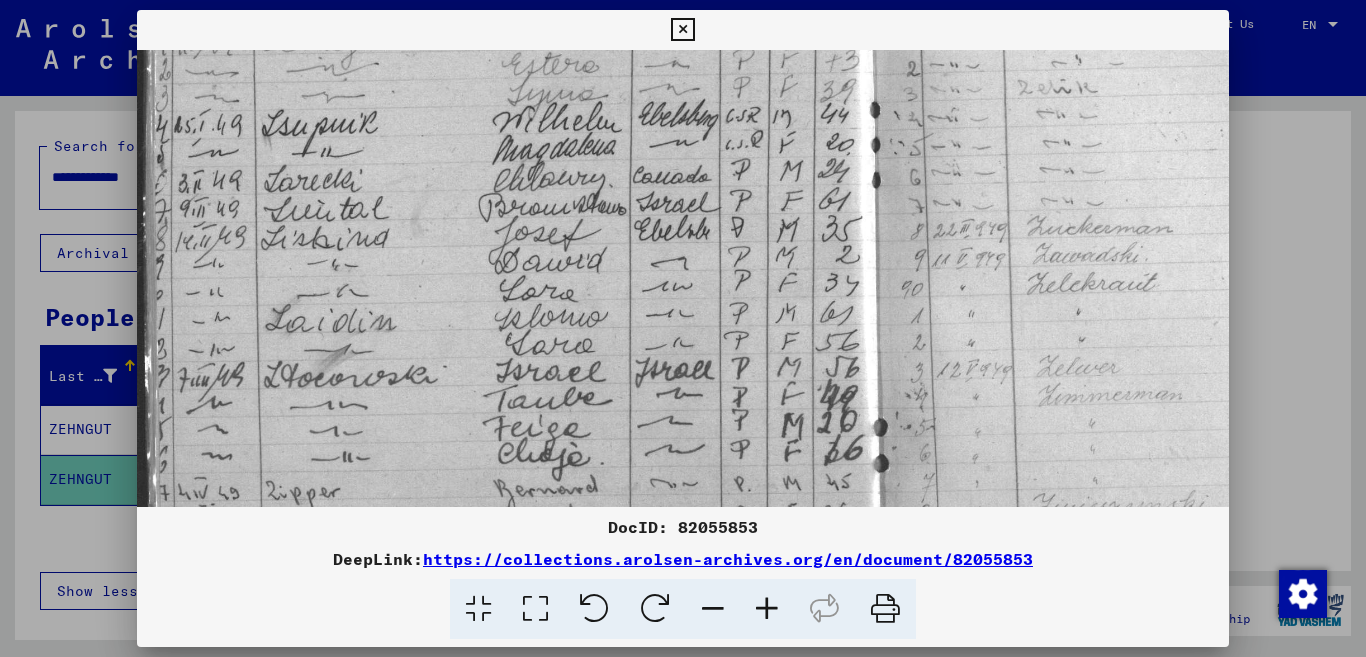drag, startPoint x: 381, startPoint y: 183, endPoint x: 395, endPoint y: 367, distance: 184.53185 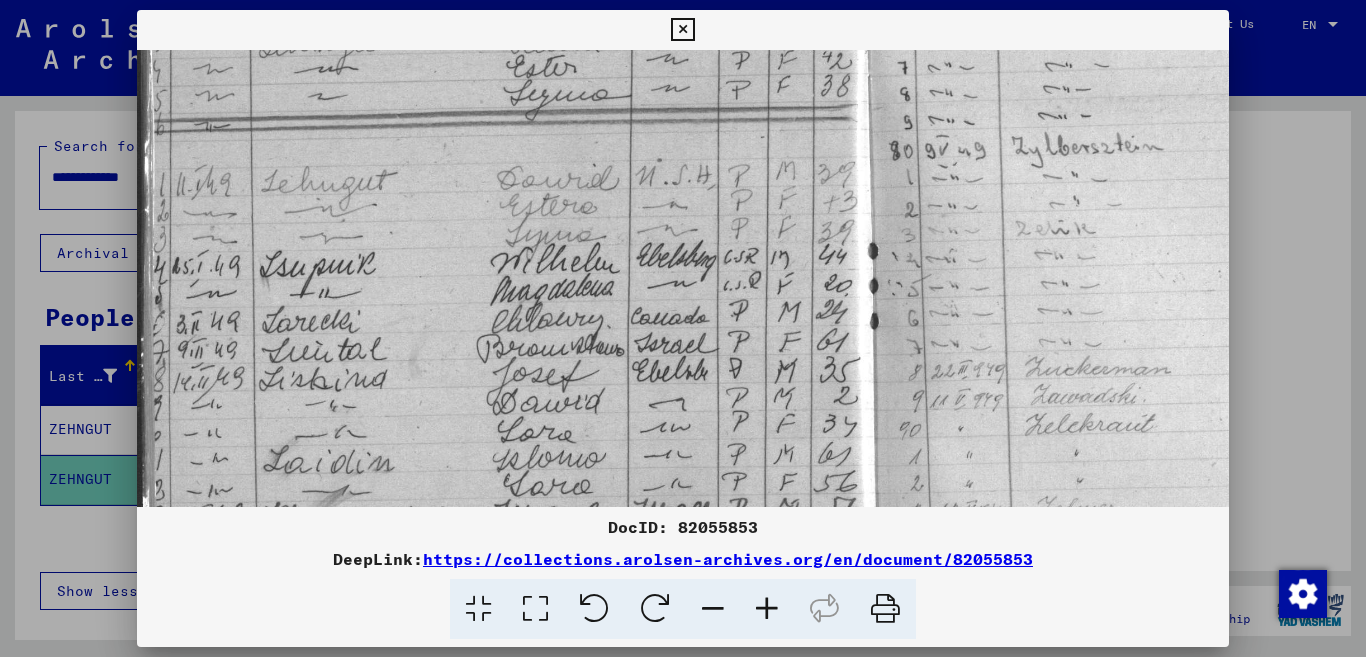 drag, startPoint x: 360, startPoint y: 229, endPoint x: 361, endPoint y: 386, distance: 157.00319 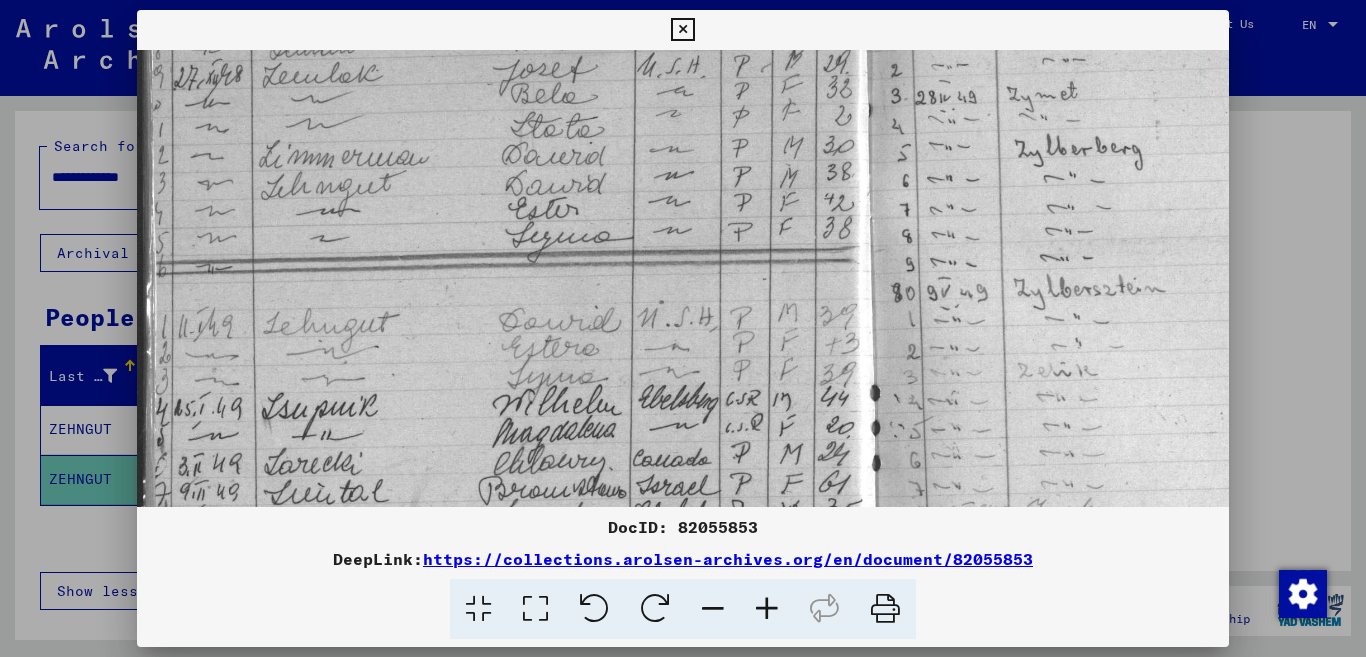 drag, startPoint x: 382, startPoint y: 229, endPoint x: 393, endPoint y: 373, distance: 144.41953 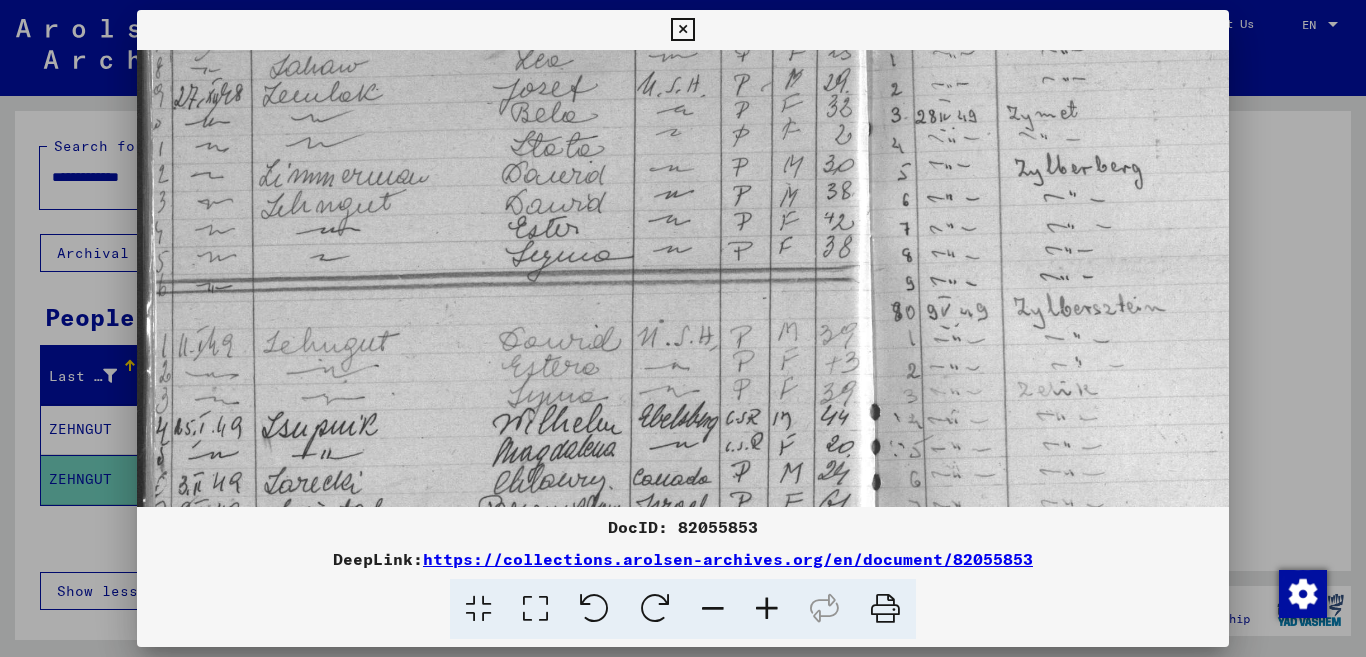 scroll, scrollTop: 174, scrollLeft: 0, axis: vertical 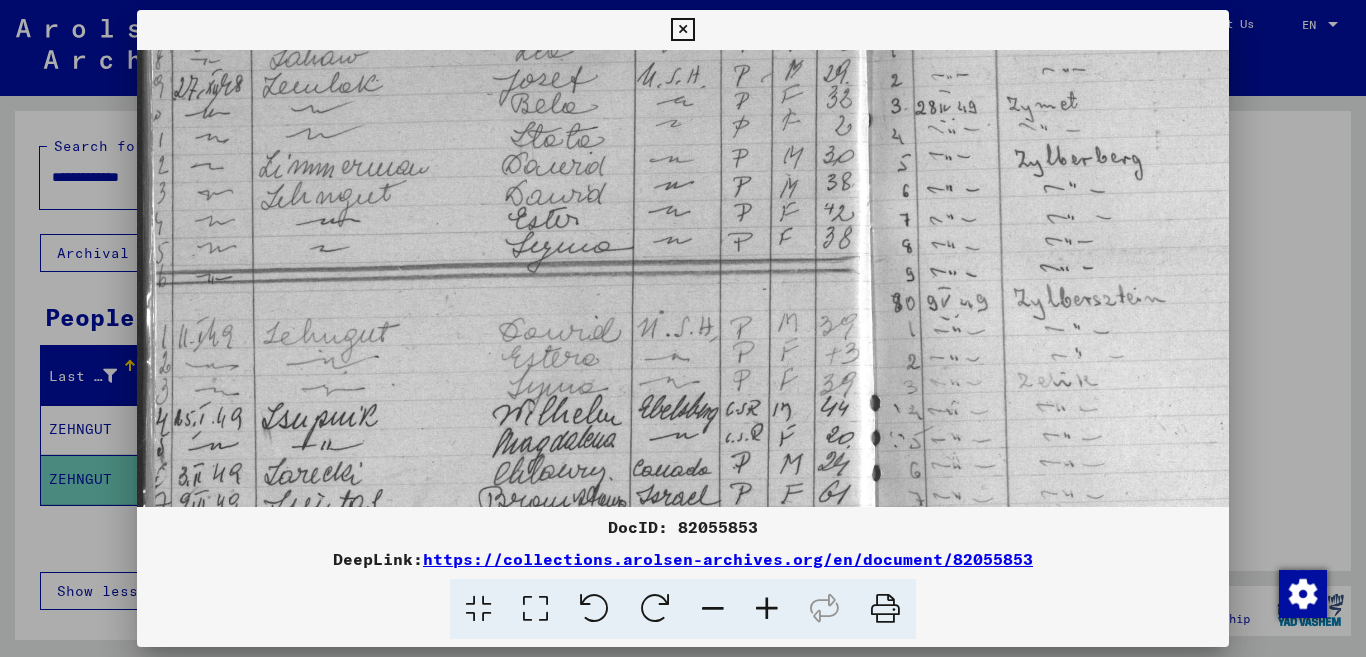 drag, startPoint x: 413, startPoint y: 348, endPoint x: 436, endPoint y: 339, distance: 24.698177 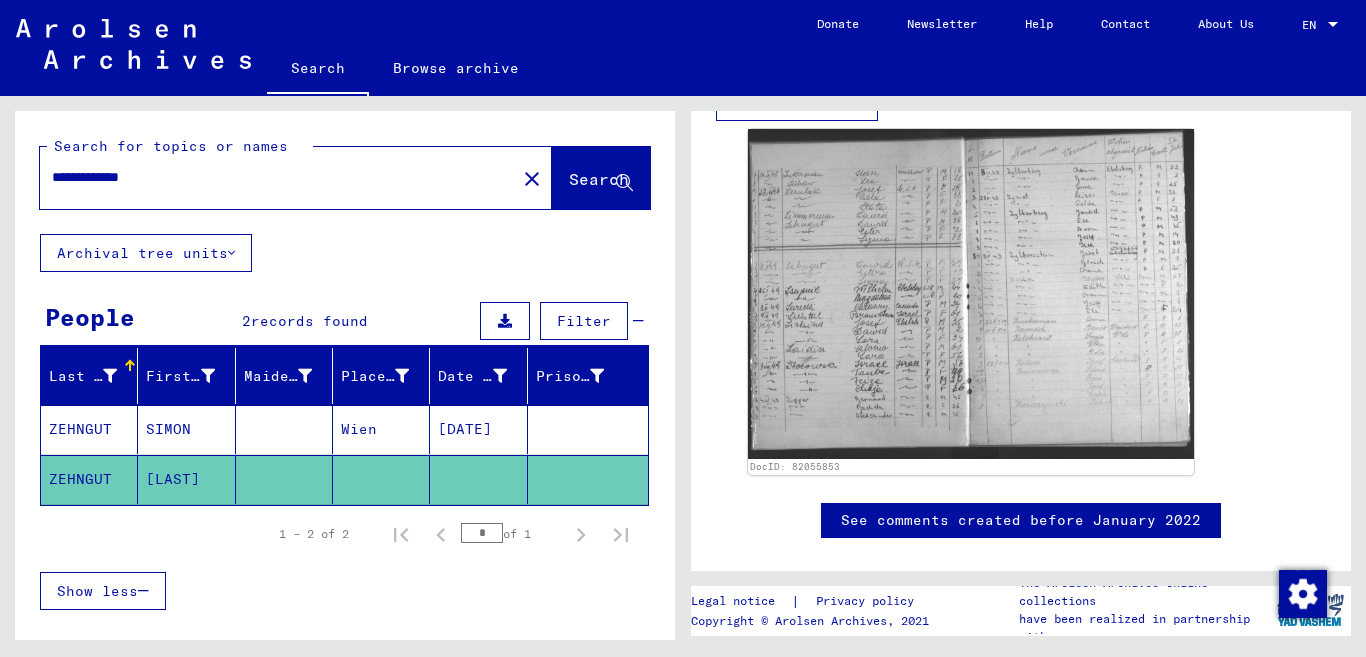 click on "ZEHNGUT" at bounding box center [89, 479] 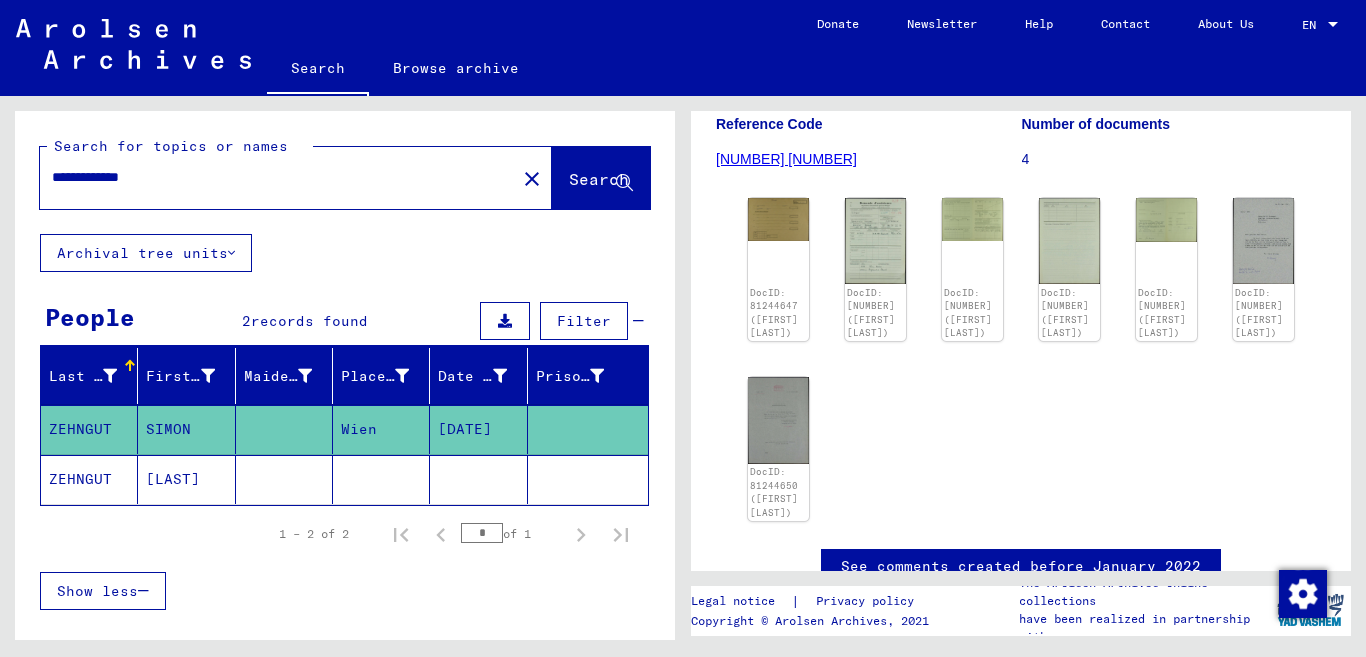 scroll, scrollTop: 300, scrollLeft: 0, axis: vertical 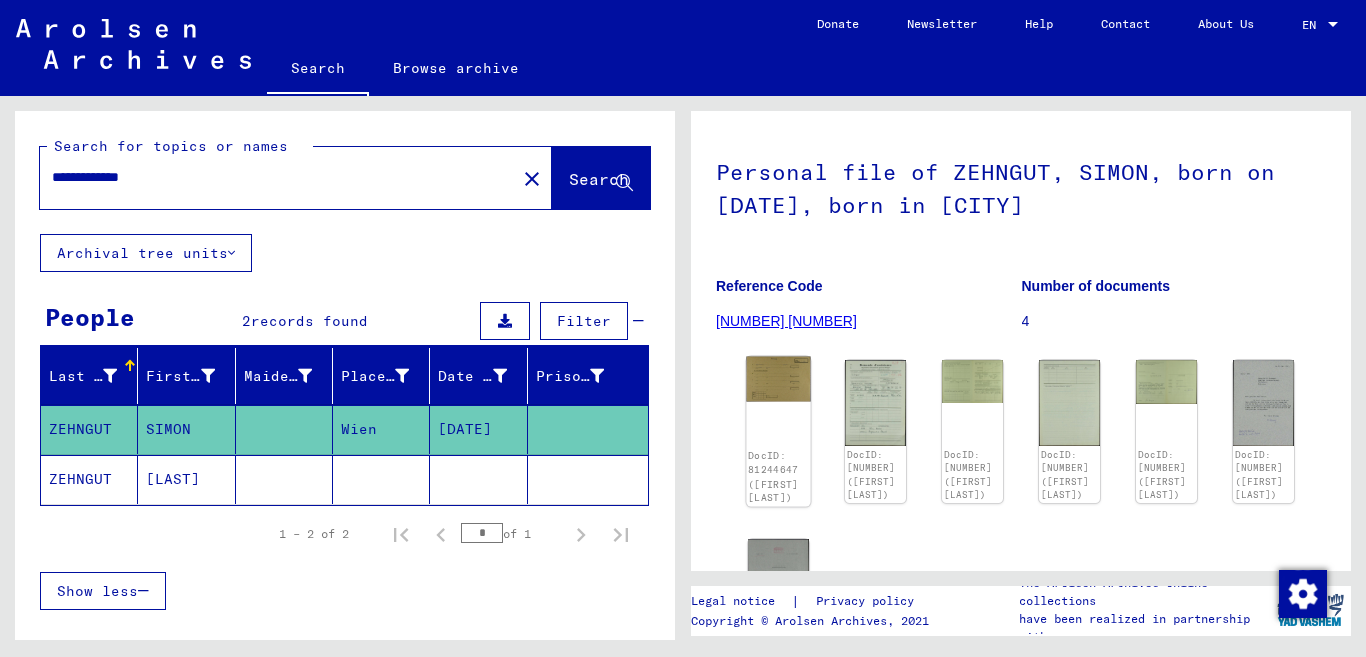 click 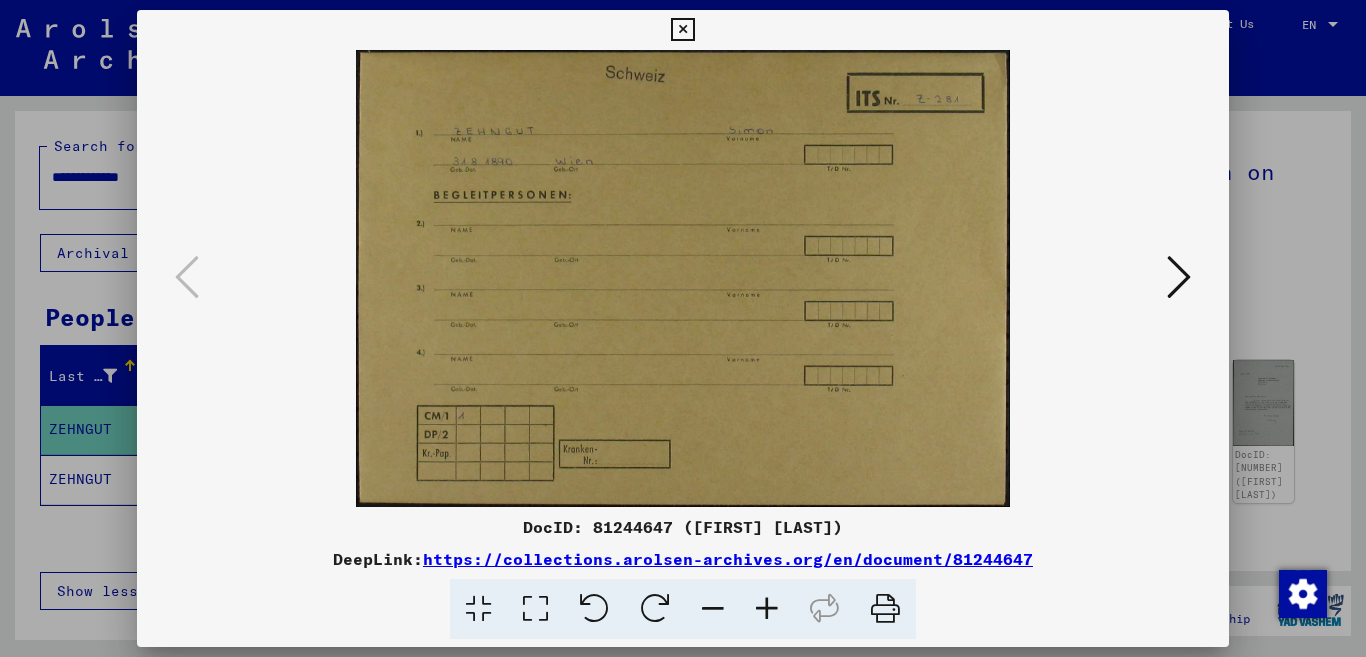 click at bounding box center [1179, 277] 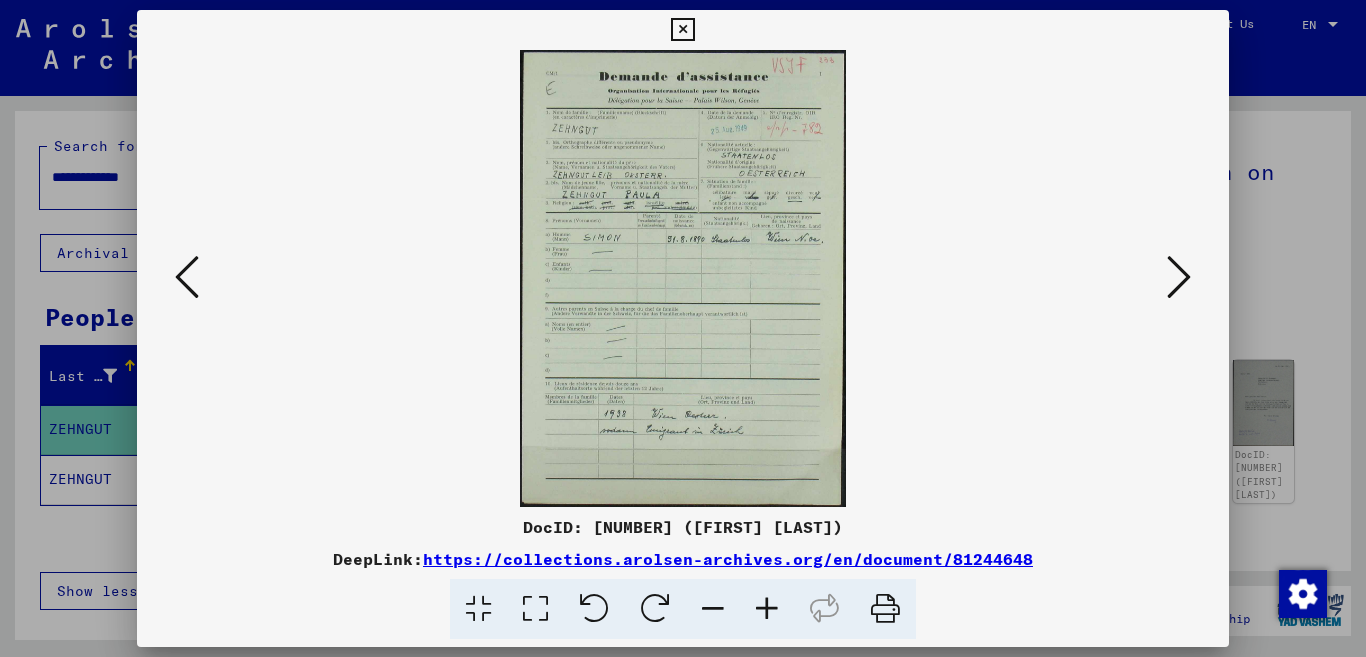 click at bounding box center [767, 609] 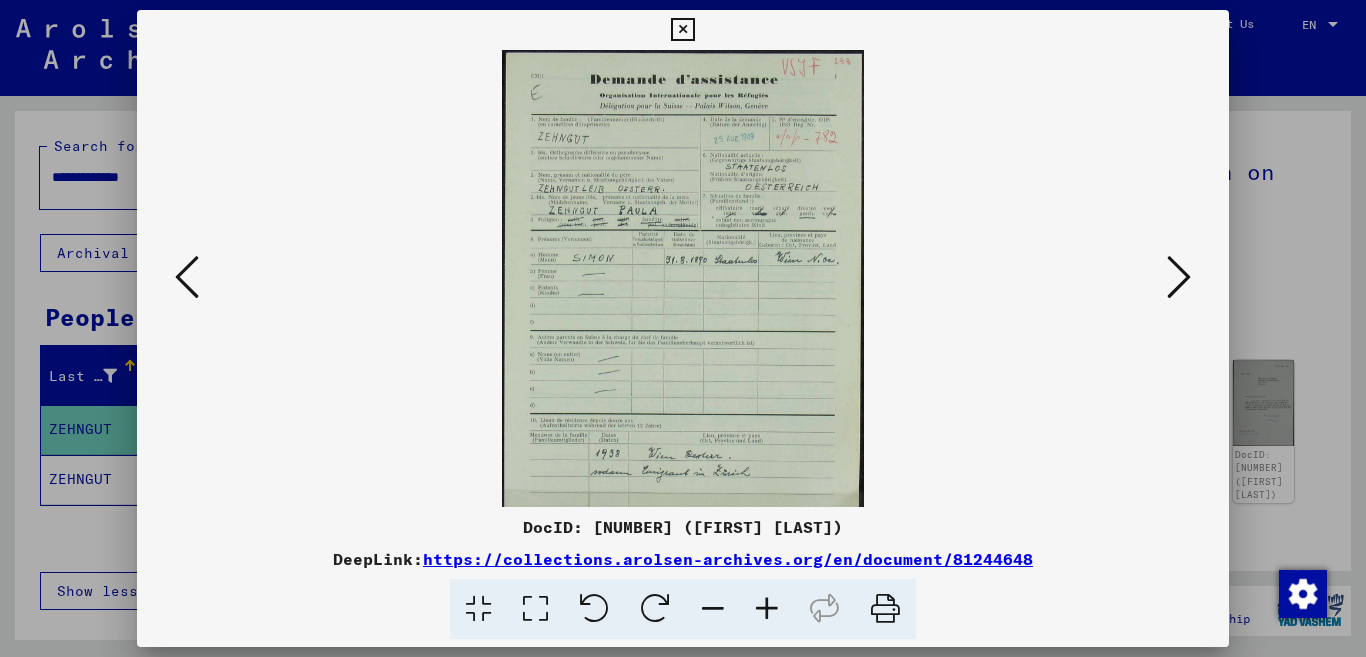 click at bounding box center (767, 609) 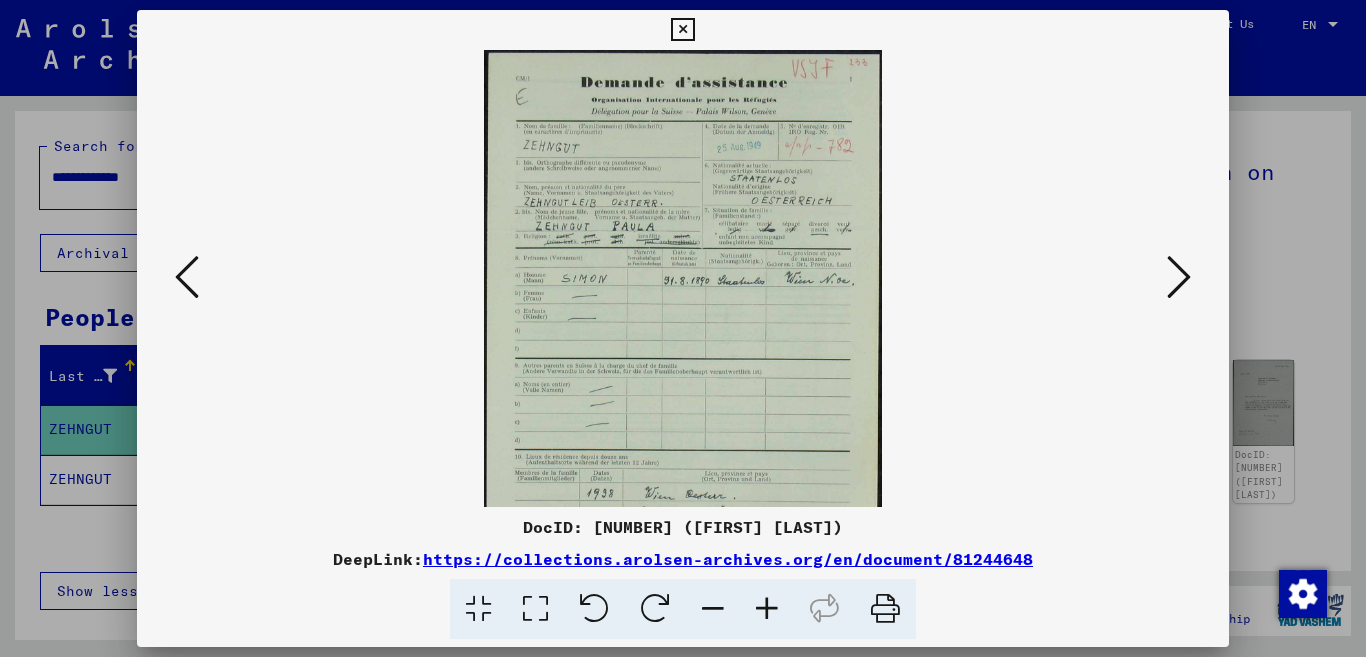 click at bounding box center [767, 609] 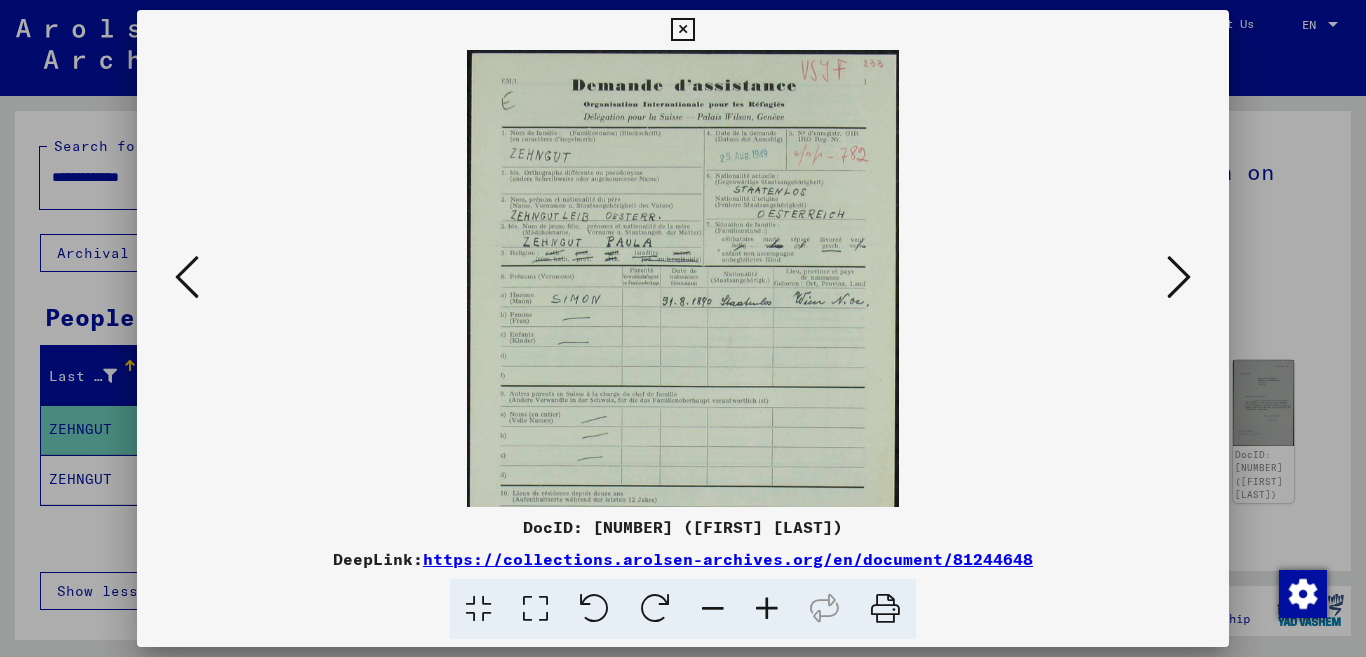 click at bounding box center (767, 609) 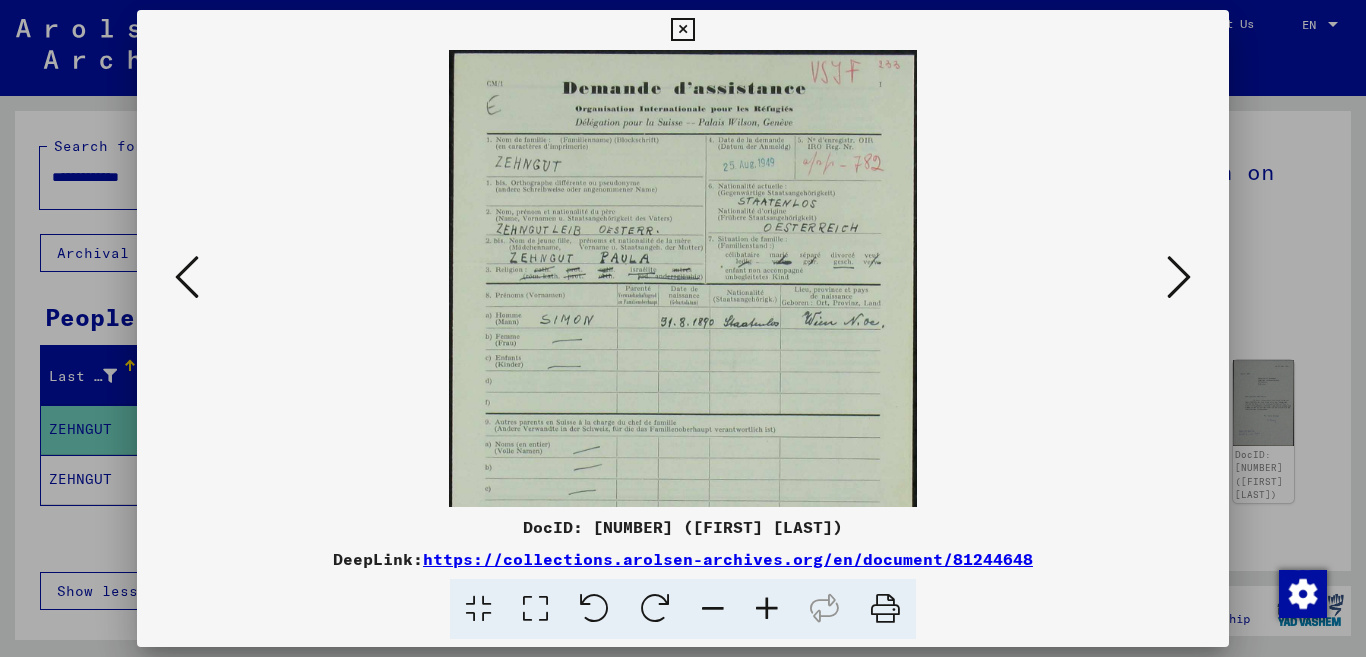 click at bounding box center [767, 609] 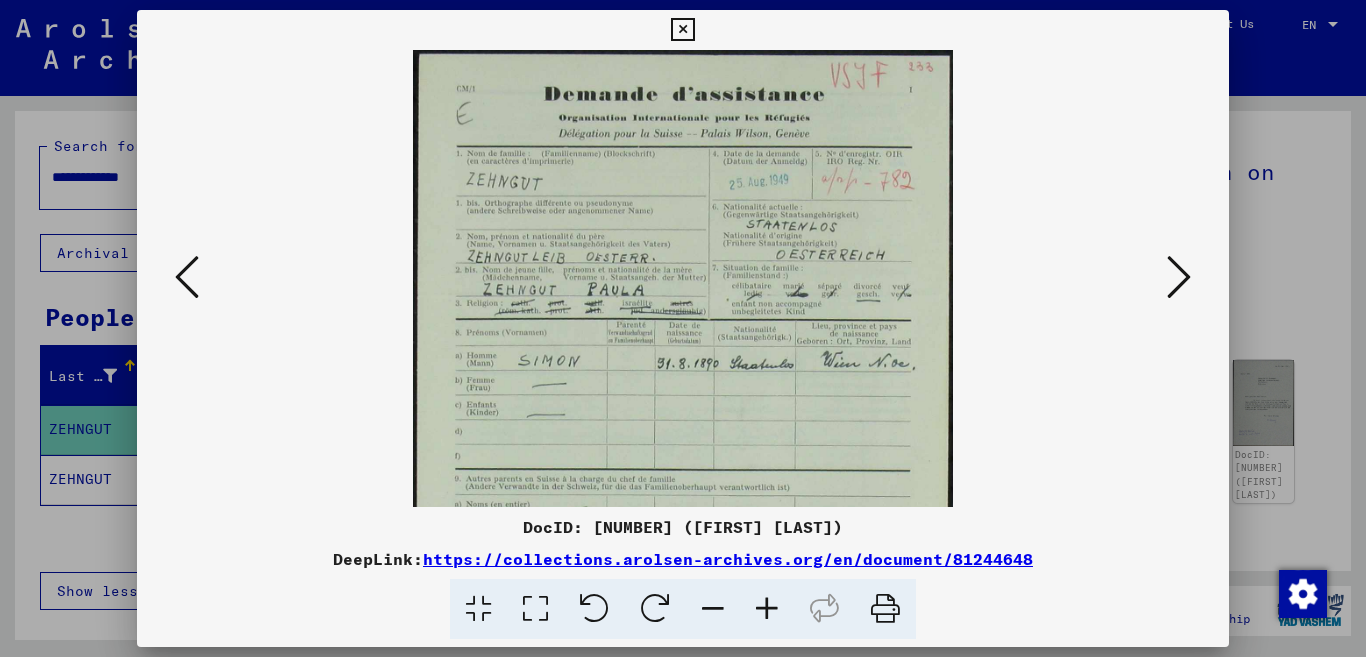 click at bounding box center [767, 609] 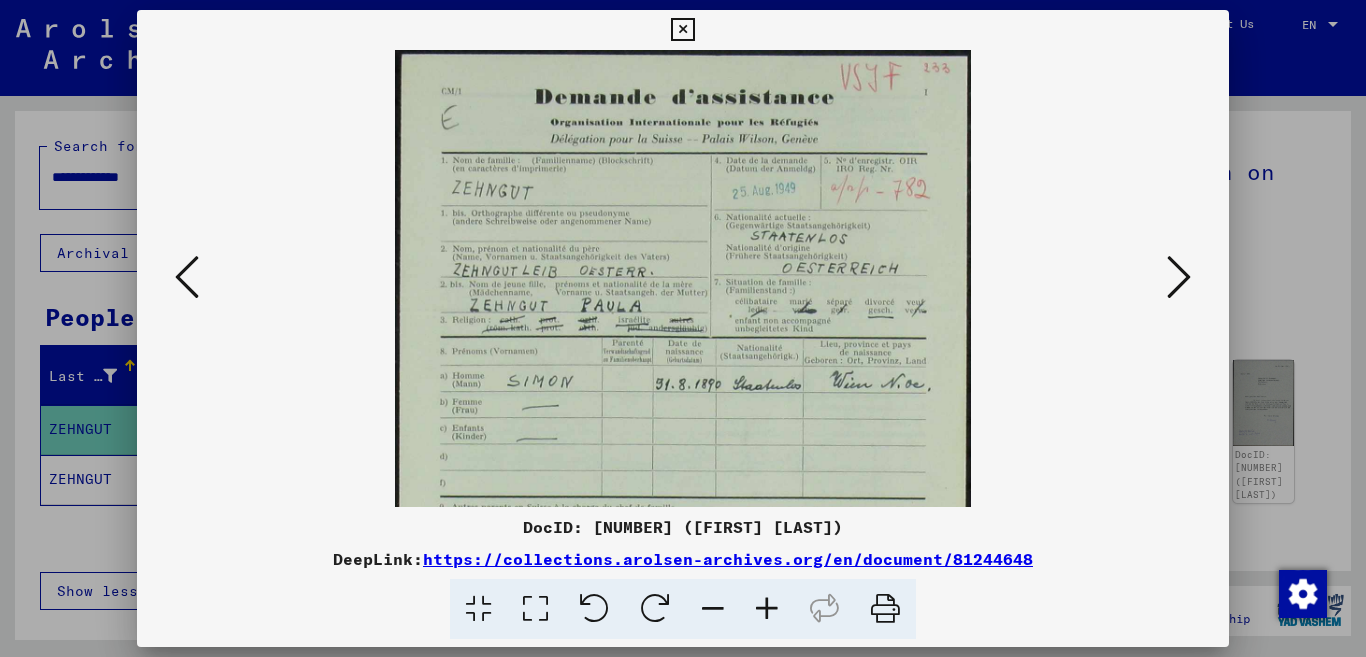 click at bounding box center (767, 609) 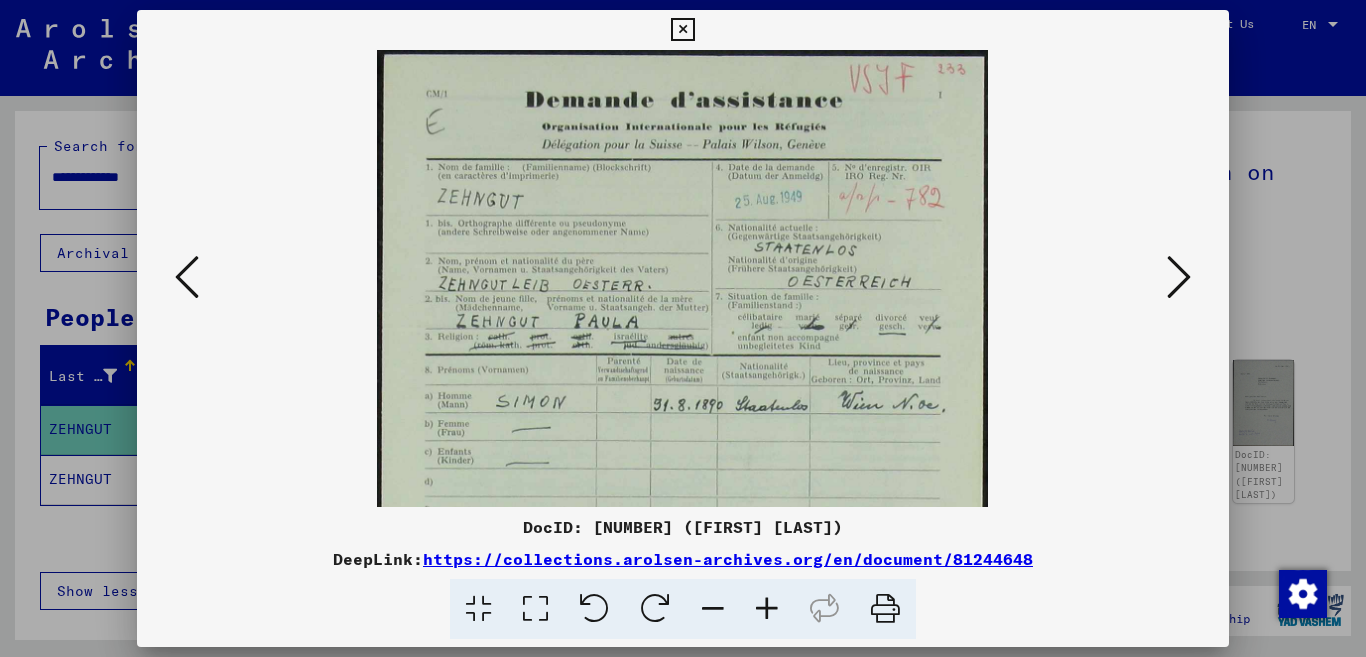 click at bounding box center [767, 609] 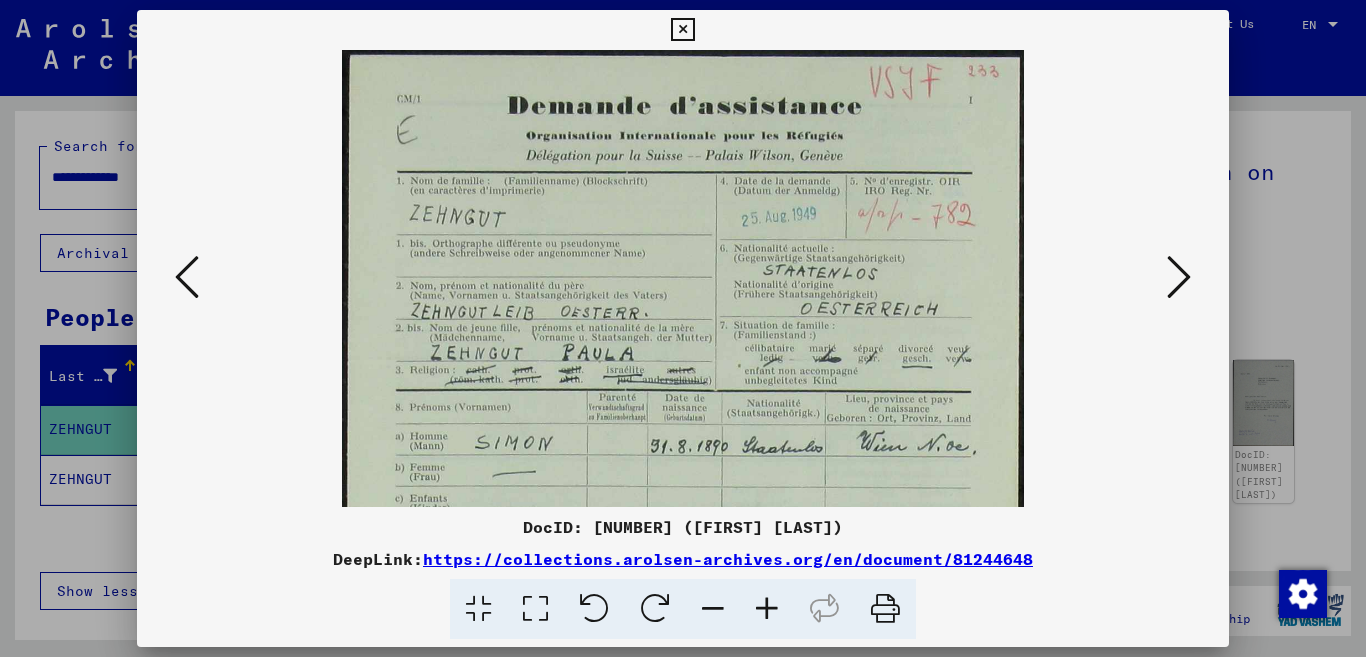 click at bounding box center (767, 609) 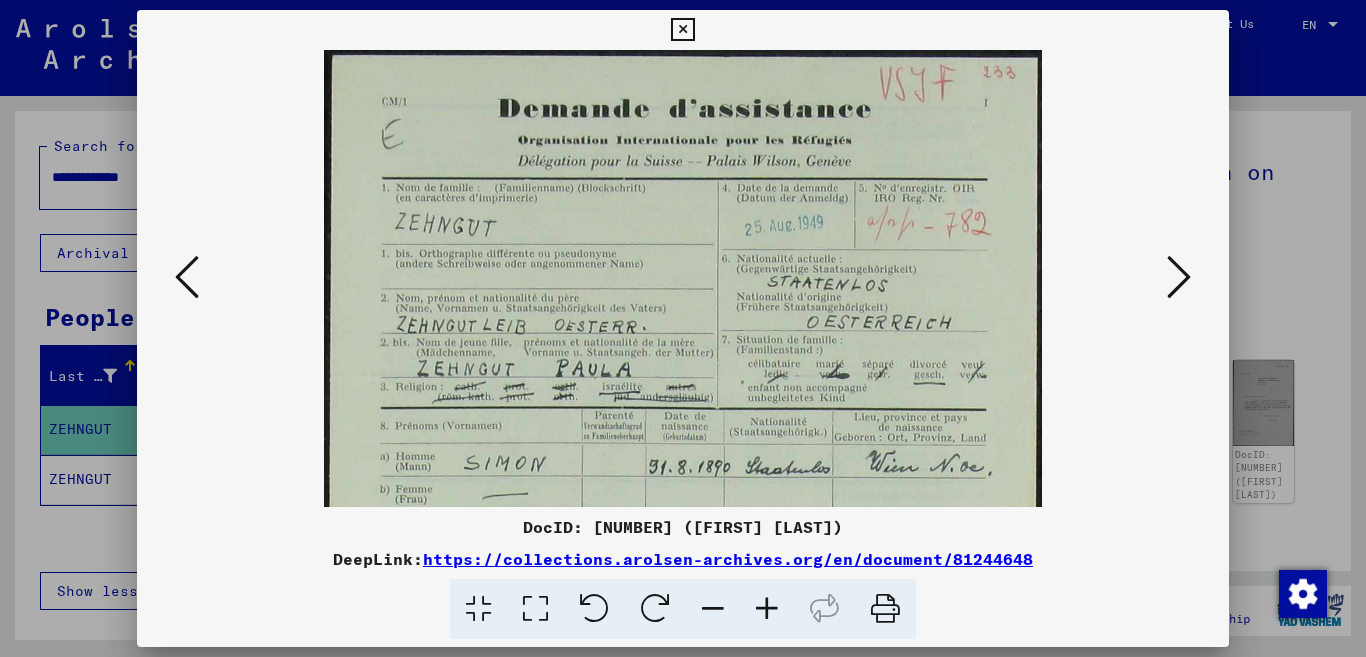 click at bounding box center [767, 609] 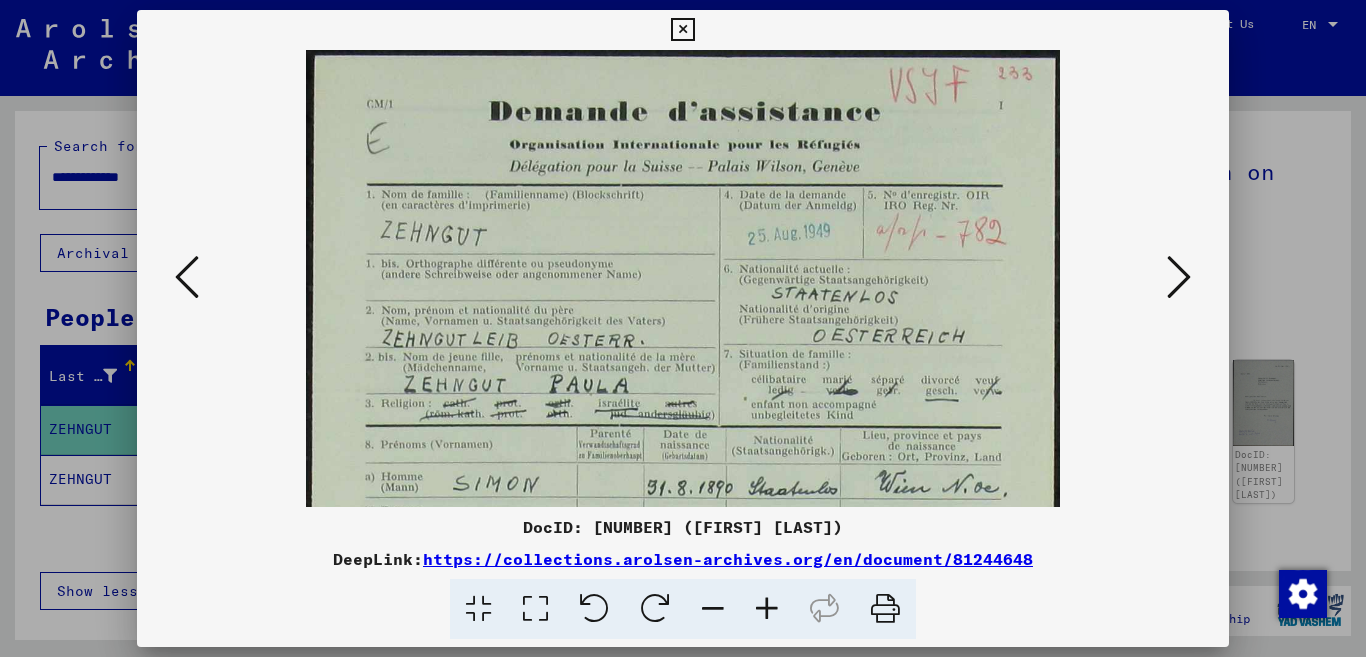 click at bounding box center [767, 609] 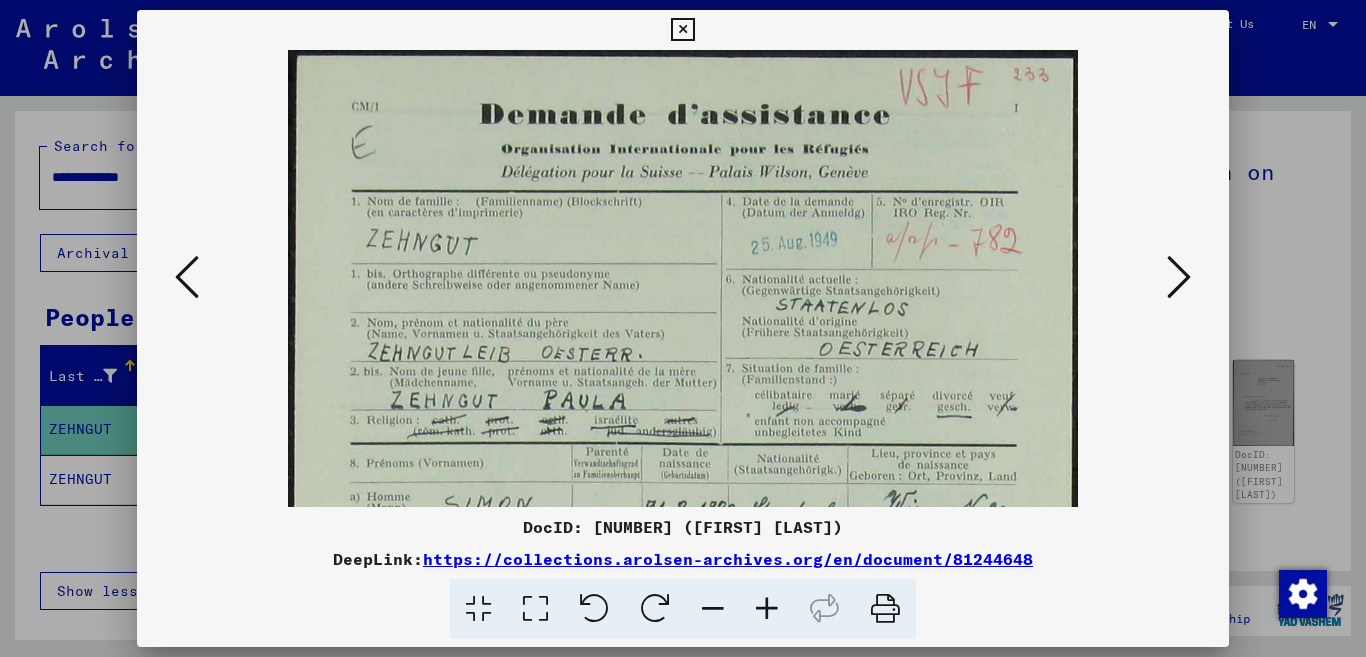 click at bounding box center (767, 609) 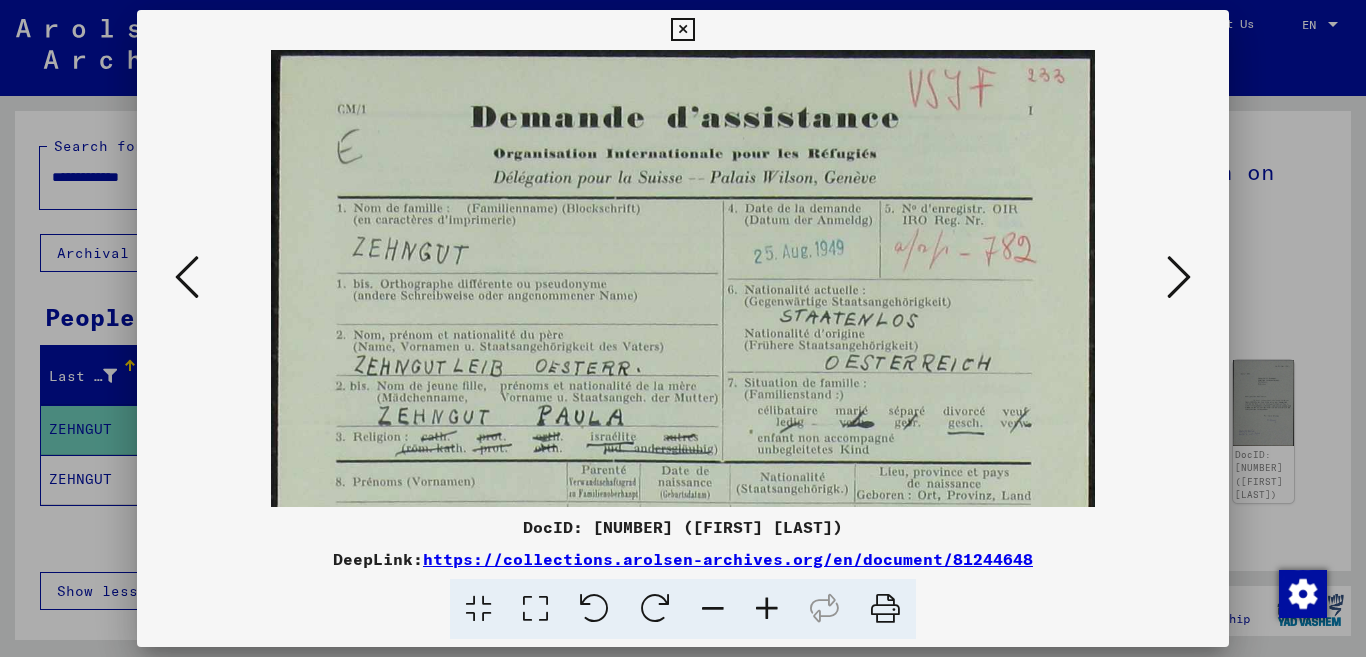 click at bounding box center [767, 609] 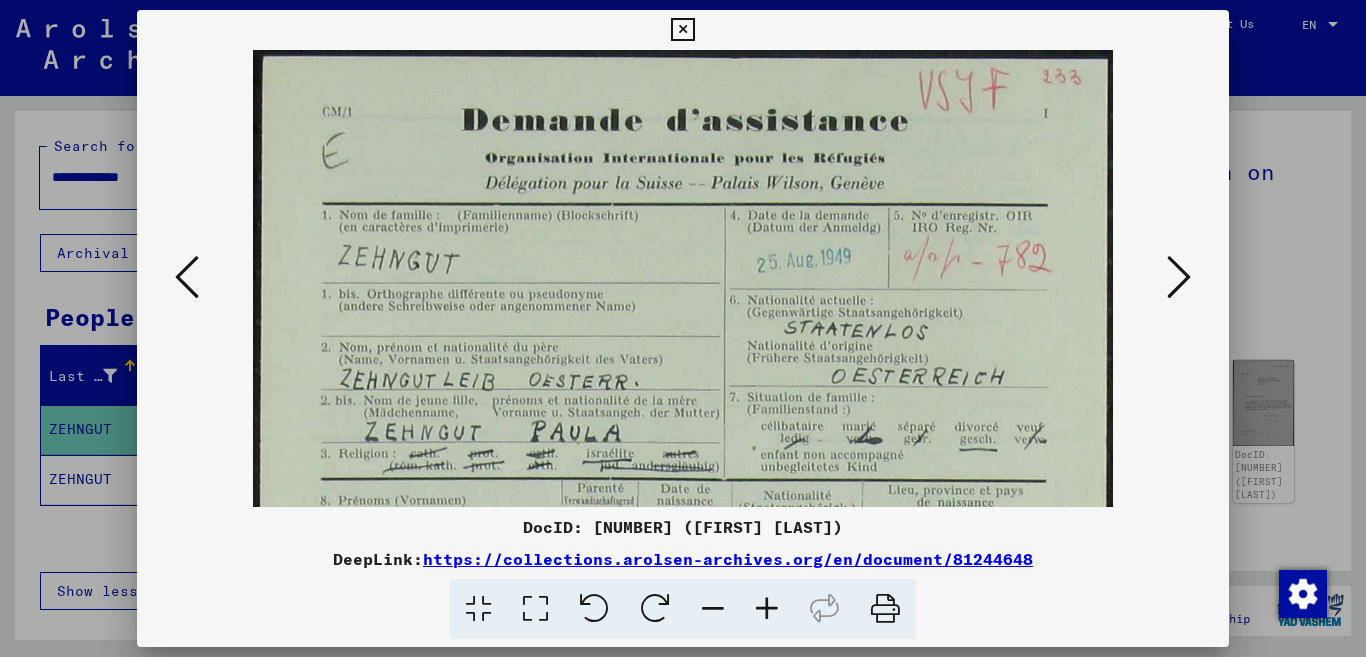 click at bounding box center [767, 609] 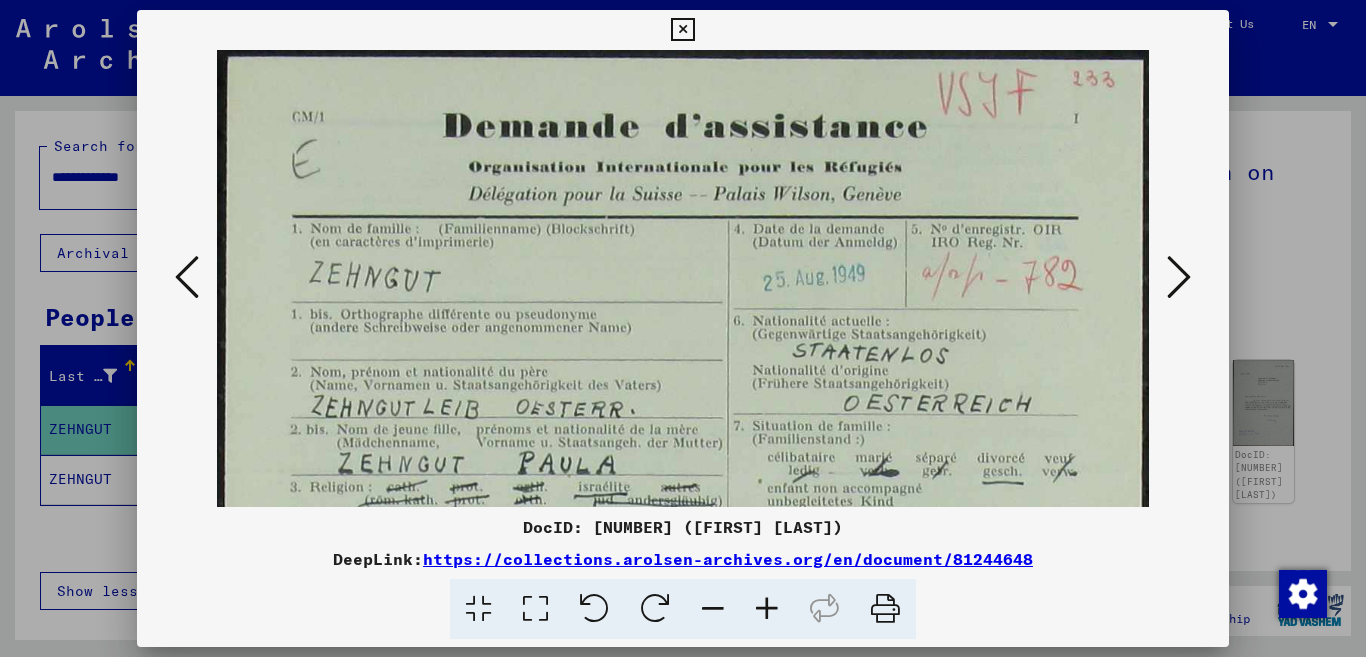 scroll, scrollTop: 147, scrollLeft: 0, axis: vertical 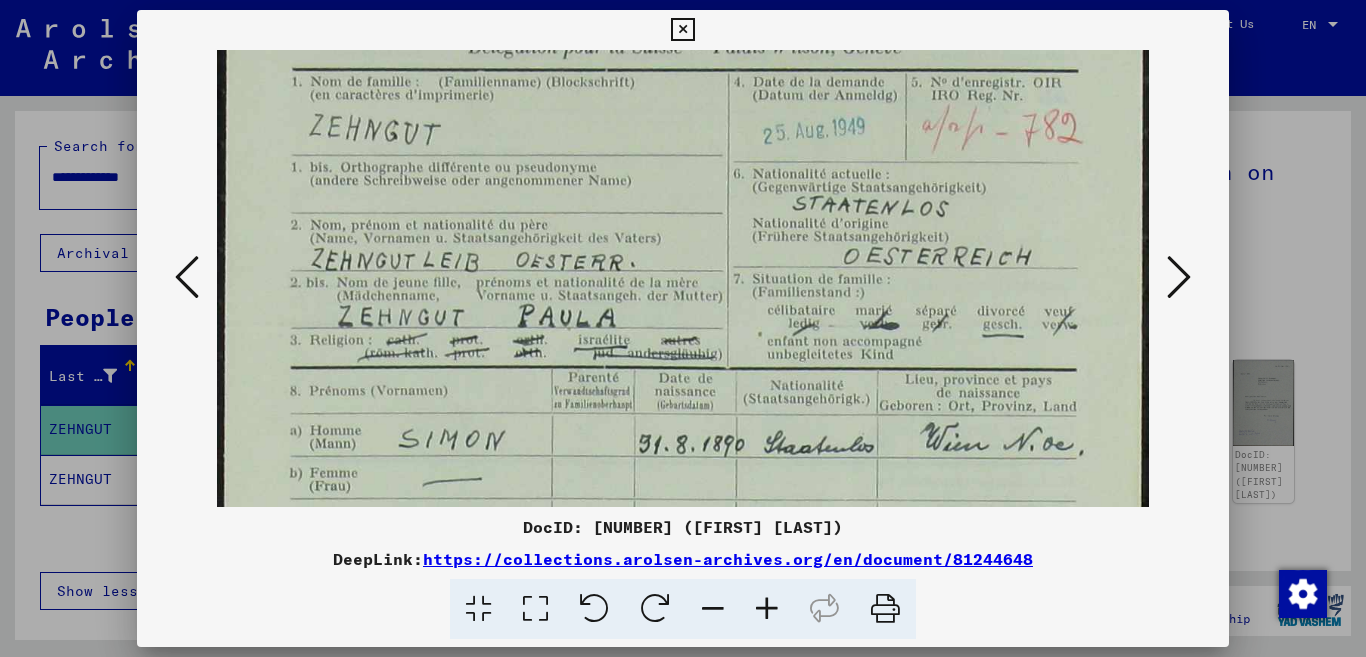 drag, startPoint x: 693, startPoint y: 362, endPoint x: 679, endPoint y: 215, distance: 147.66516 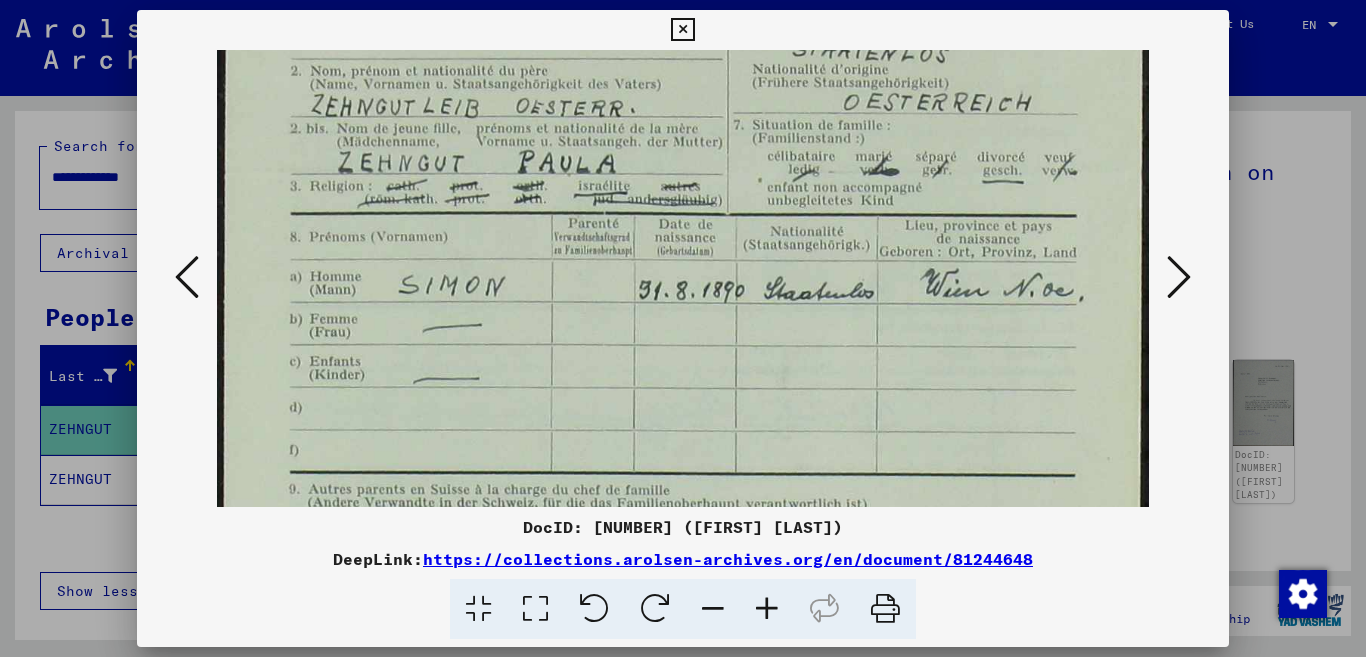 drag, startPoint x: 628, startPoint y: 387, endPoint x: 628, endPoint y: 233, distance: 154 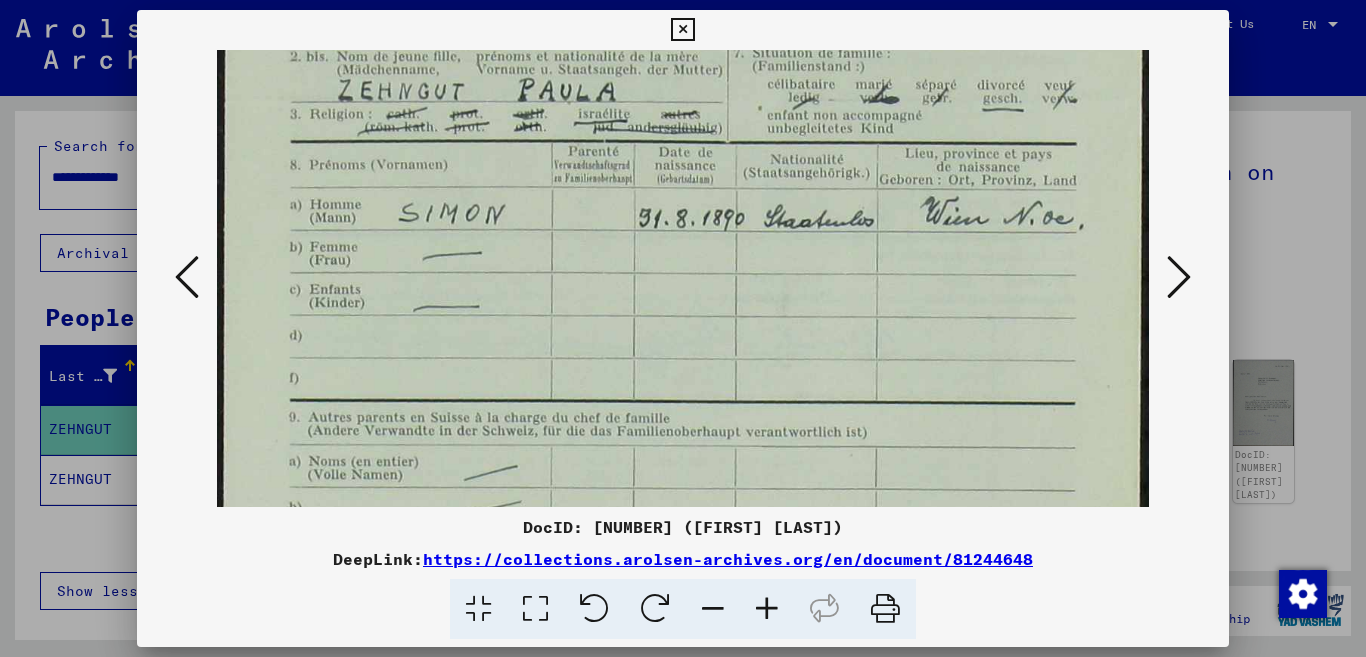 drag, startPoint x: 603, startPoint y: 380, endPoint x: 594, endPoint y: 307, distance: 73.552704 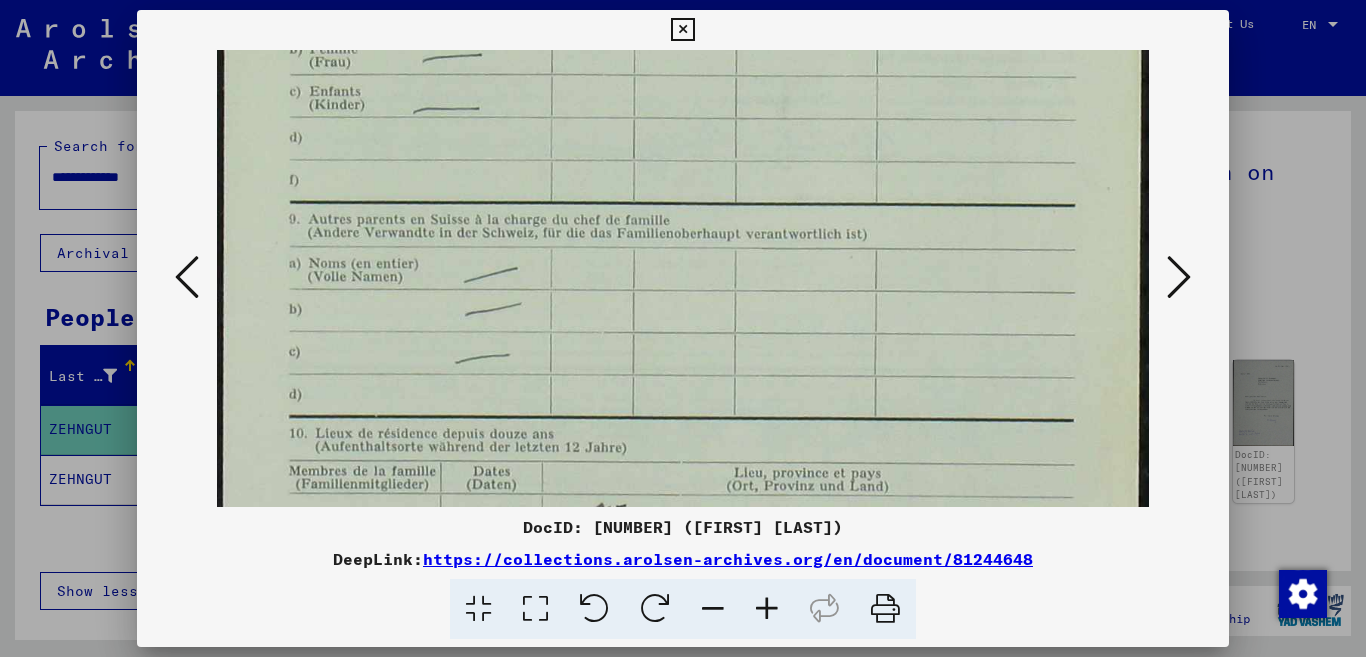 click at bounding box center [683, 132] 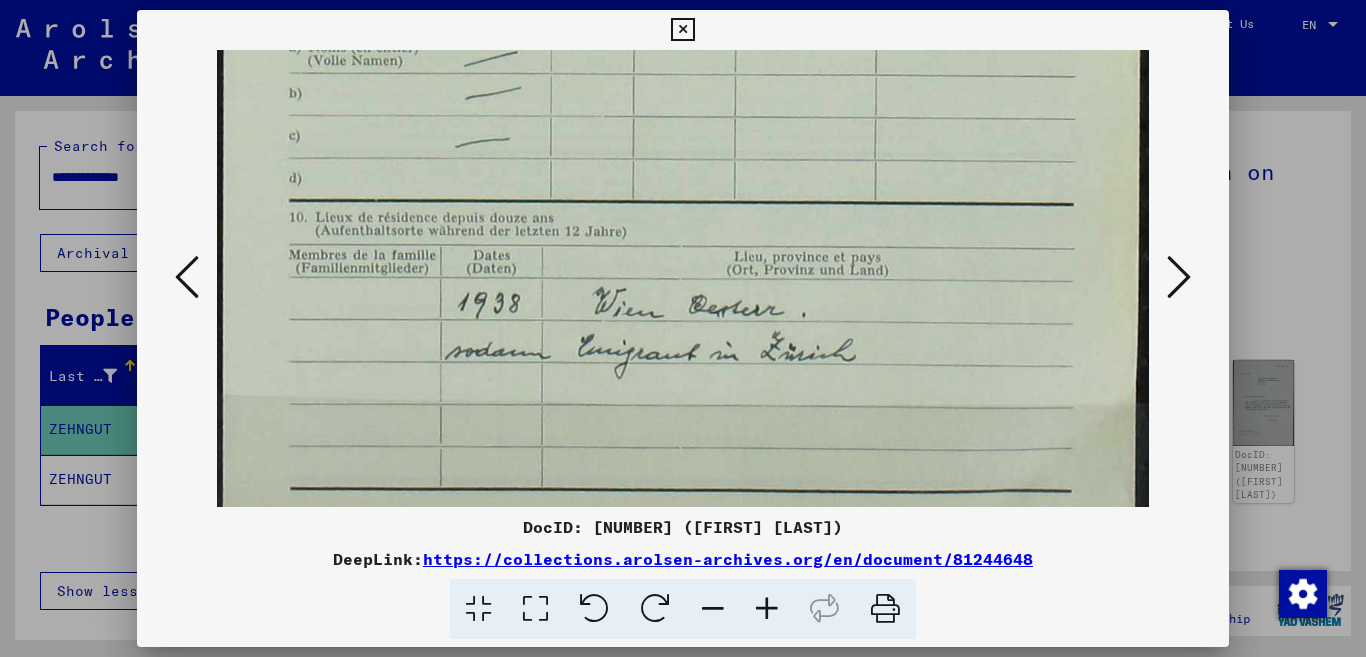 click at bounding box center [683, -84] 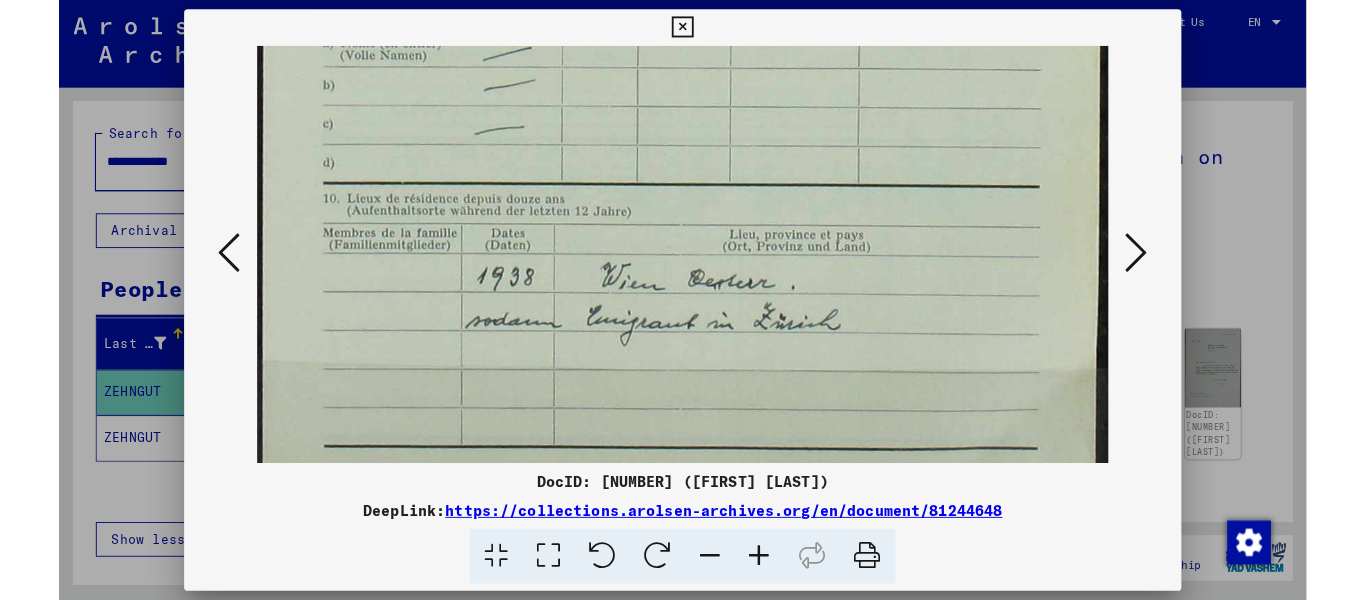 scroll, scrollTop: 0, scrollLeft: 0, axis: both 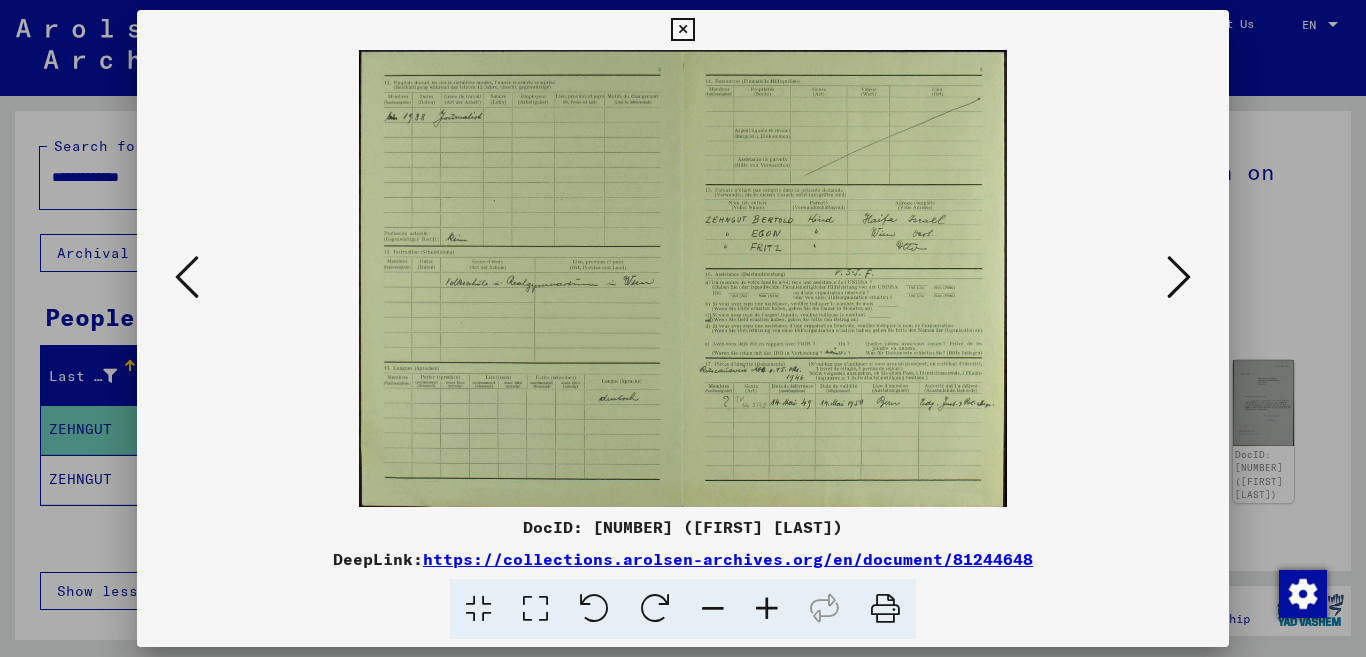 click at bounding box center [682, 30] 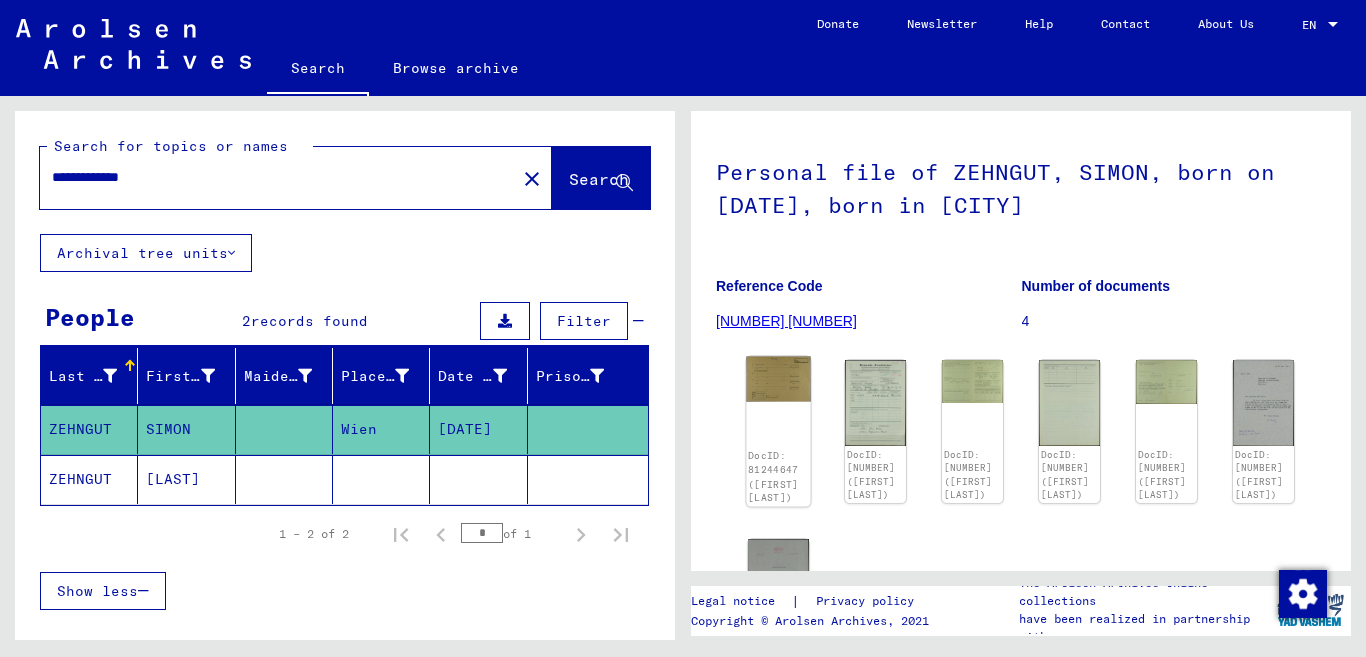 click 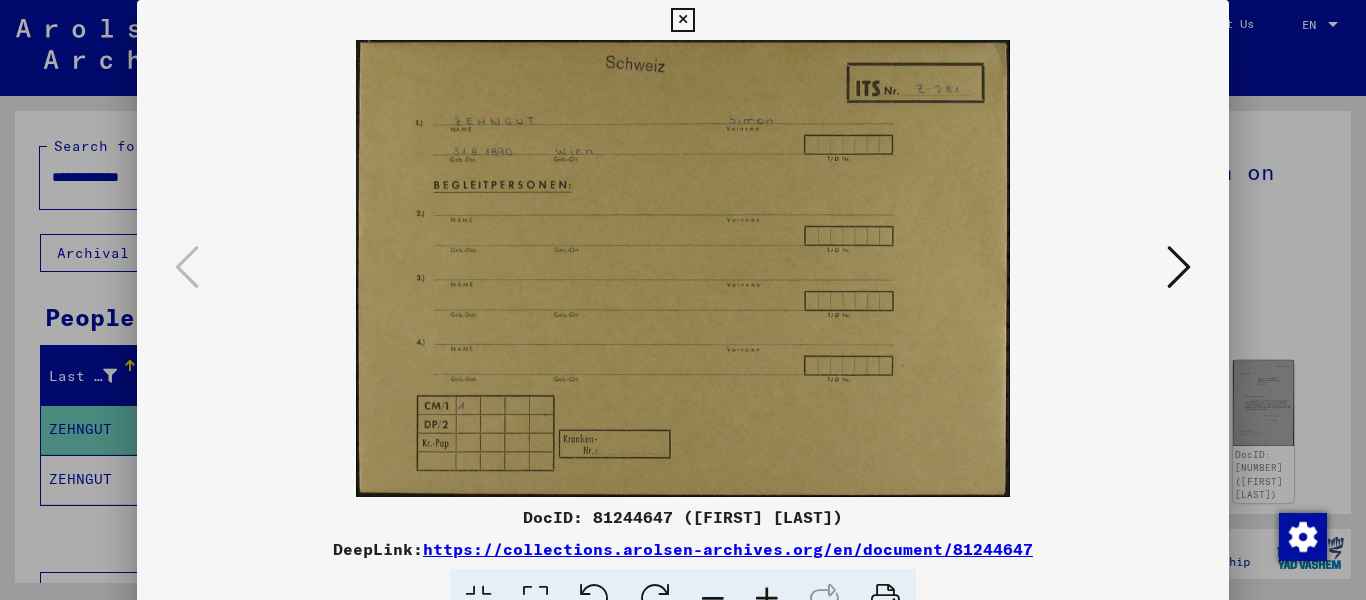 click at bounding box center [1179, 267] 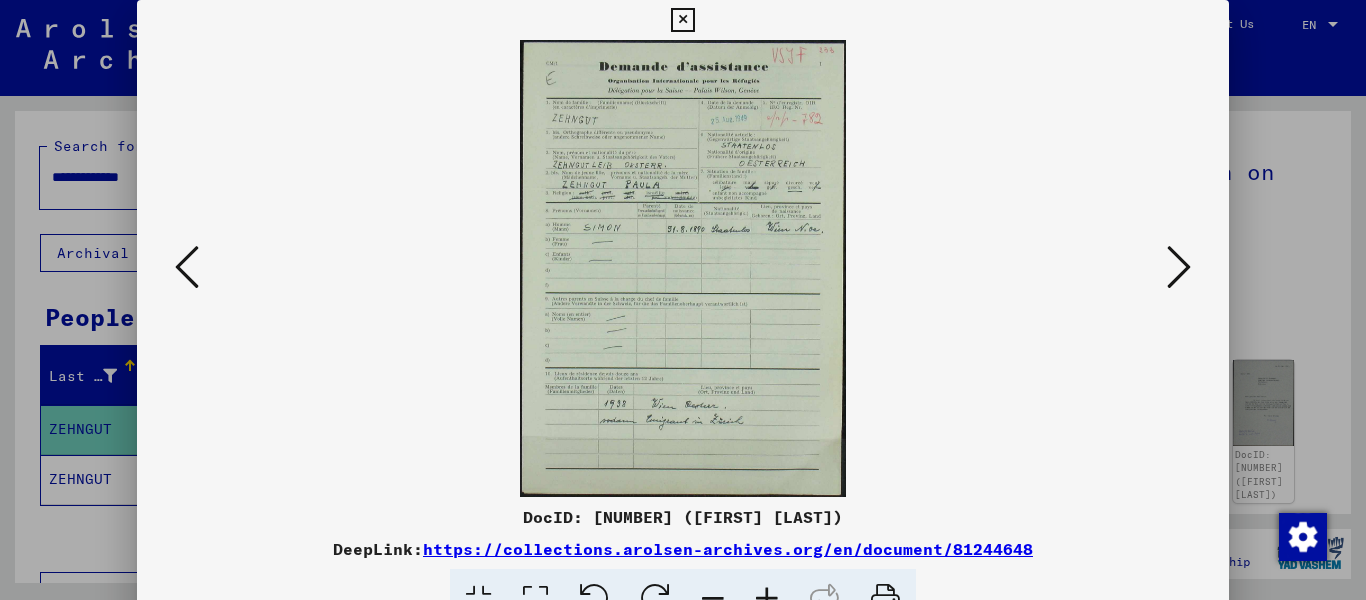 click at bounding box center [1179, 267] 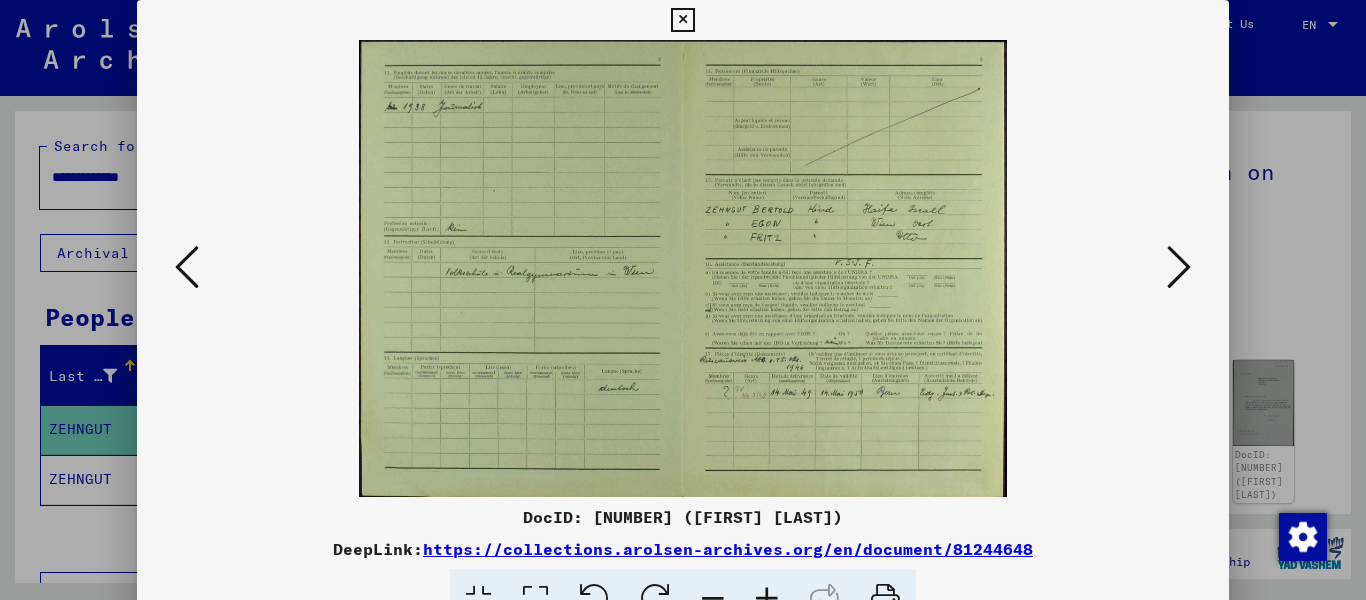 click at bounding box center (1179, 267) 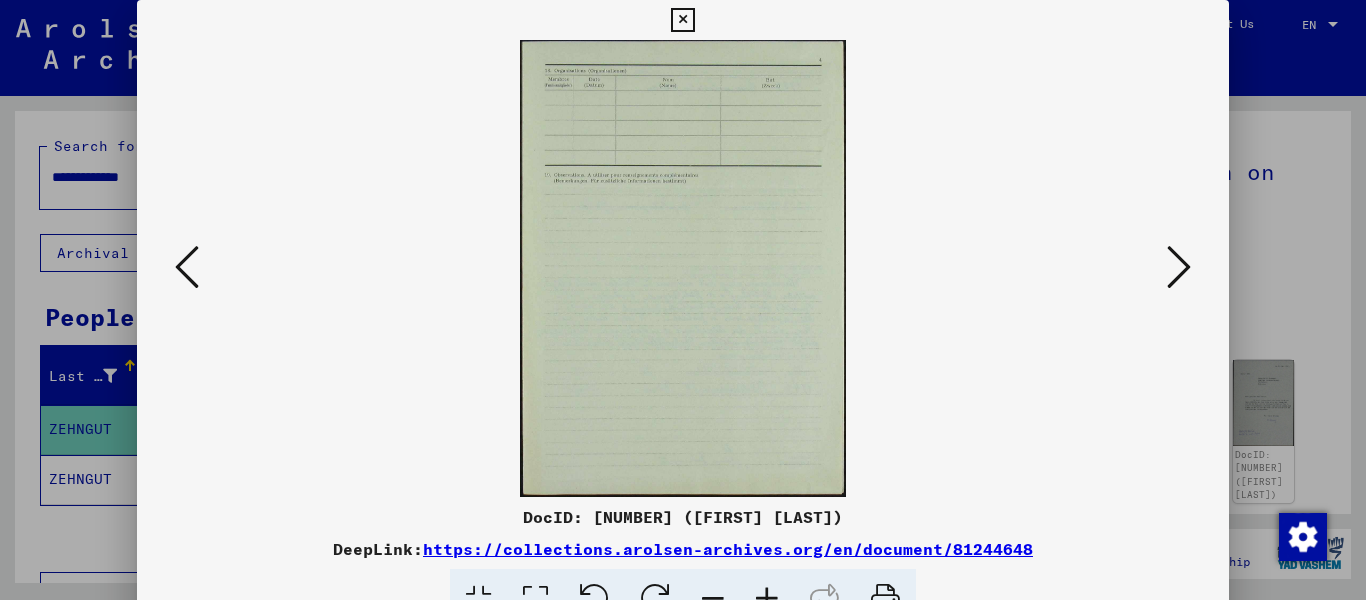 click at bounding box center (1179, 267) 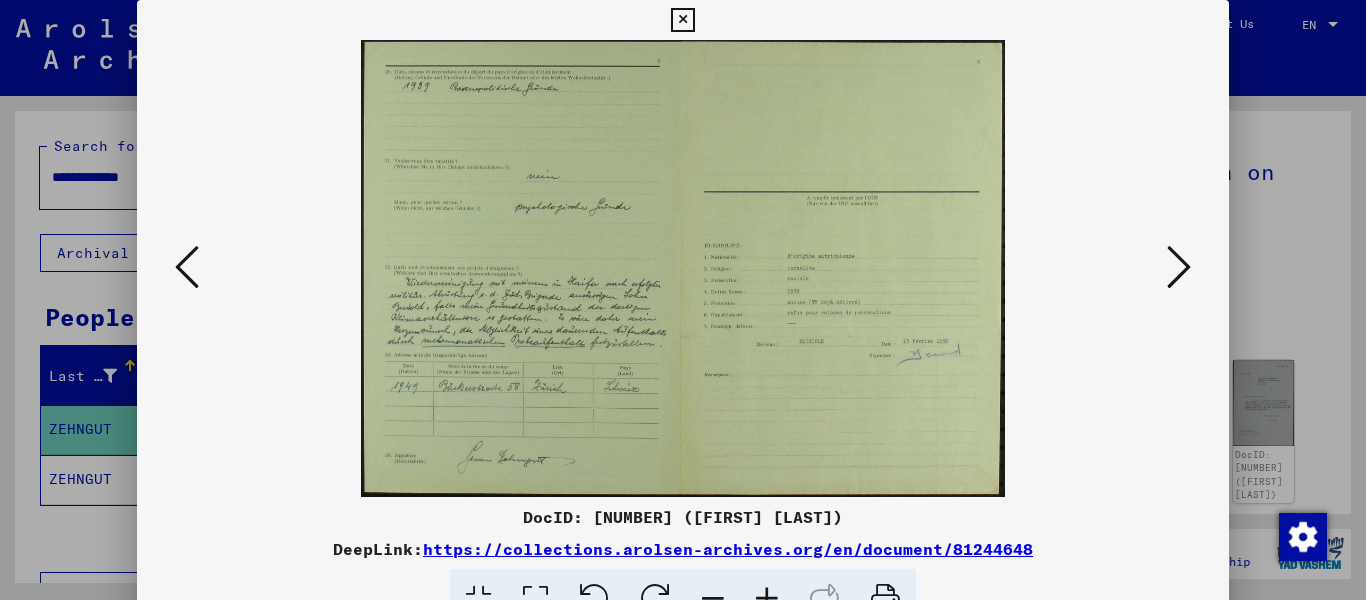 click at bounding box center (1179, 267) 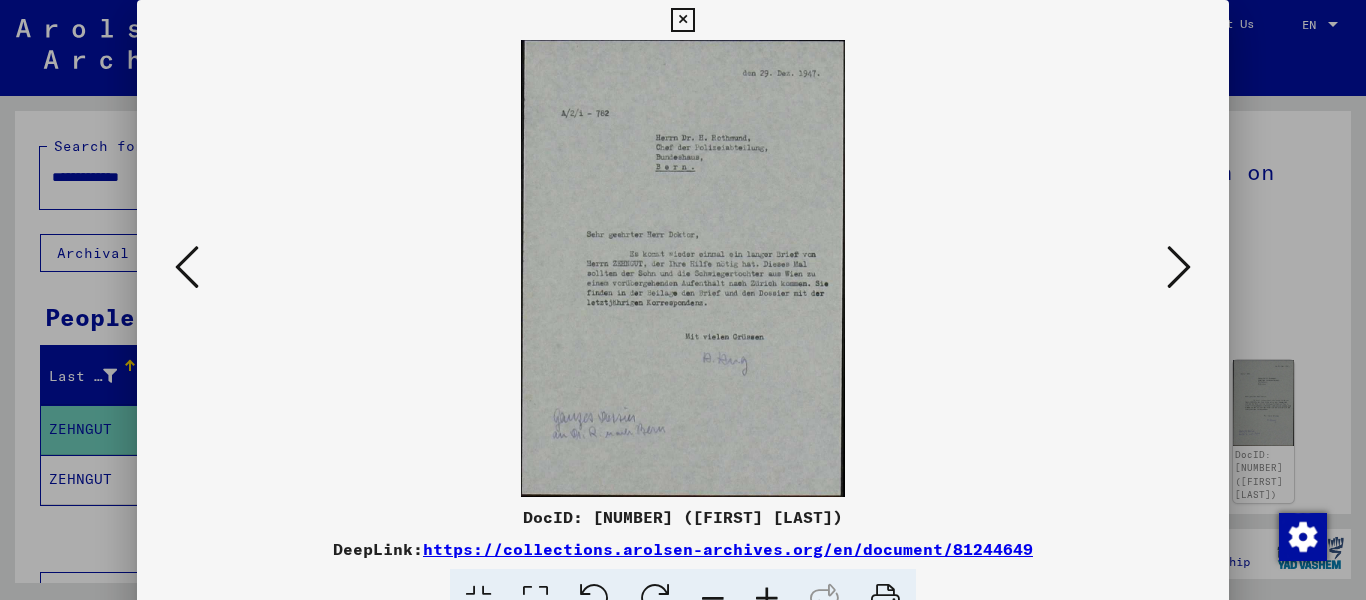 click at bounding box center [1179, 267] 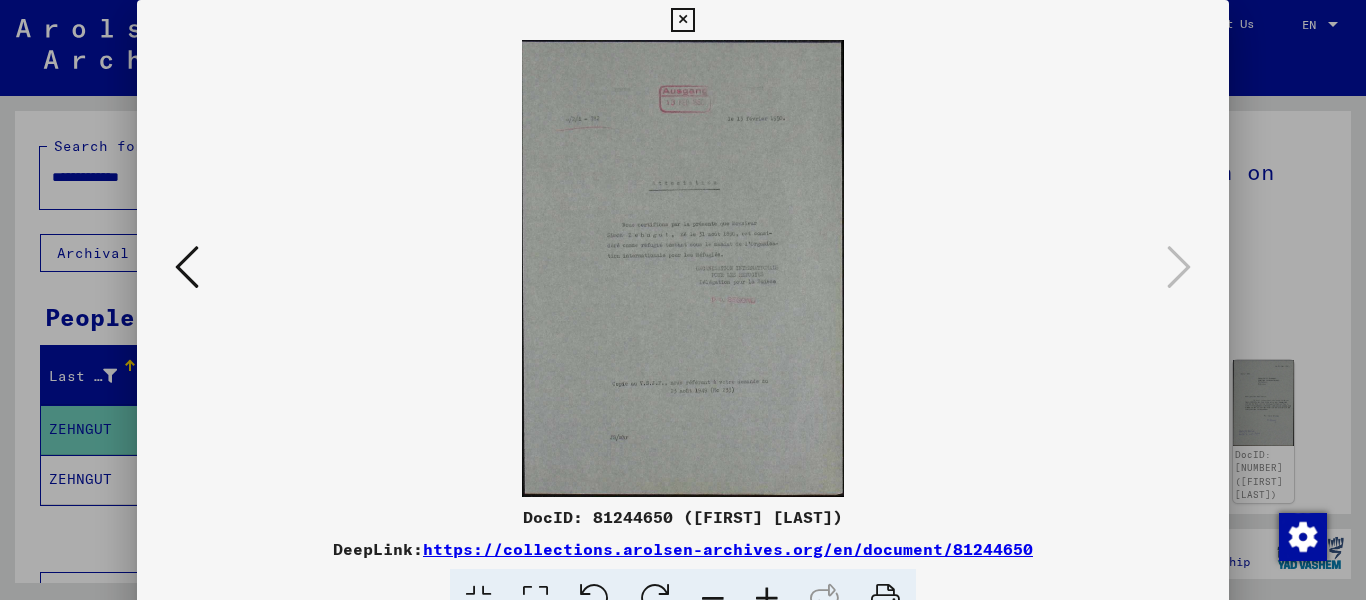 click at bounding box center [1179, 267] 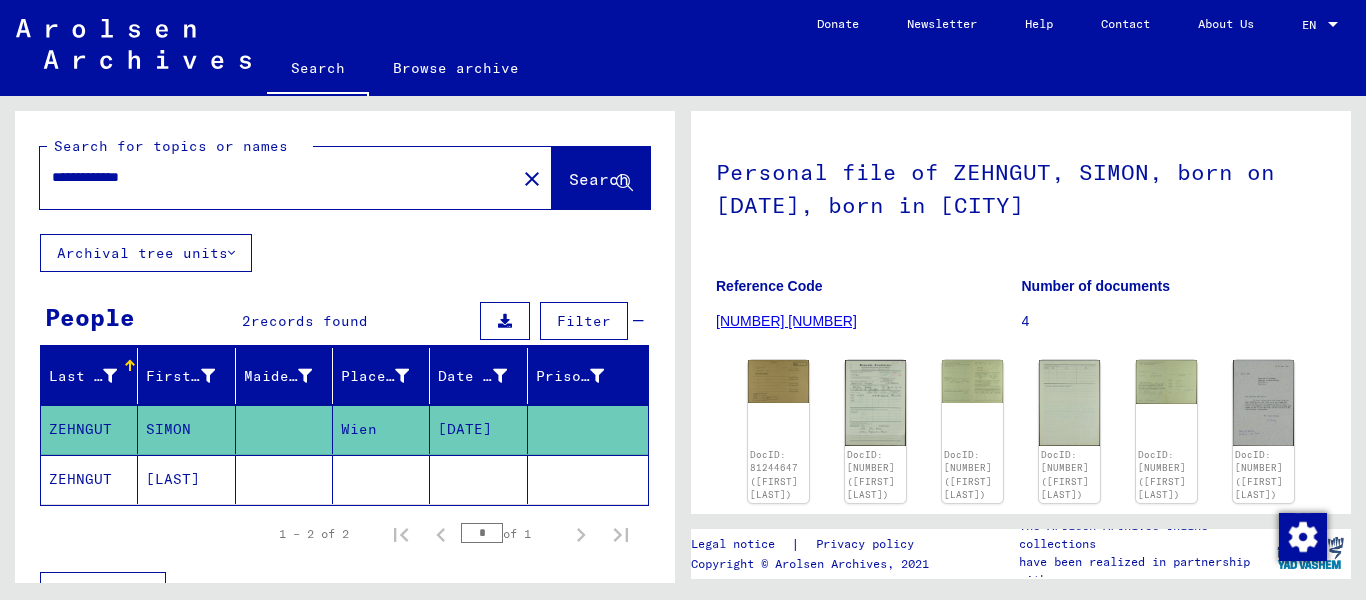 click on "**********" at bounding box center (278, 177) 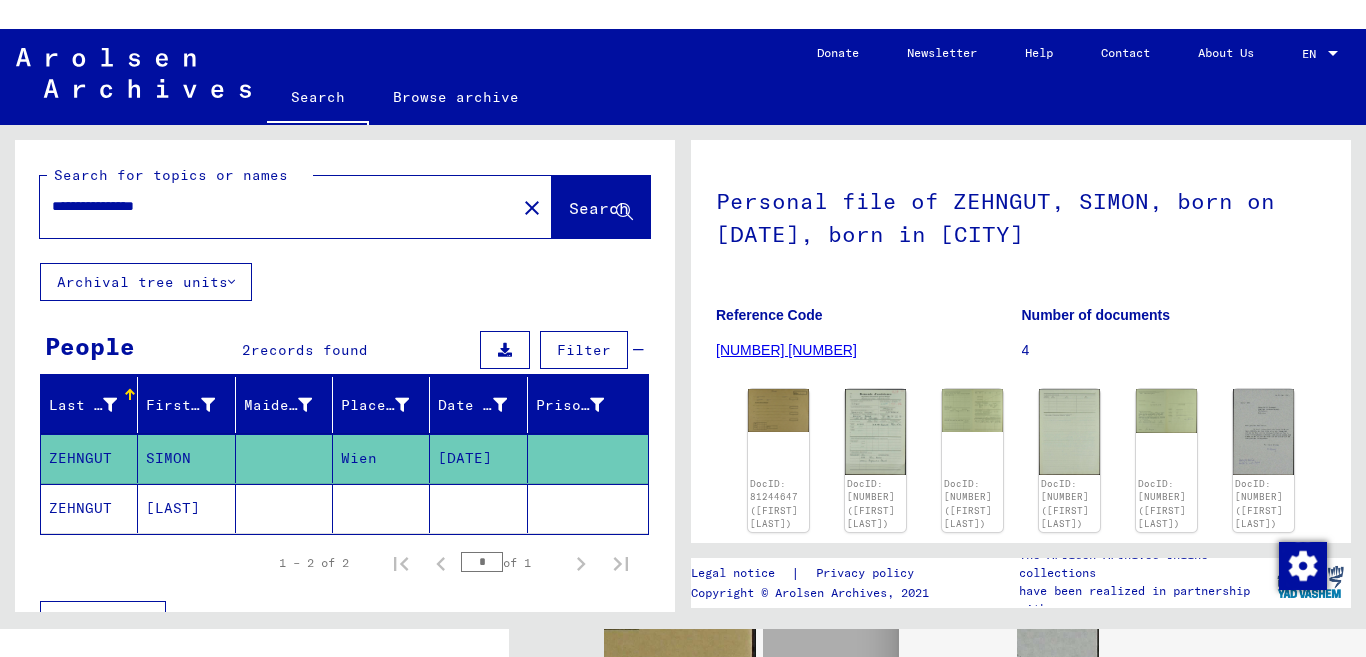 scroll, scrollTop: 0, scrollLeft: 0, axis: both 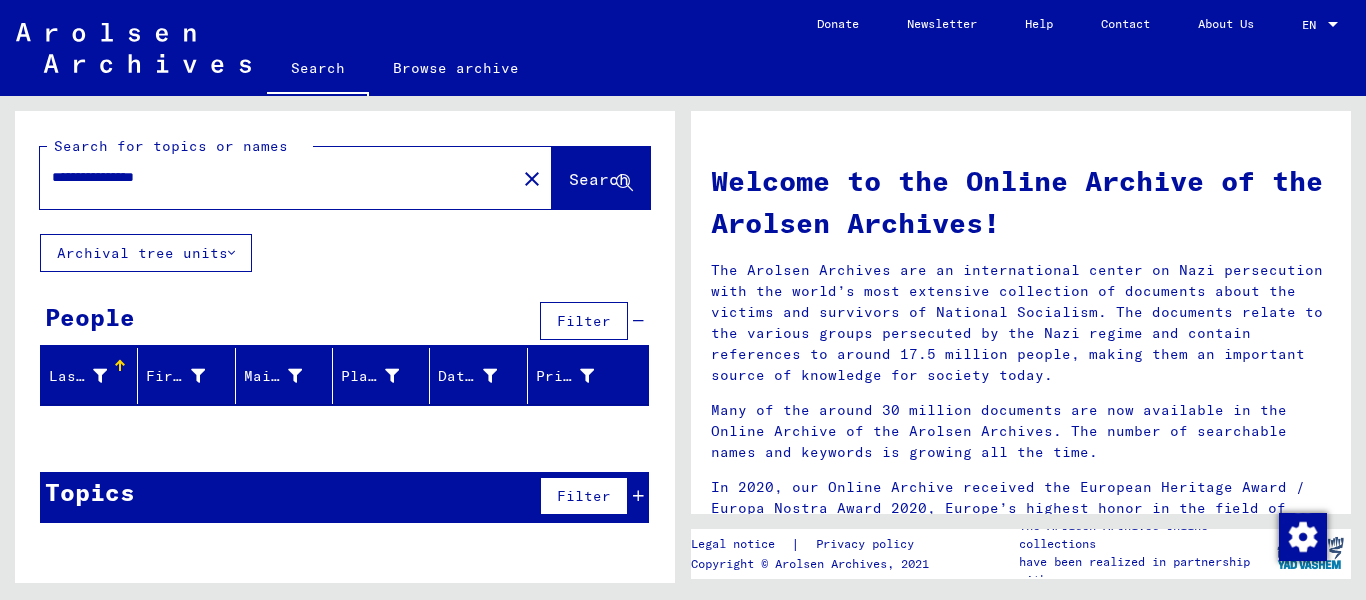 drag, startPoint x: 213, startPoint y: 171, endPoint x: 125, endPoint y: 185, distance: 89.106674 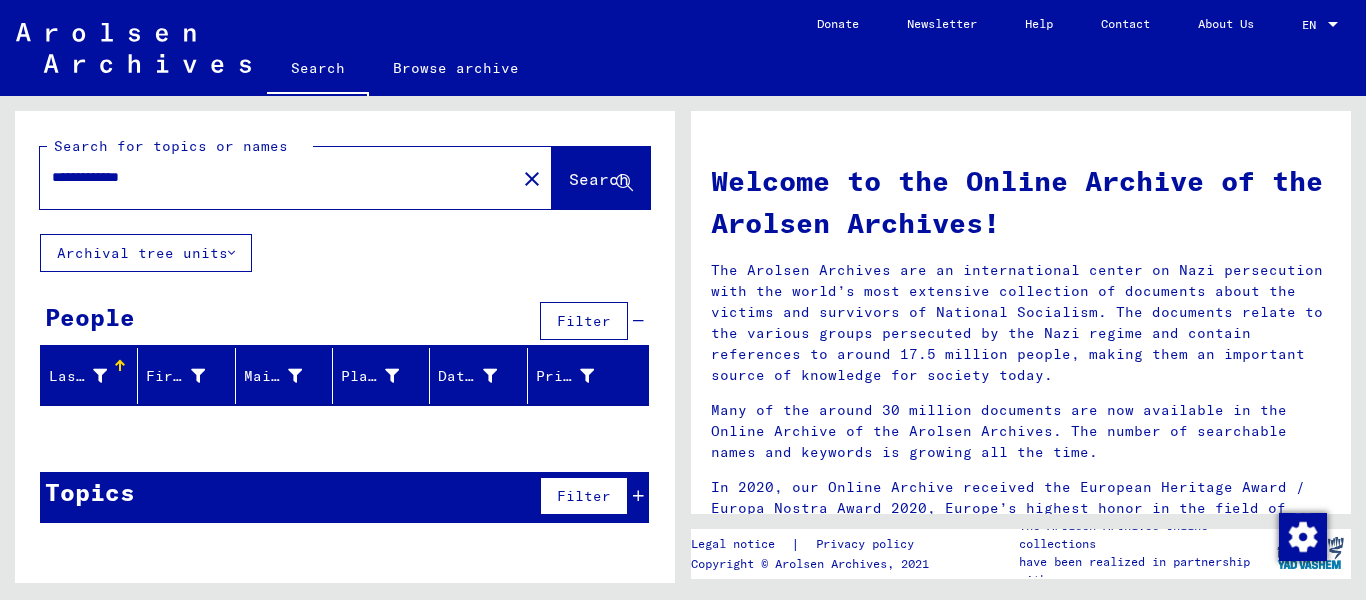 click on "**********" at bounding box center [272, 177] 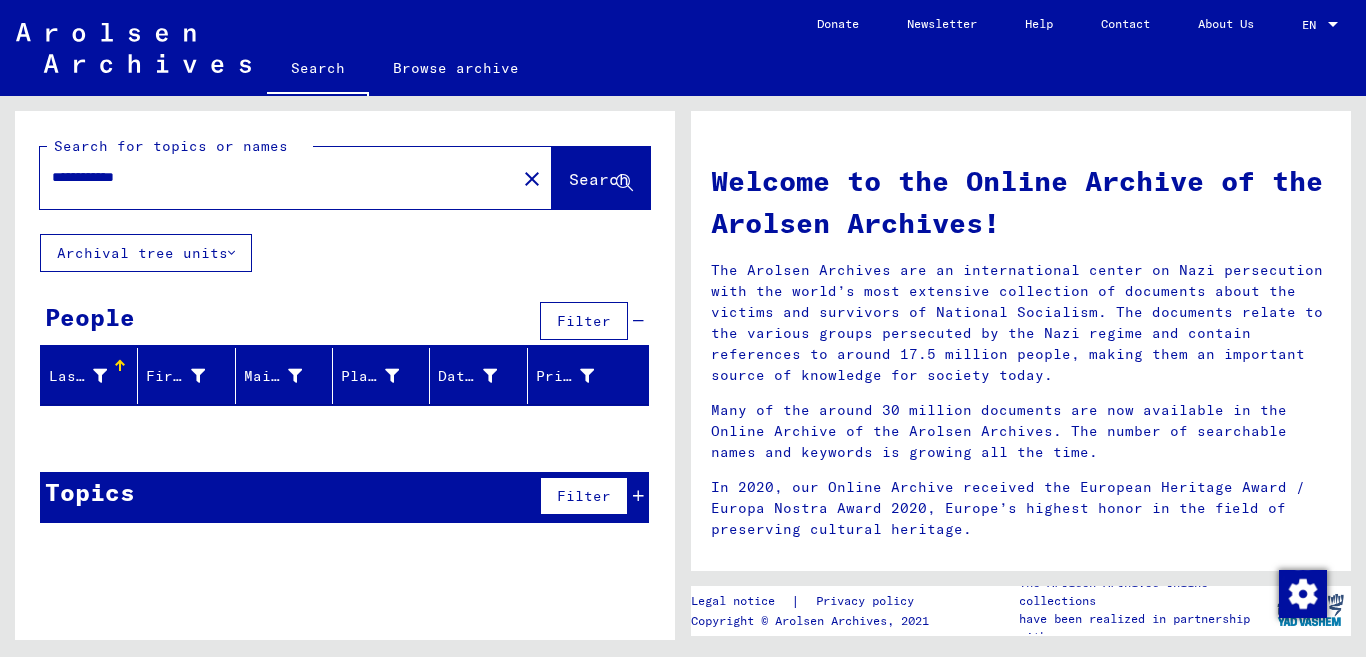 drag, startPoint x: 211, startPoint y: 169, endPoint x: 56, endPoint y: 175, distance: 155.11609 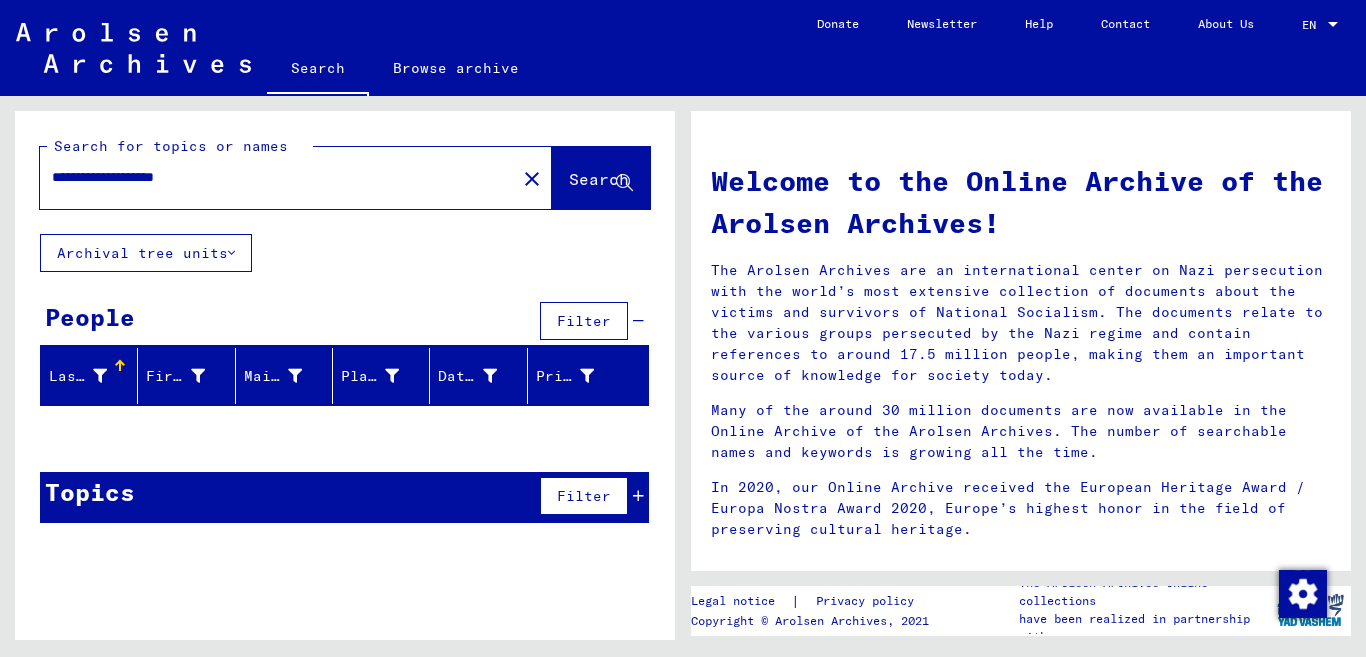 drag, startPoint x: 233, startPoint y: 174, endPoint x: 160, endPoint y: 174, distance: 73 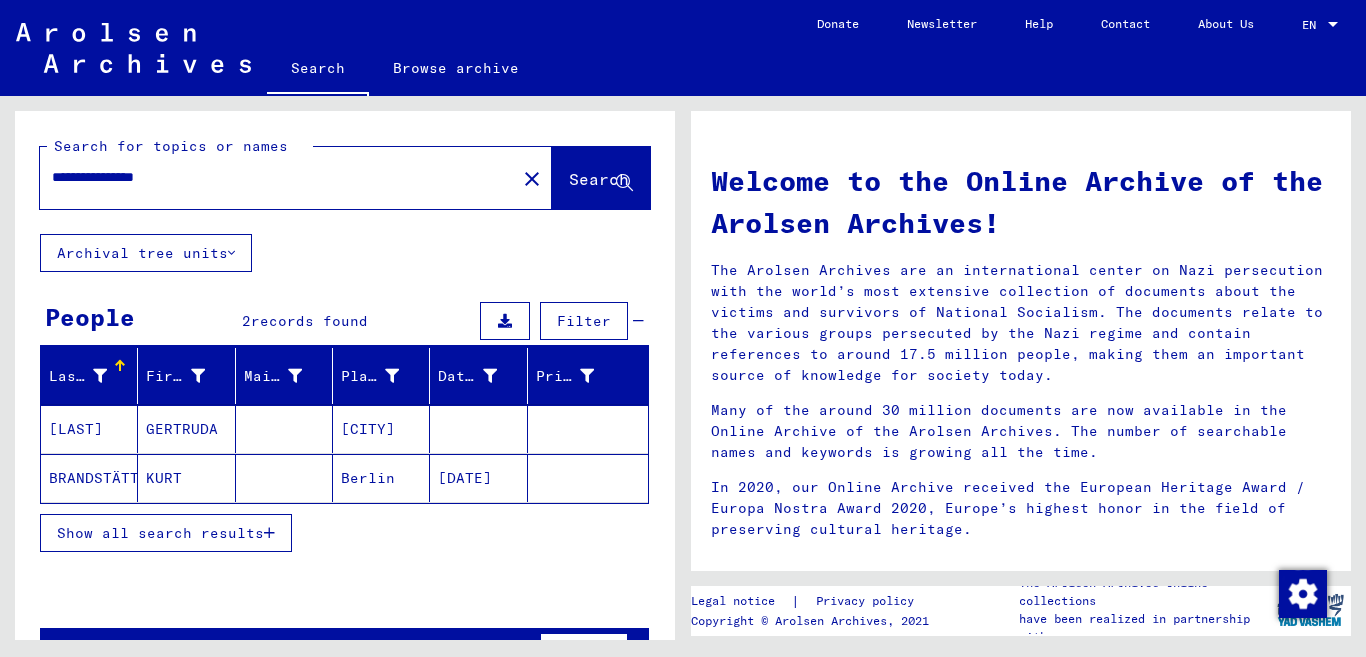 drag, startPoint x: 174, startPoint y: 175, endPoint x: 158, endPoint y: 176, distance: 16.03122 